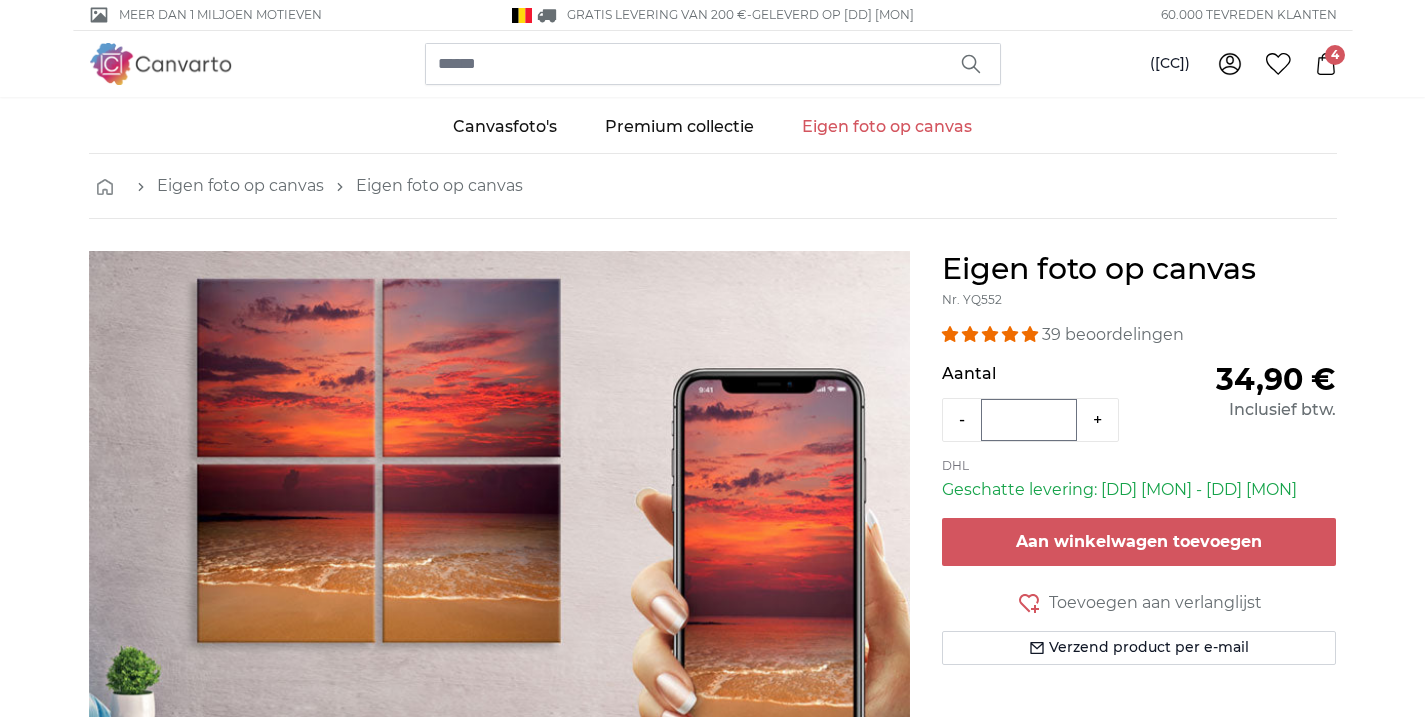 scroll, scrollTop: 0, scrollLeft: 0, axis: both 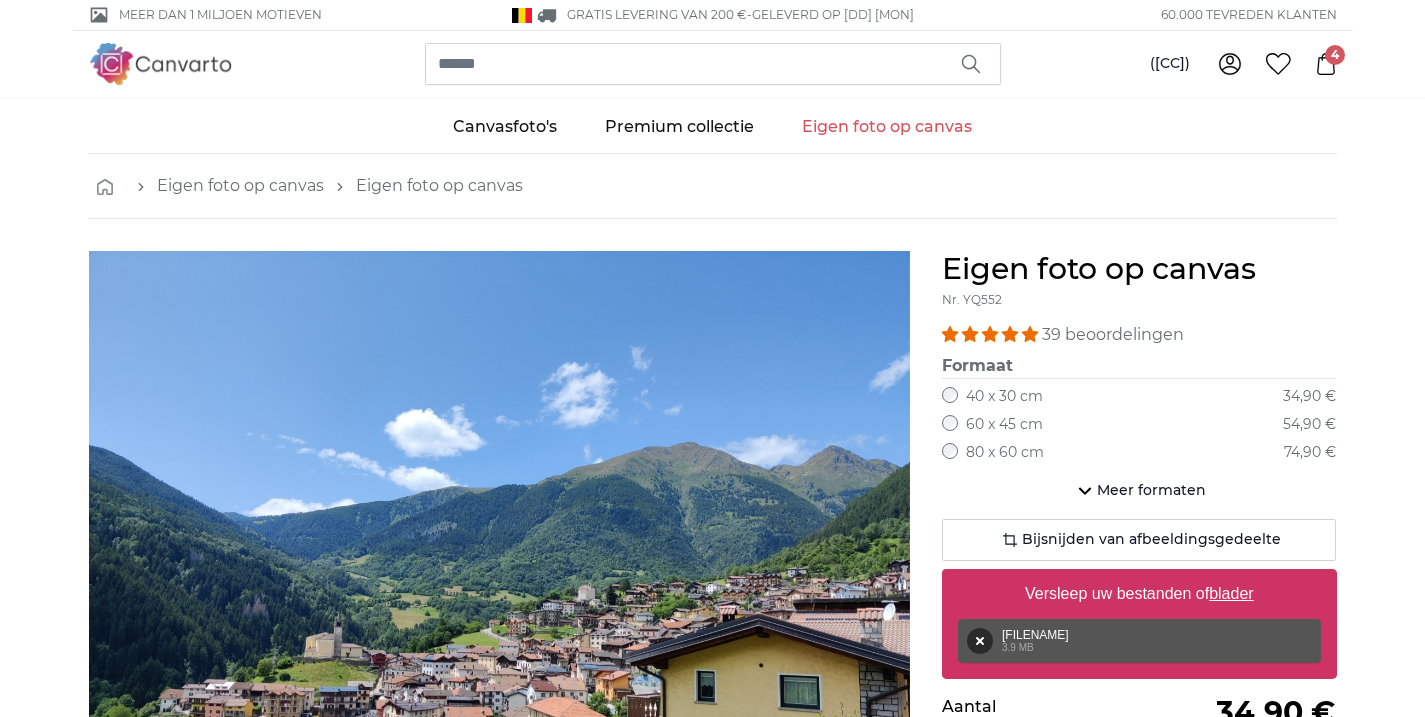 click 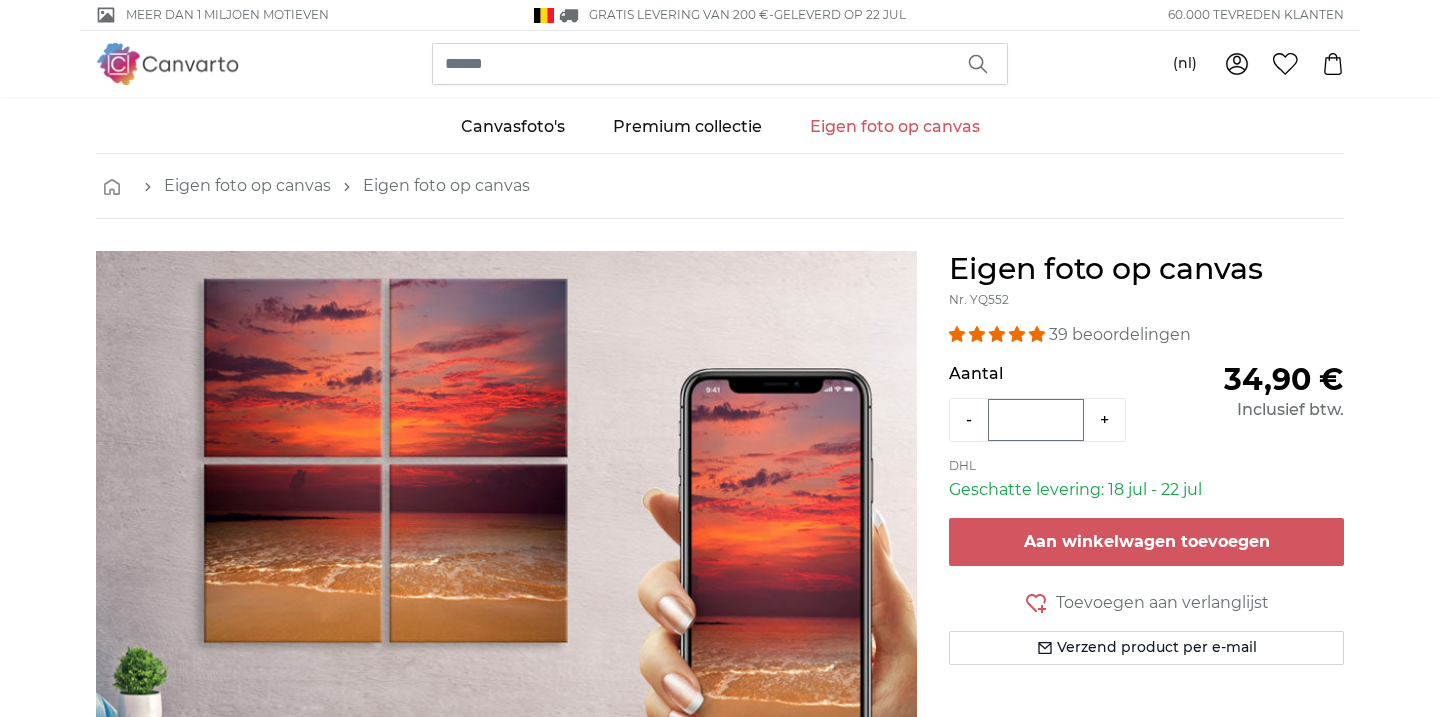 scroll, scrollTop: 0, scrollLeft: 0, axis: both 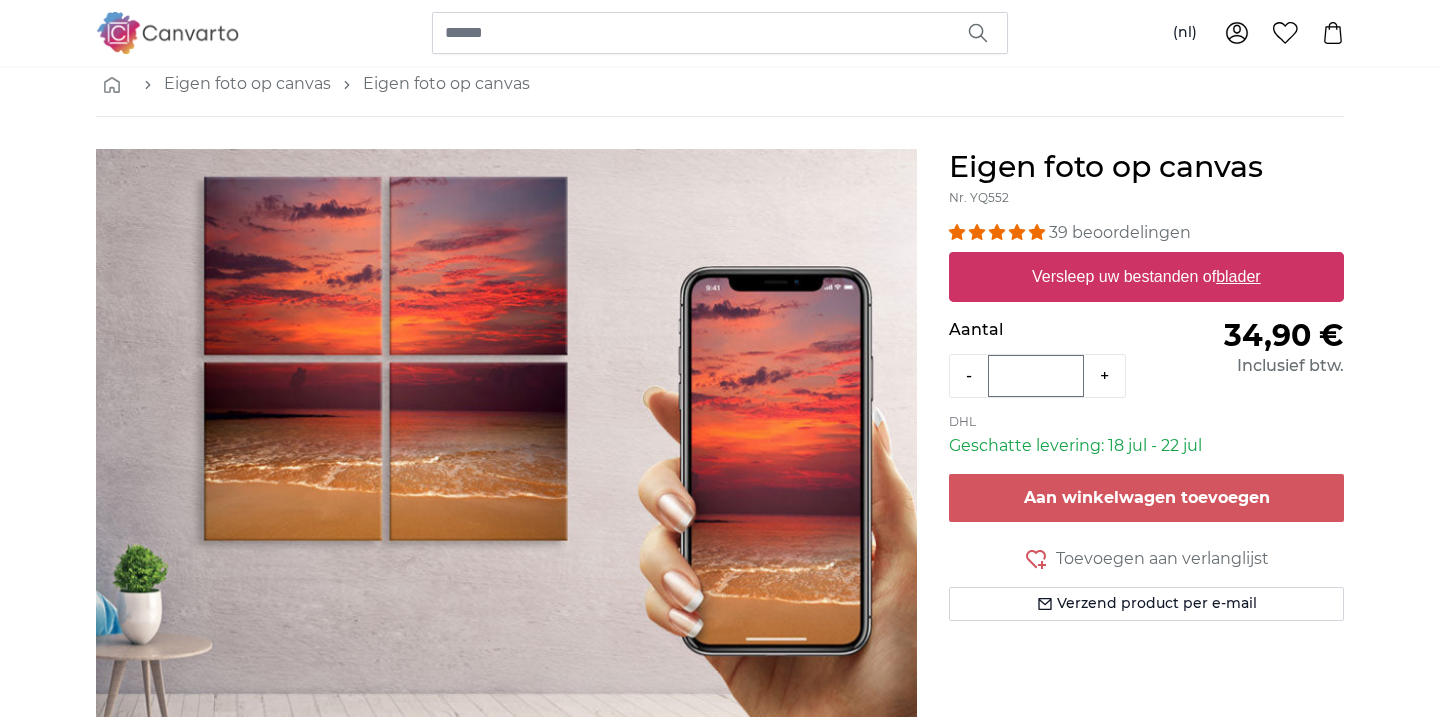 click on "Versleep uw bestanden of  blader" at bounding box center (1146, 277) 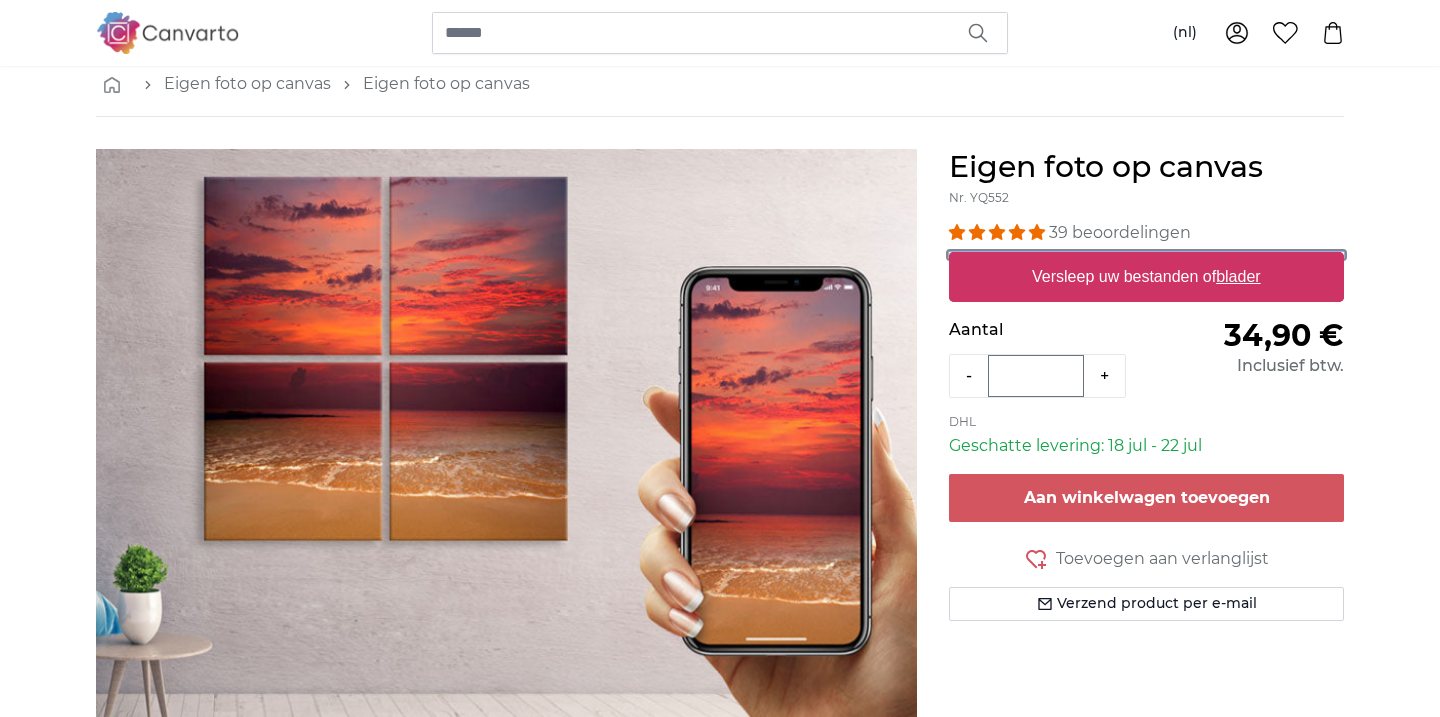 click on "Versleep uw bestanden of  blader" at bounding box center (1146, 255) 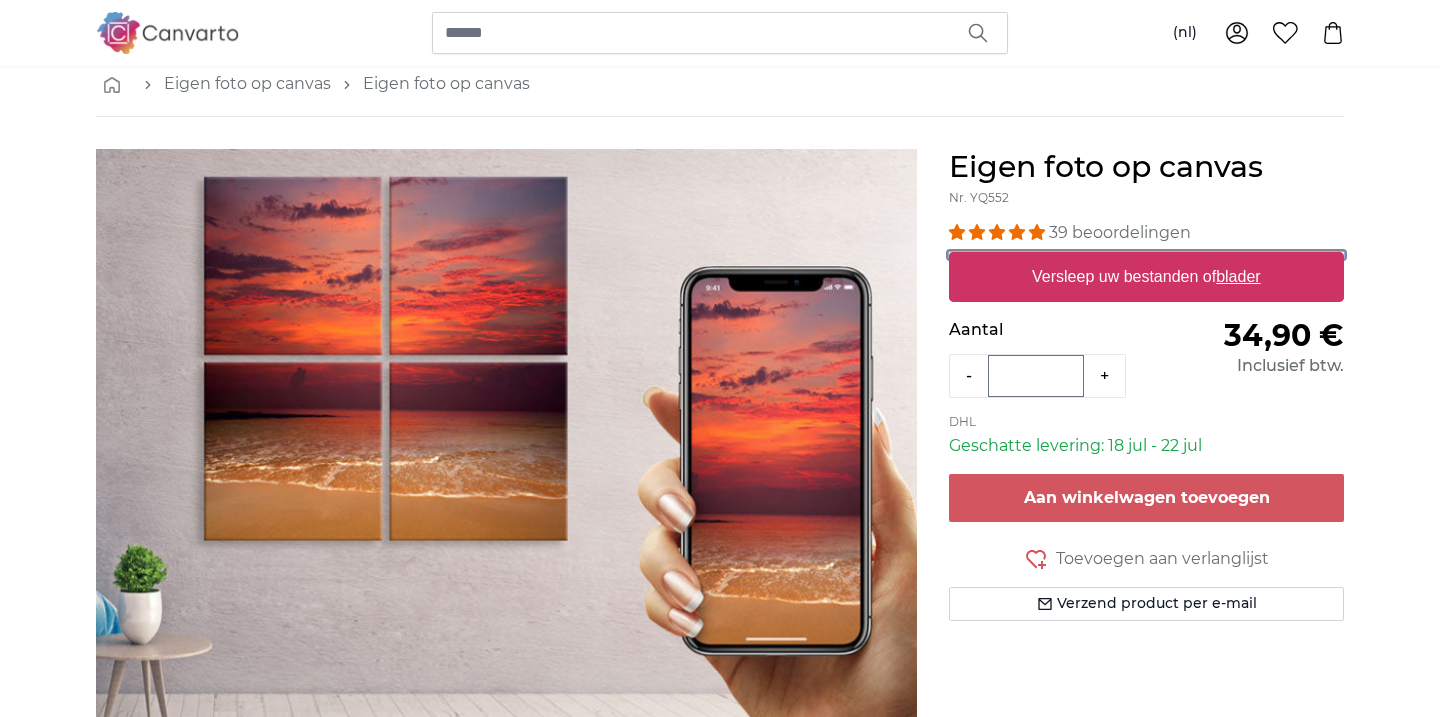 type on "**********" 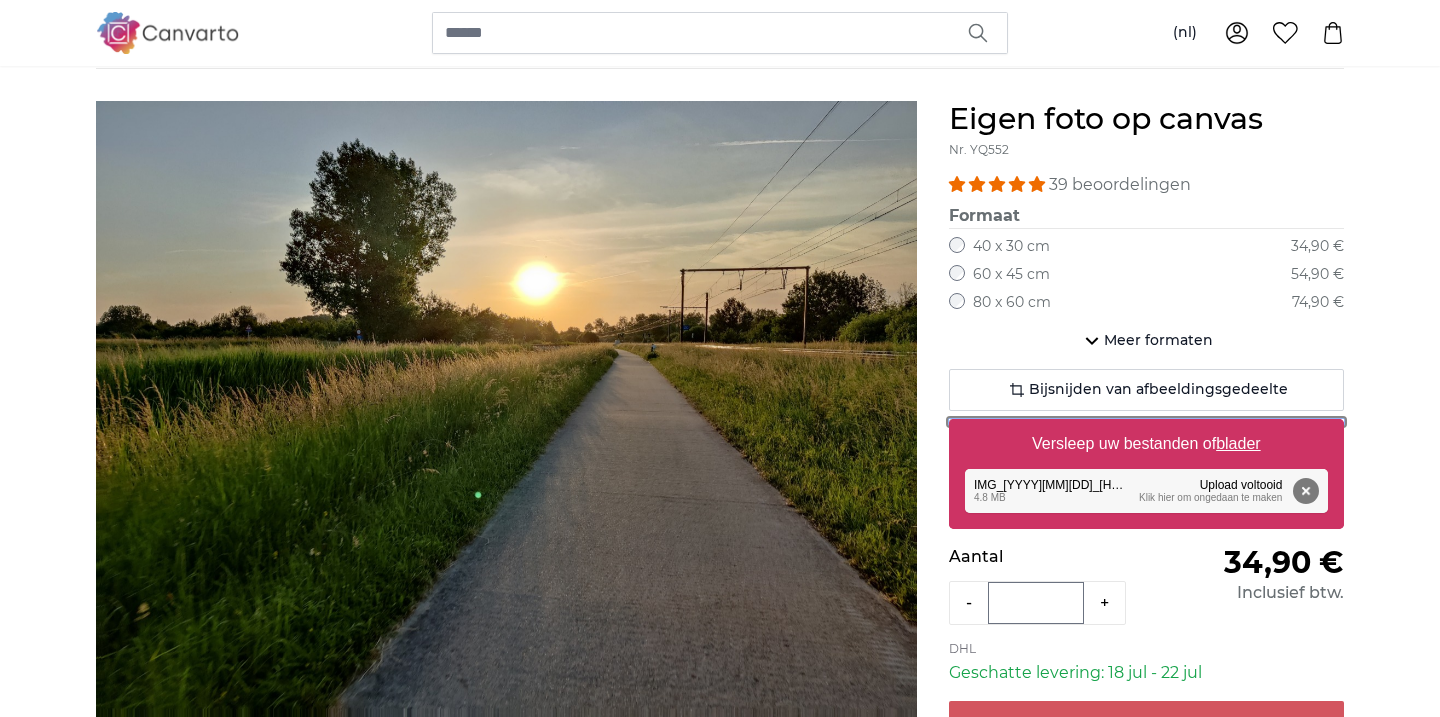scroll, scrollTop: 161, scrollLeft: 0, axis: vertical 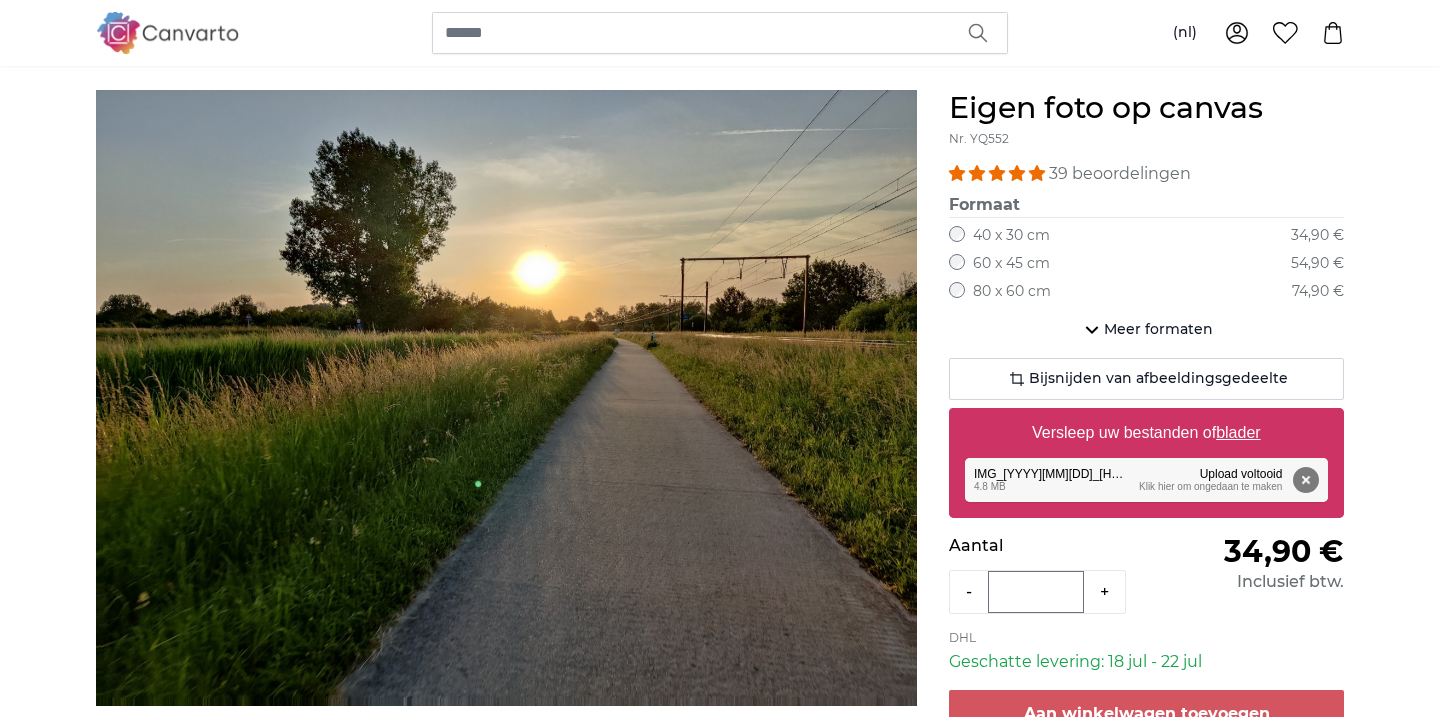 click on "60 x 45 cm" at bounding box center (1011, 264) 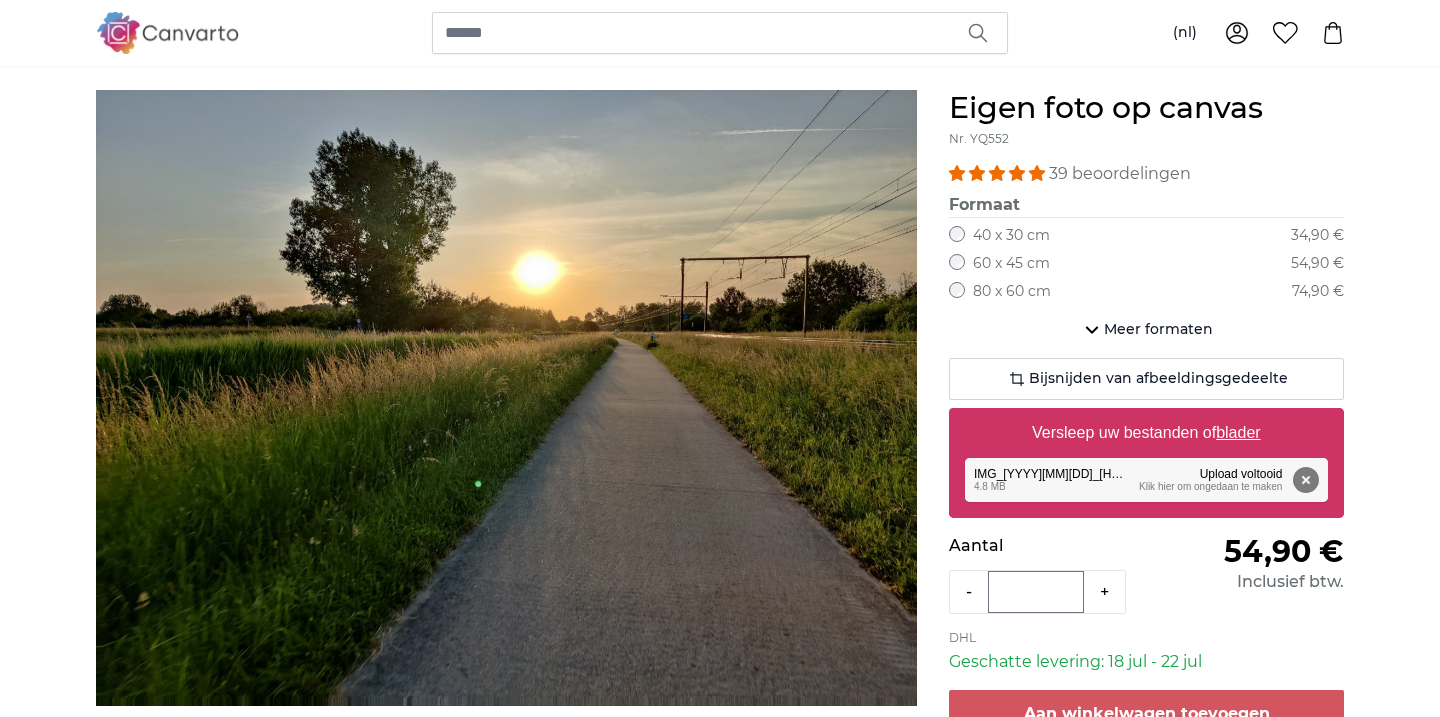 click on "60 x 45 cm" at bounding box center (1011, 264) 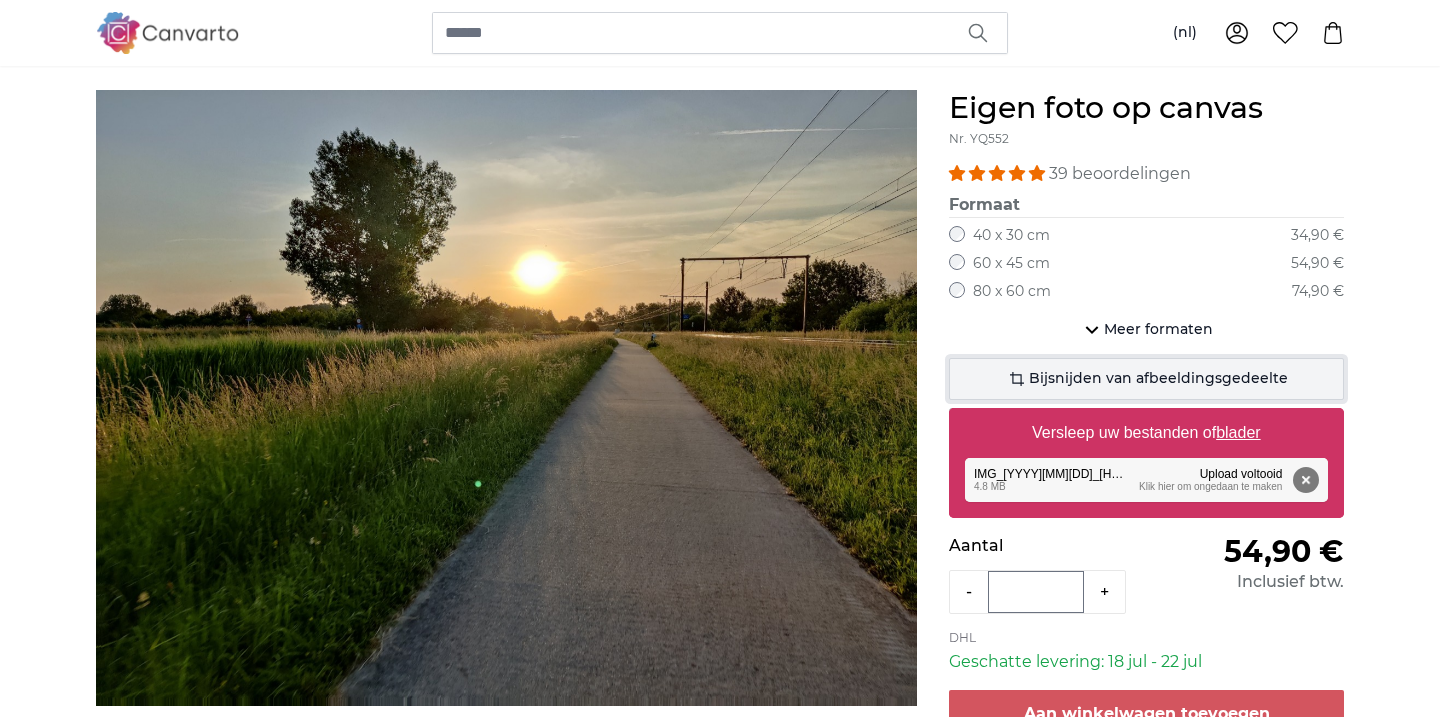 click on "Bijsnijden van afbeeldingsgedeelte" 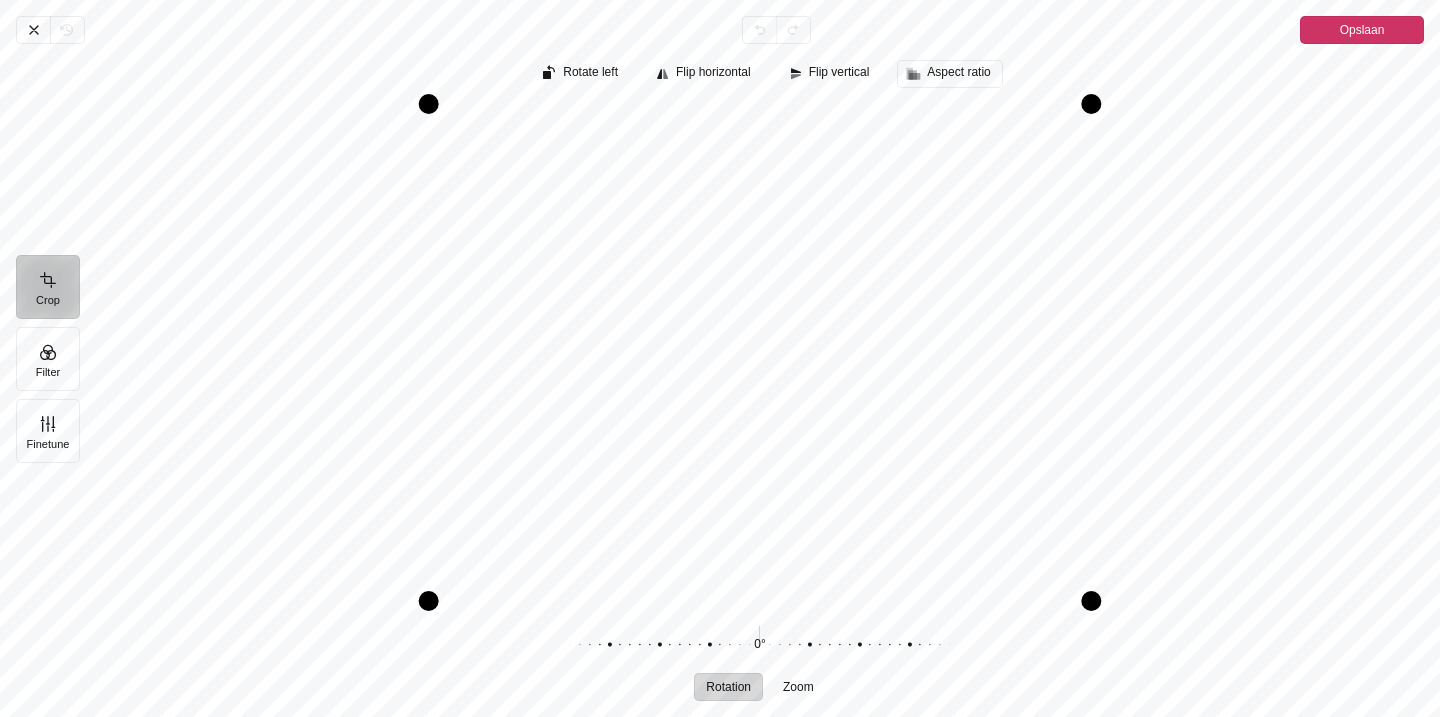 click on "Aspect ratio" at bounding box center [958, 72] 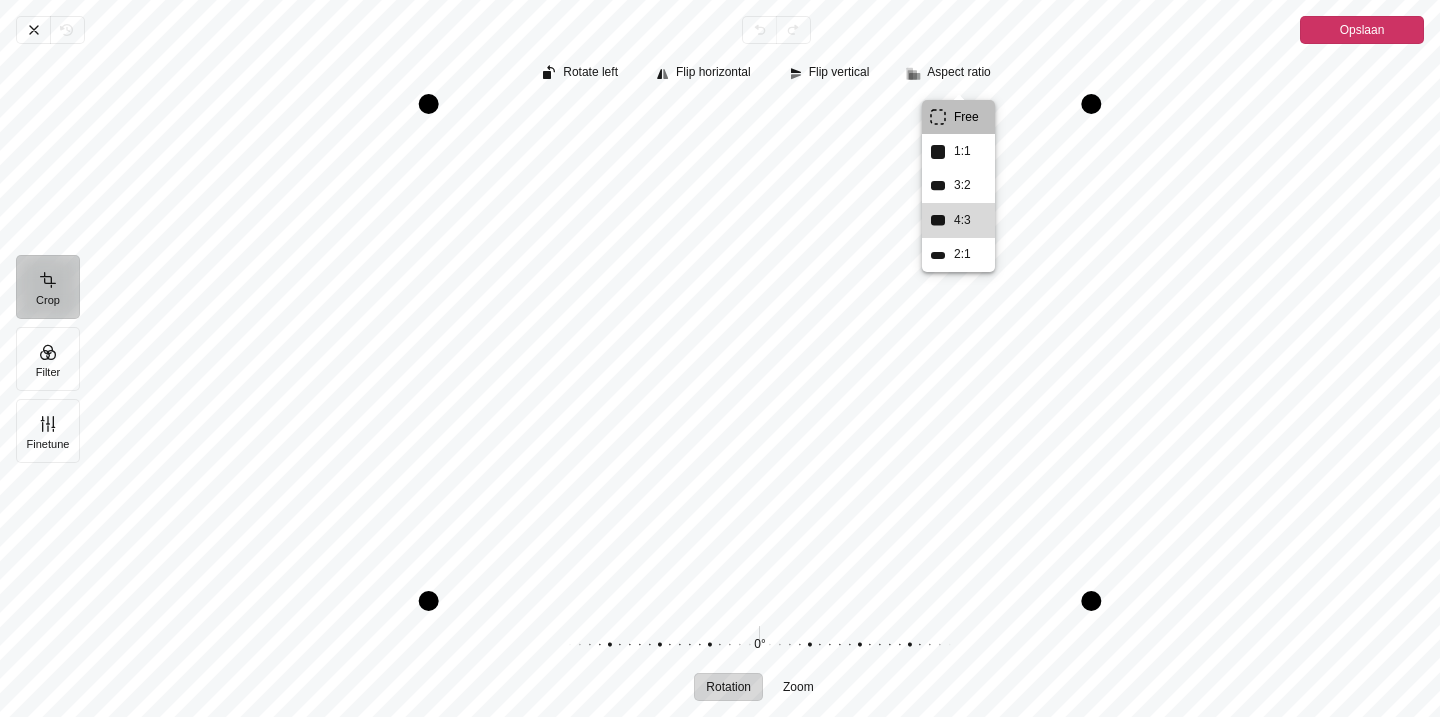 click on "4:3" at bounding box center (962, 220) 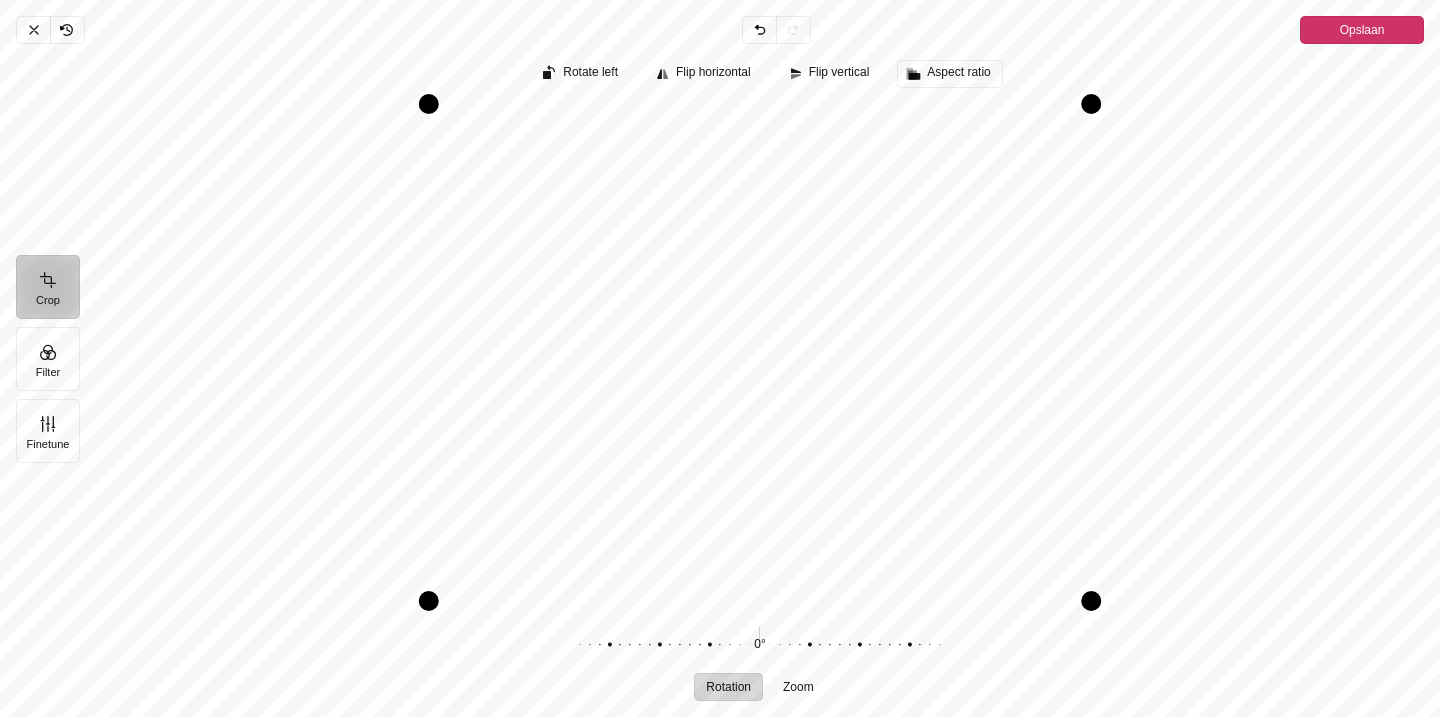 click on "Aspect ratio" 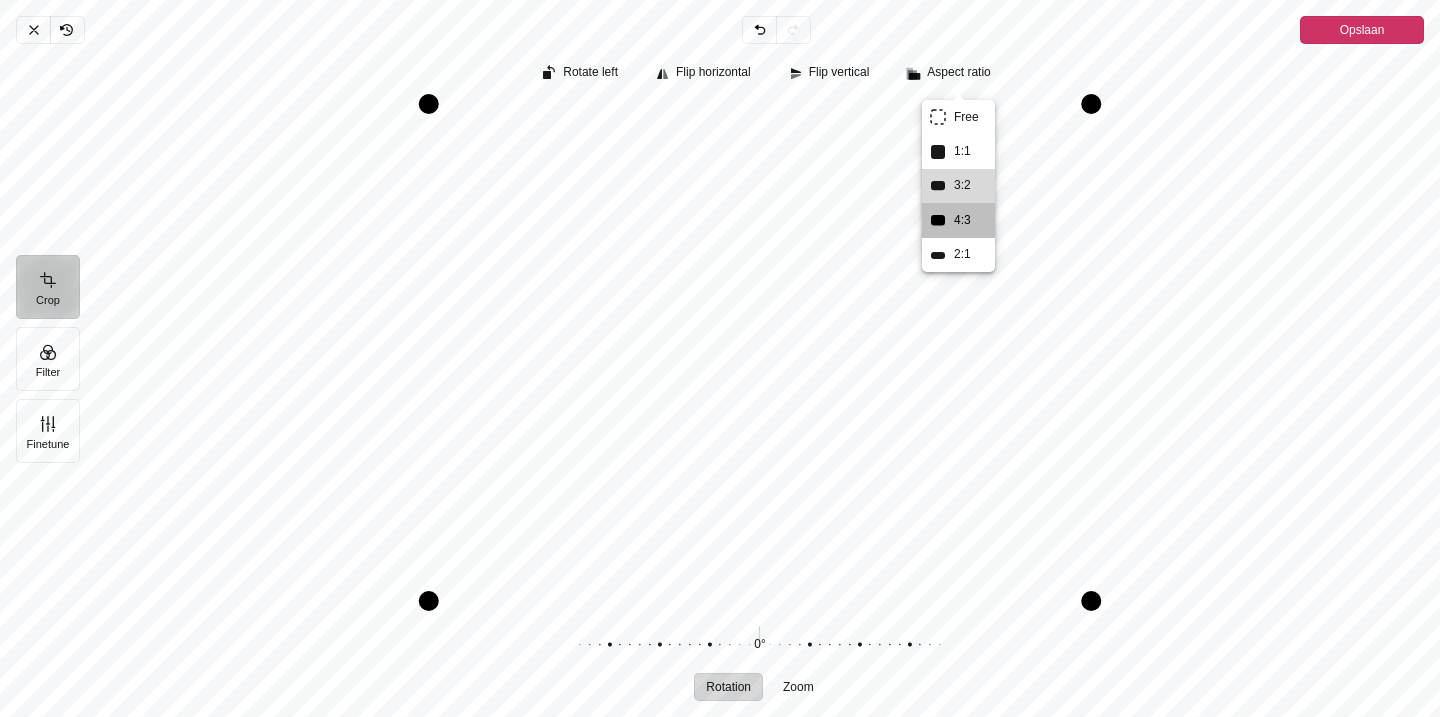 click on "3:2" at bounding box center (962, 185) 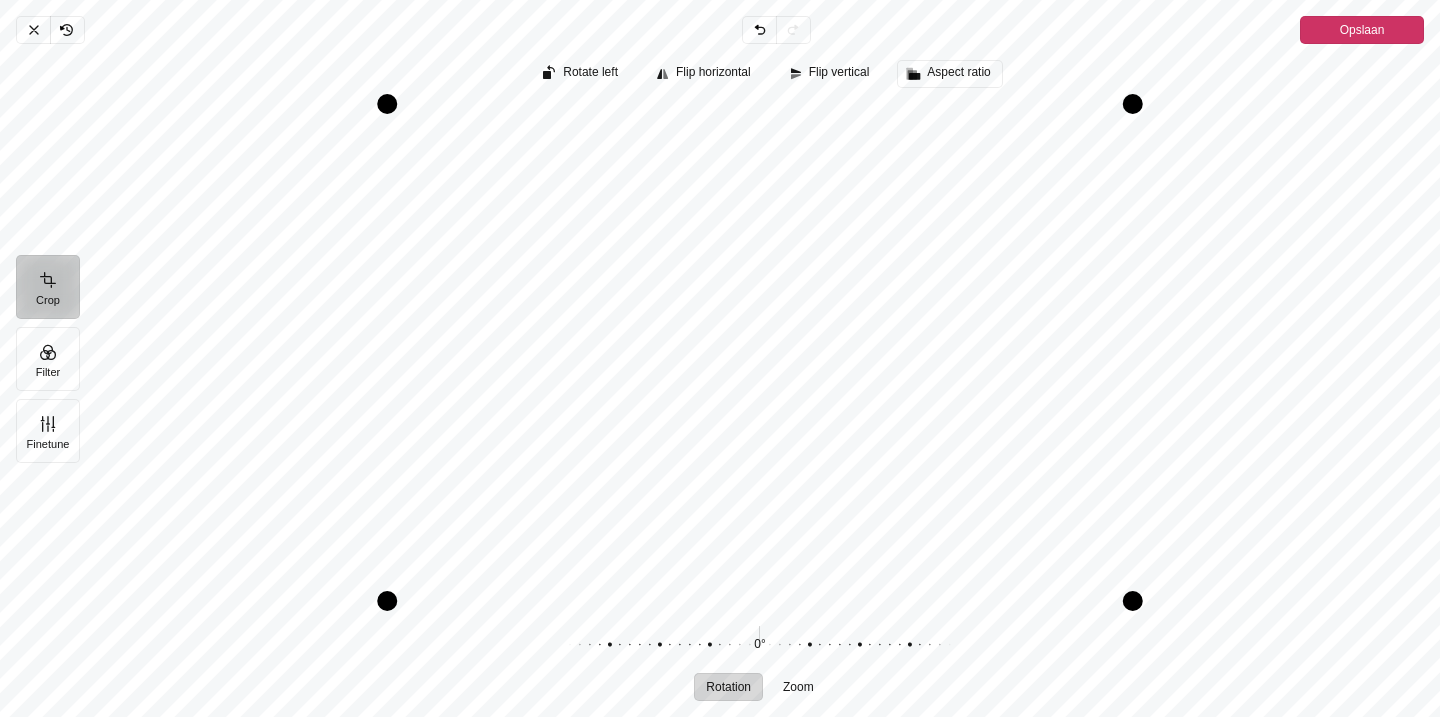 click on "Aspect ratio" 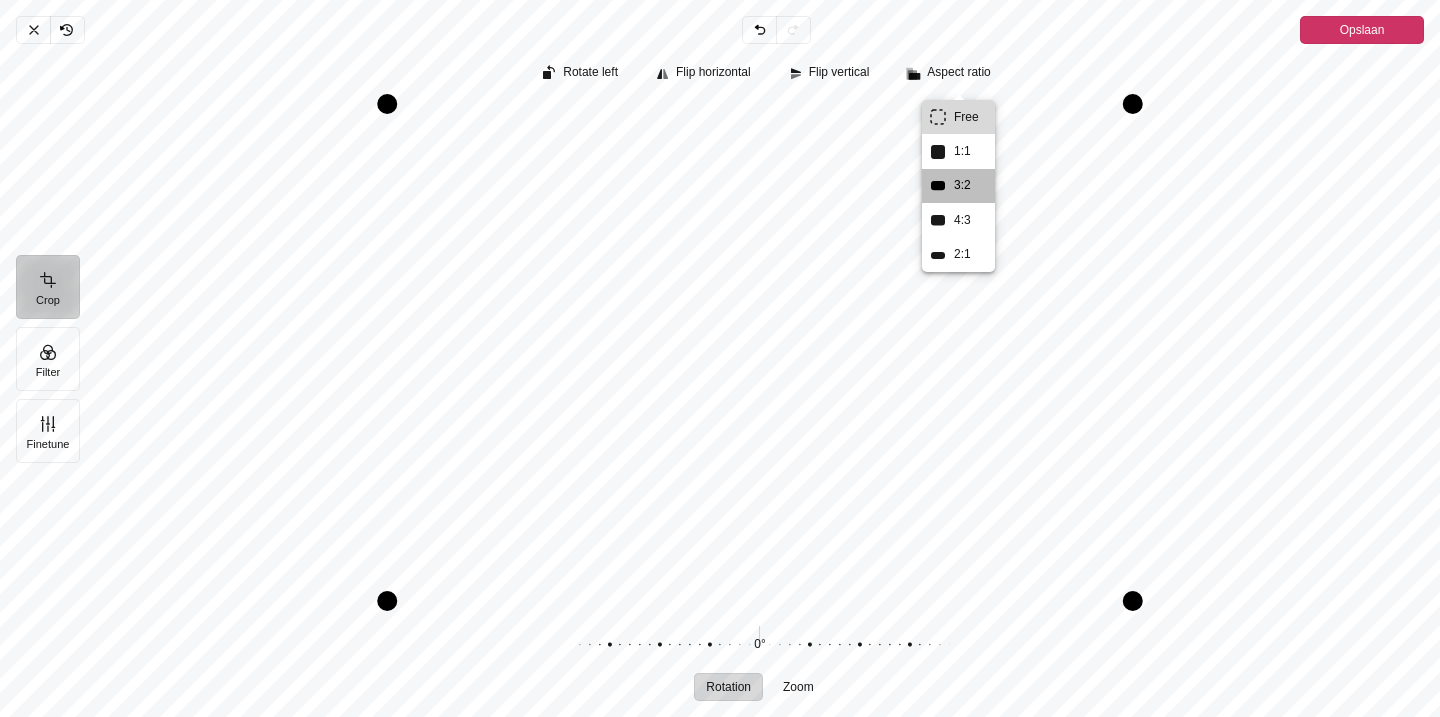 click on "Free" at bounding box center [966, 117] 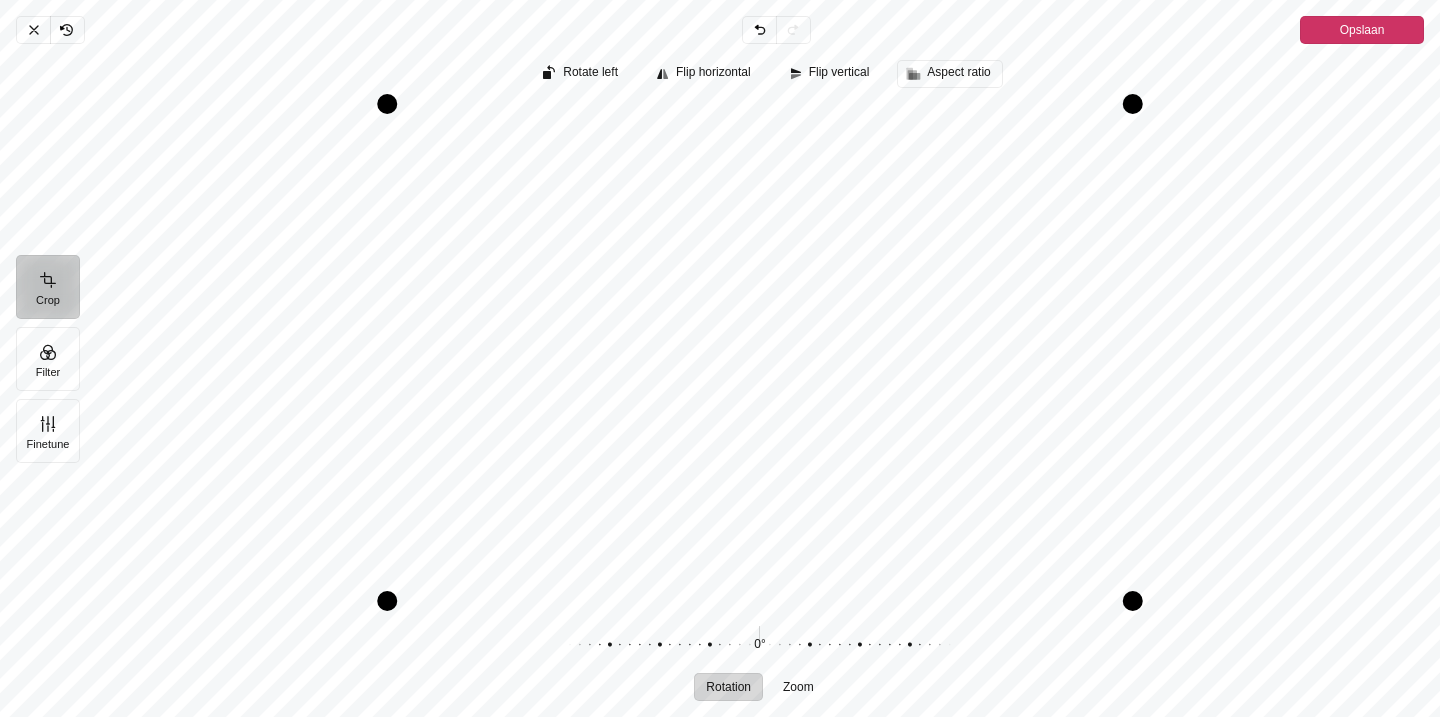 click on "Aspect ratio" at bounding box center [949, 73] 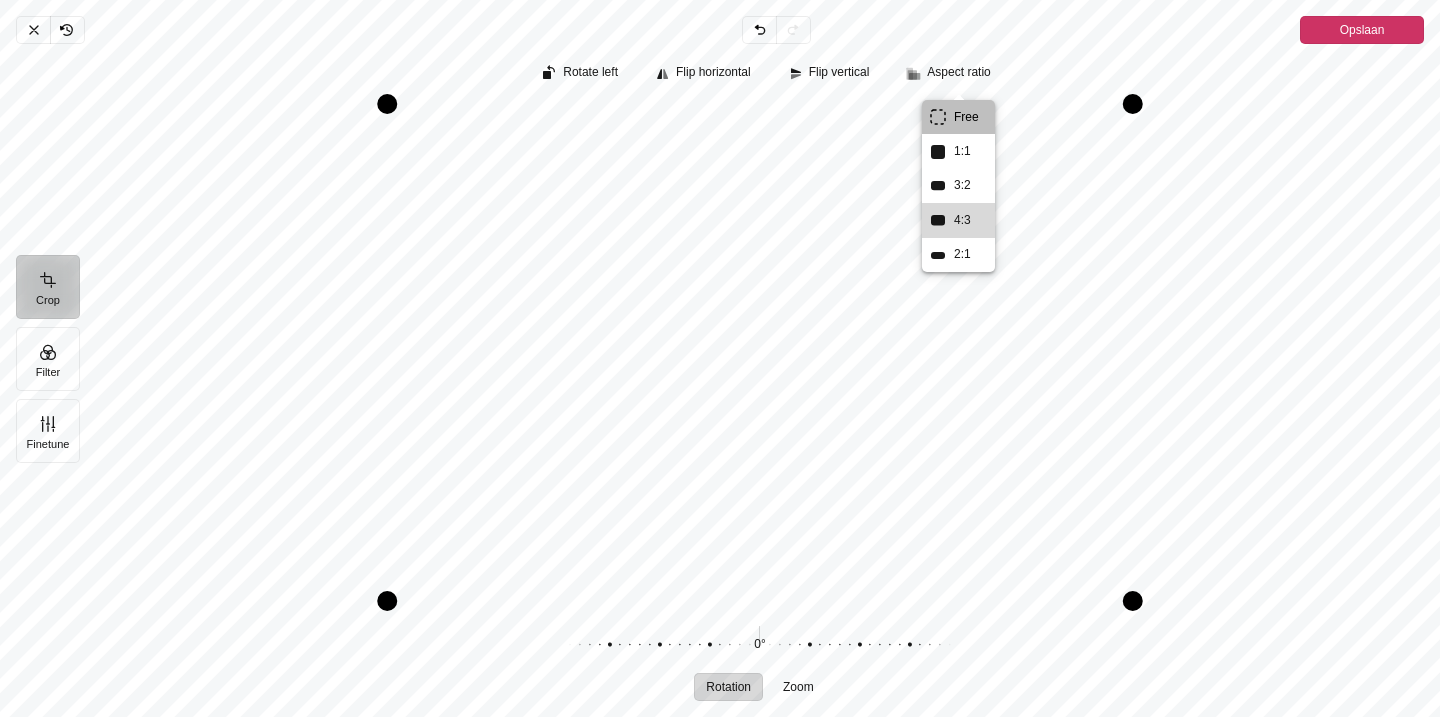 click 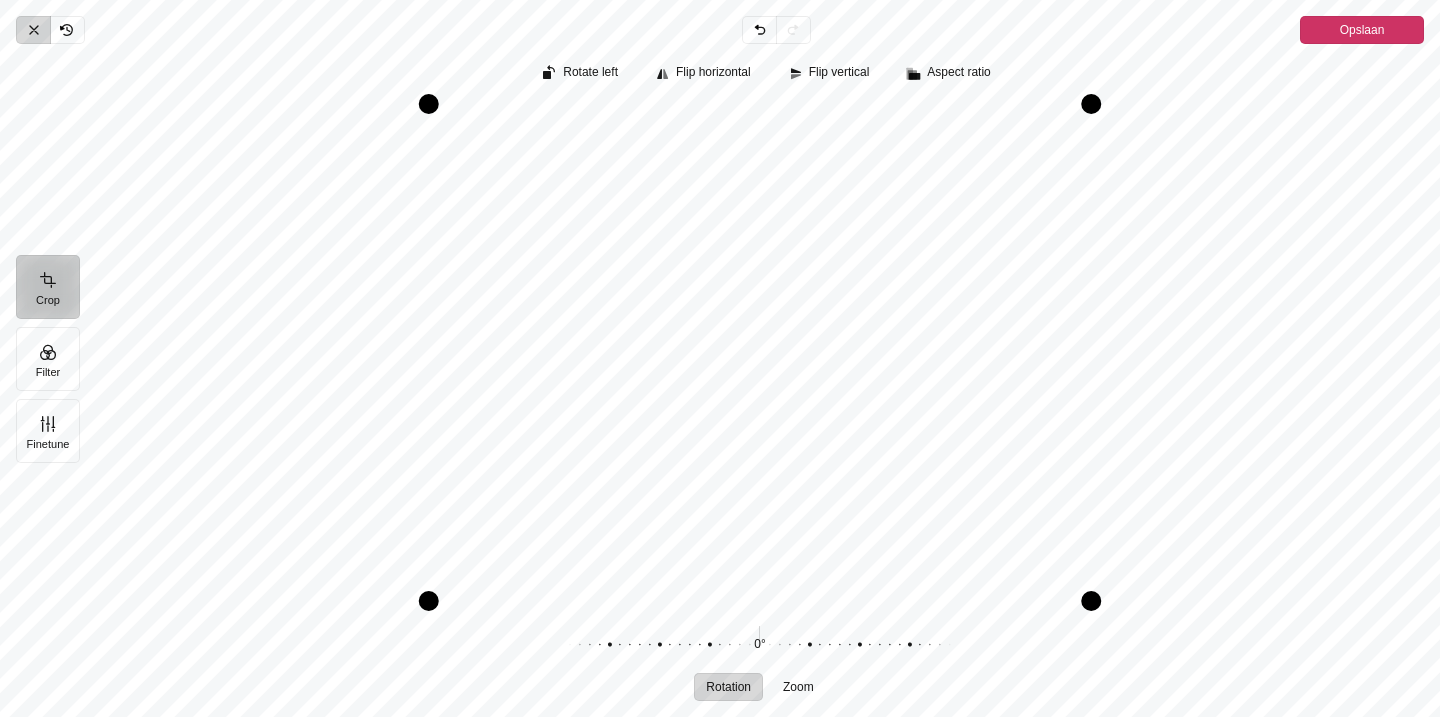click 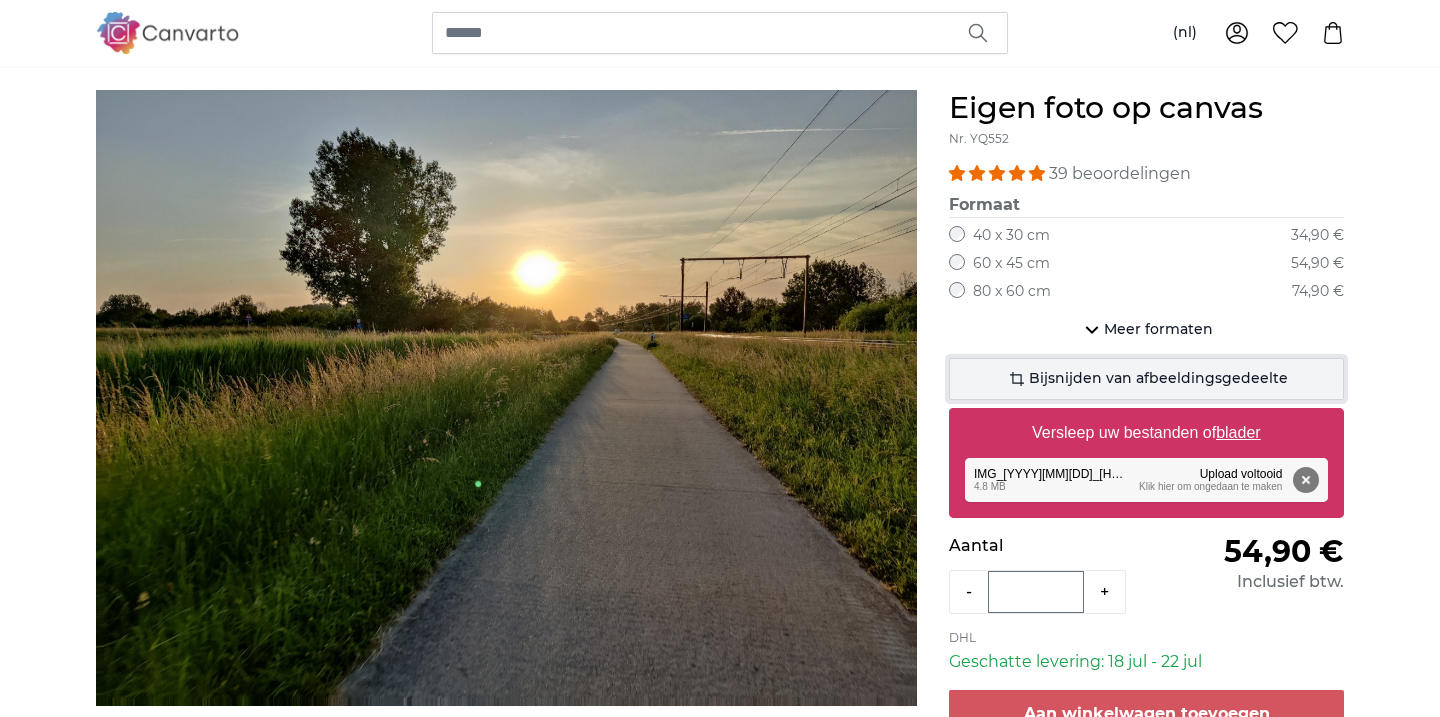 click on "Bijsnijden van afbeeldingsgedeelte" 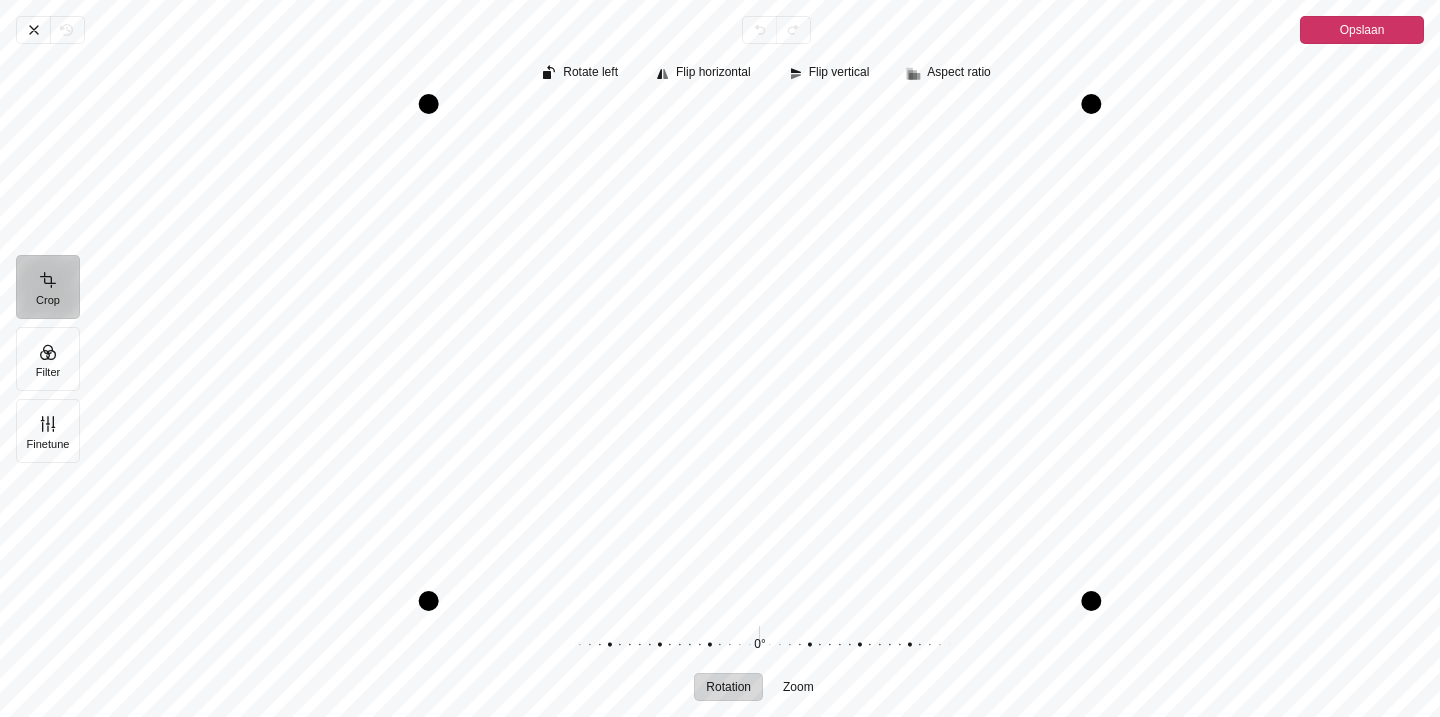 click on "Annuleren   Revert       Undo   Redo       Opslaan       Crop     Filter     Finetune       Rotate left   Flip horizontal   Flip vertical
Aspect ratio             Rotation   Zoom     0°   Opnieuw instellen" at bounding box center [720, 358] 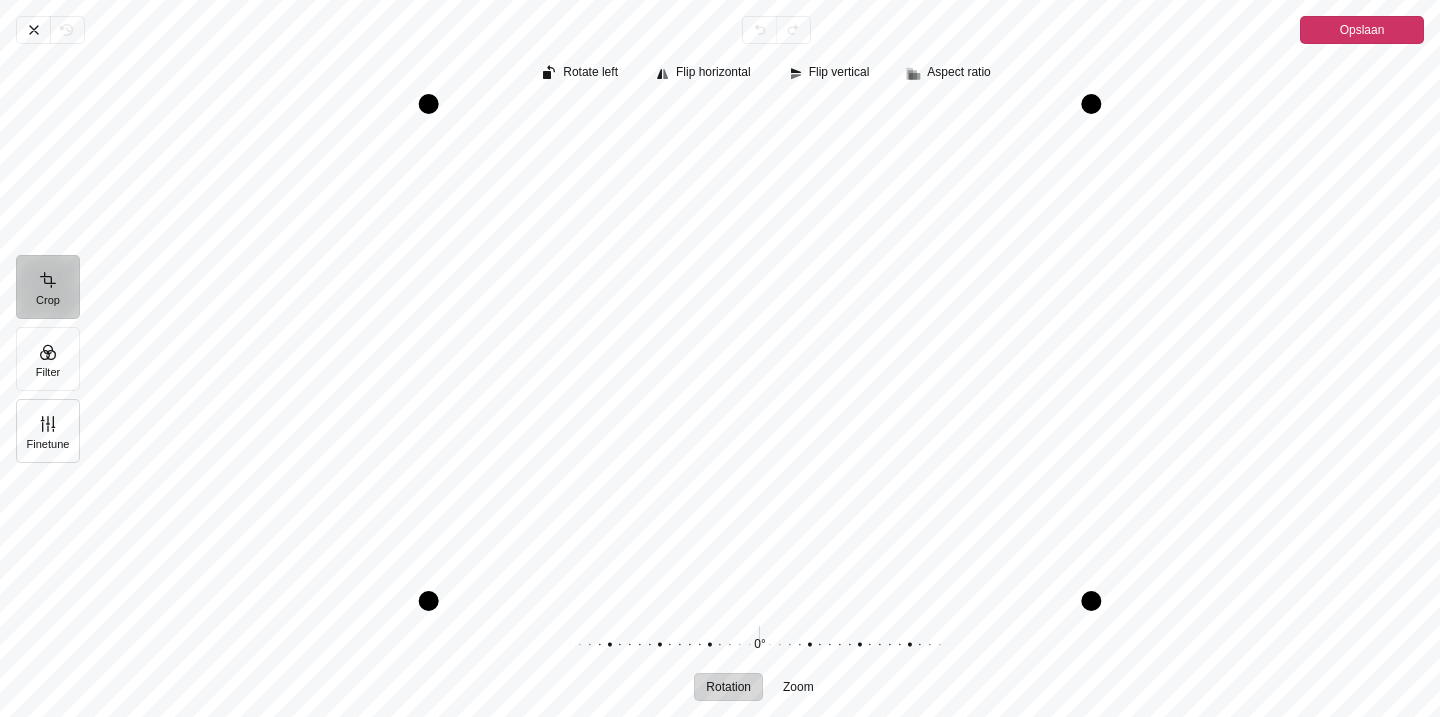 click on "Finetune" at bounding box center (48, 431) 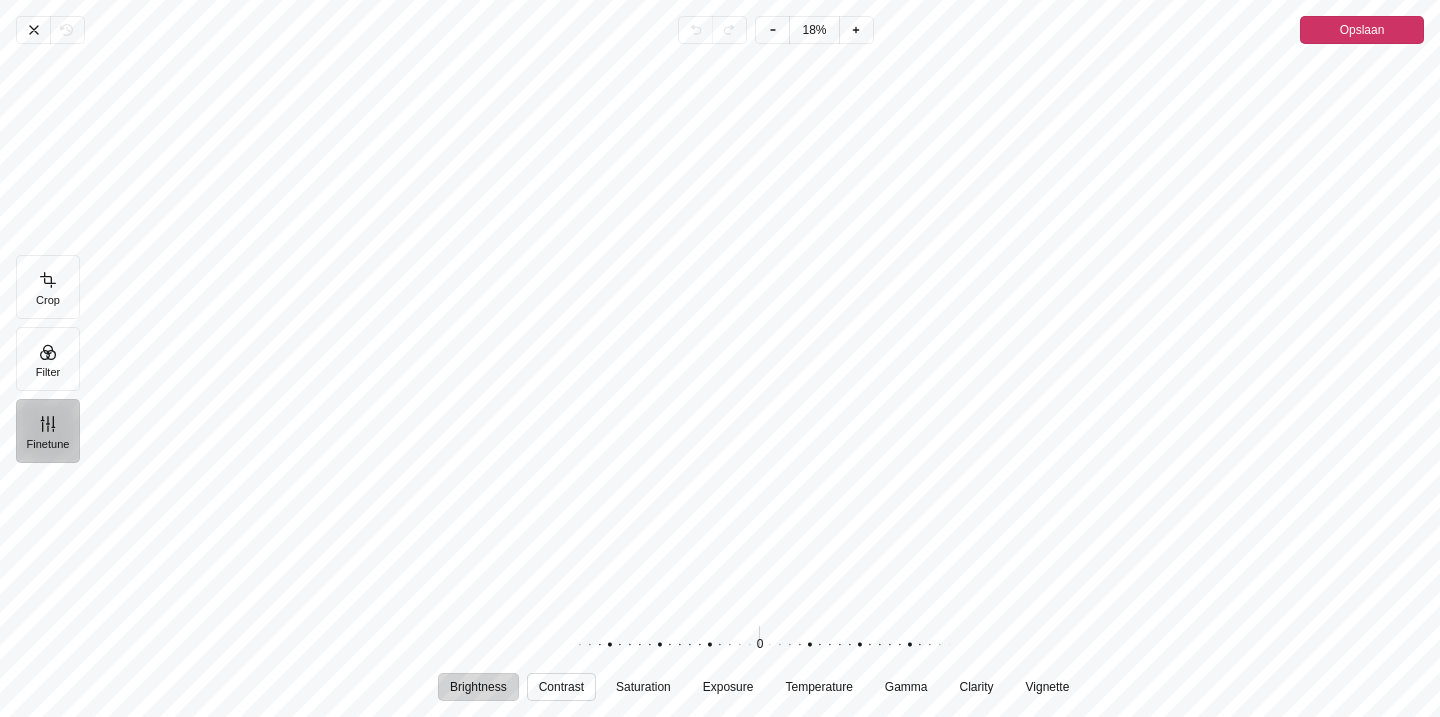 click on "Contrast" at bounding box center [561, 687] 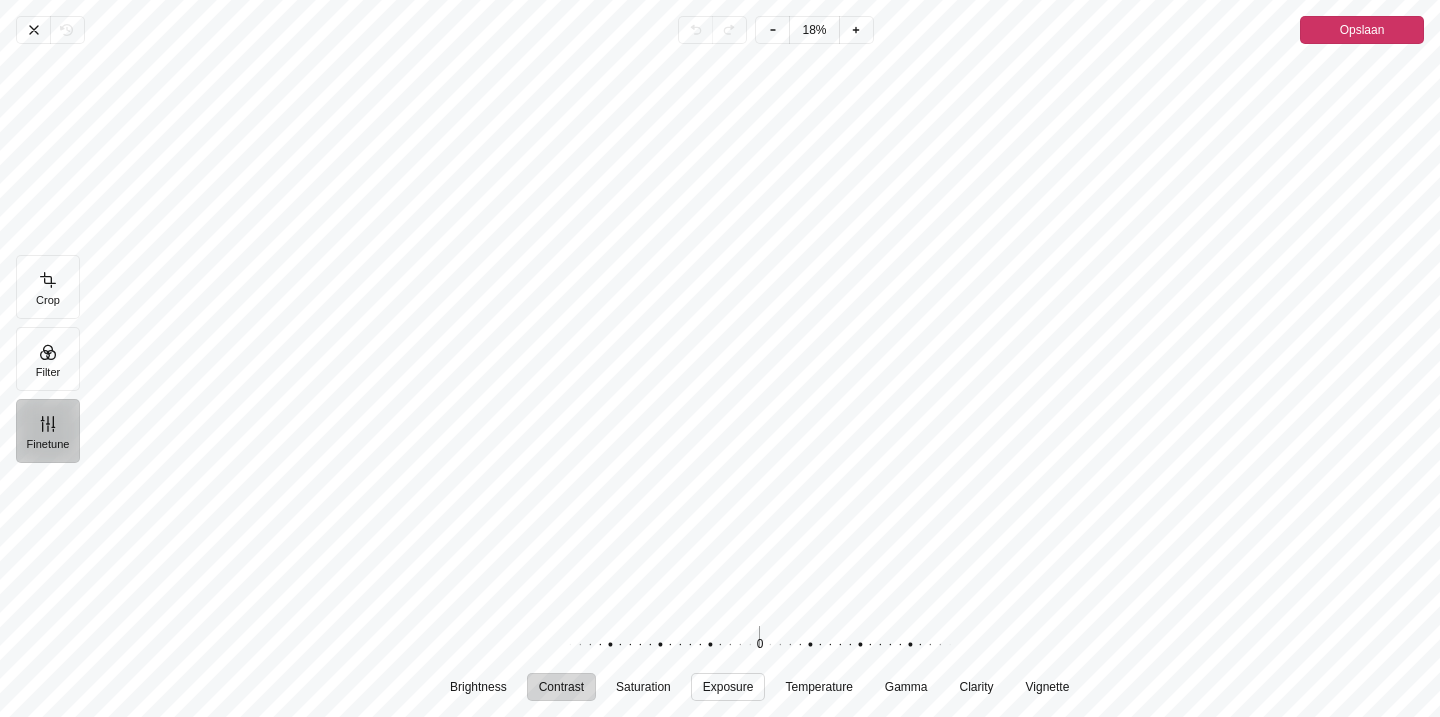 drag, startPoint x: 760, startPoint y: 639, endPoint x: 760, endPoint y: 692, distance: 53 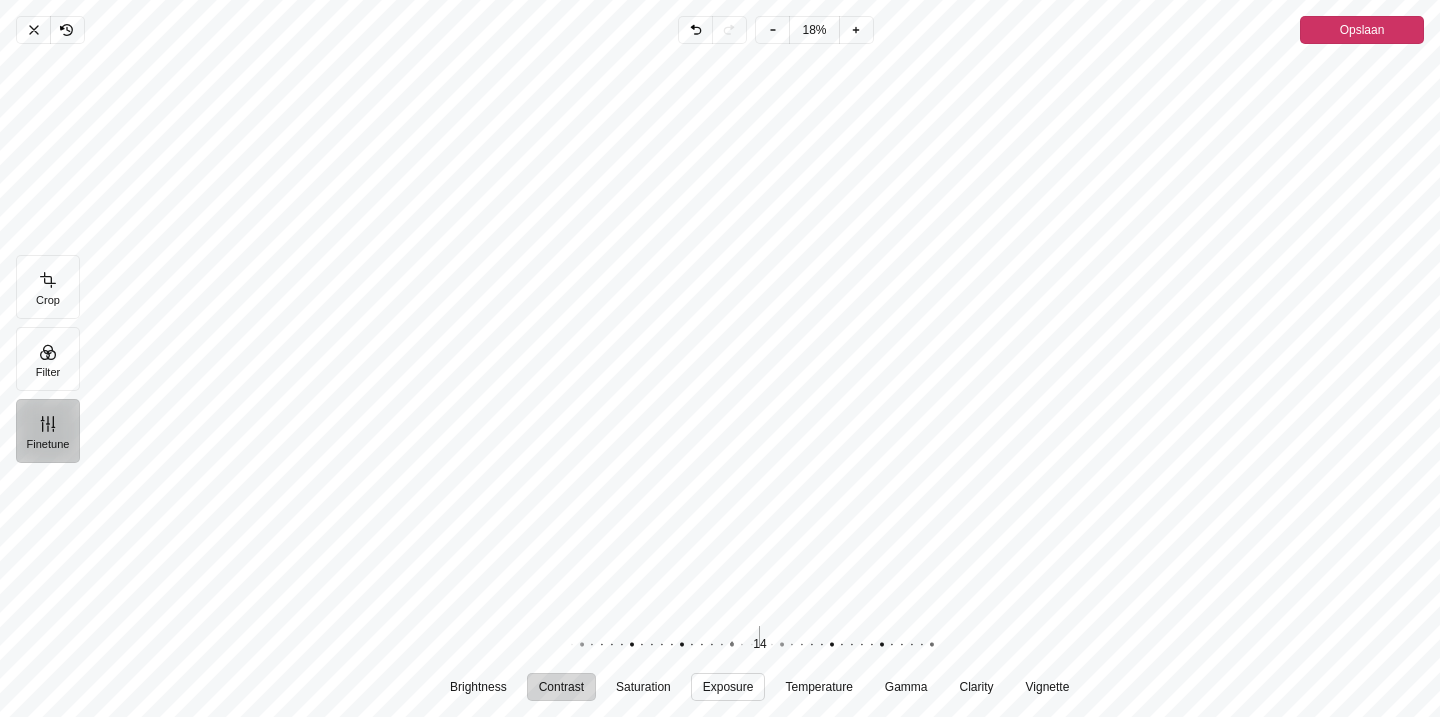 drag, startPoint x: 750, startPoint y: 661, endPoint x: 722, endPoint y: 684, distance: 36.23534 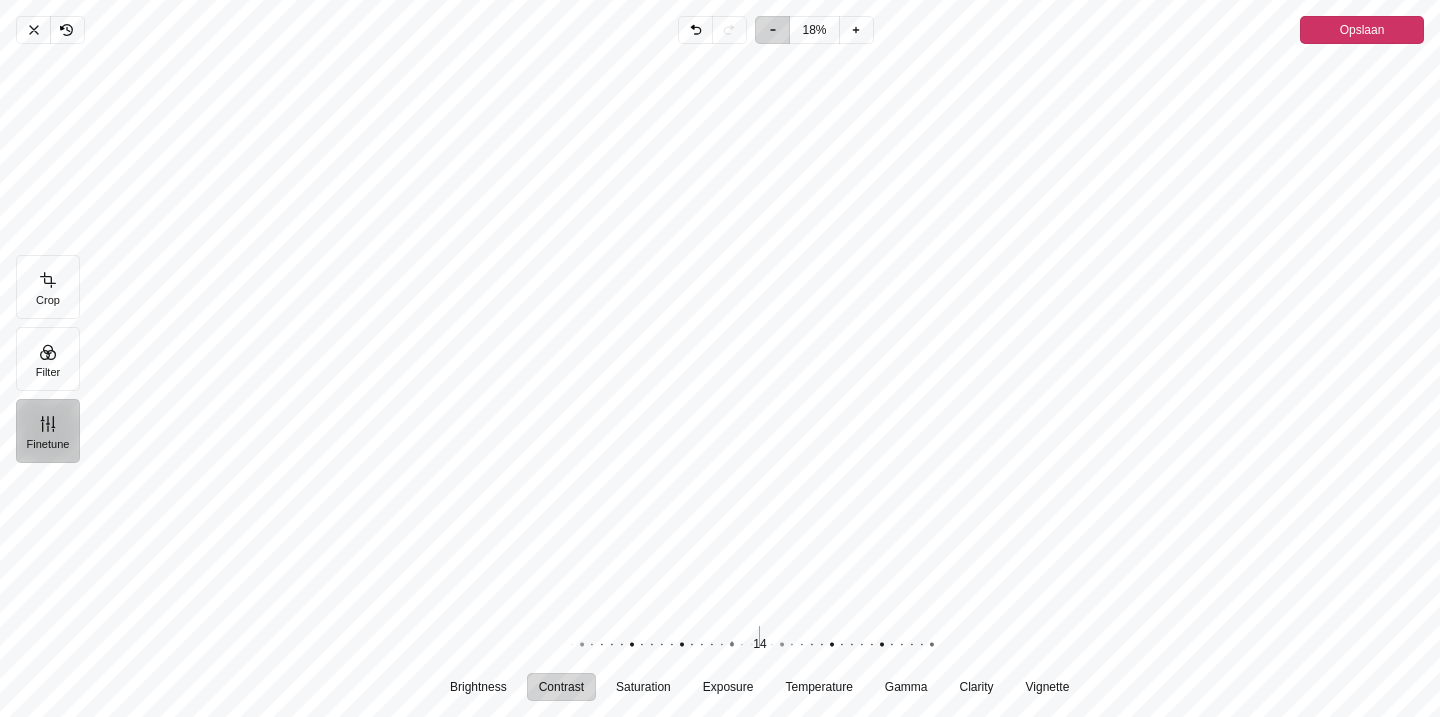 click 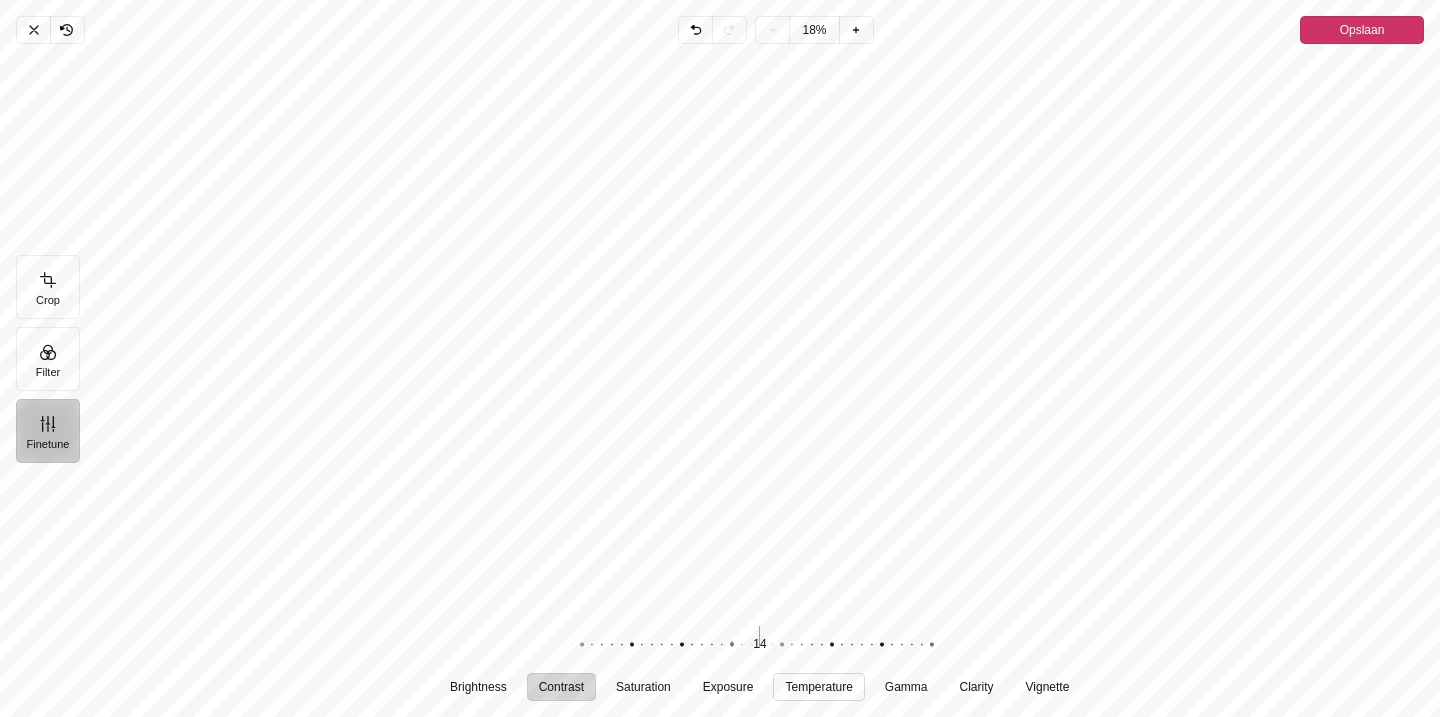 click on "Temperature" at bounding box center [819, 687] 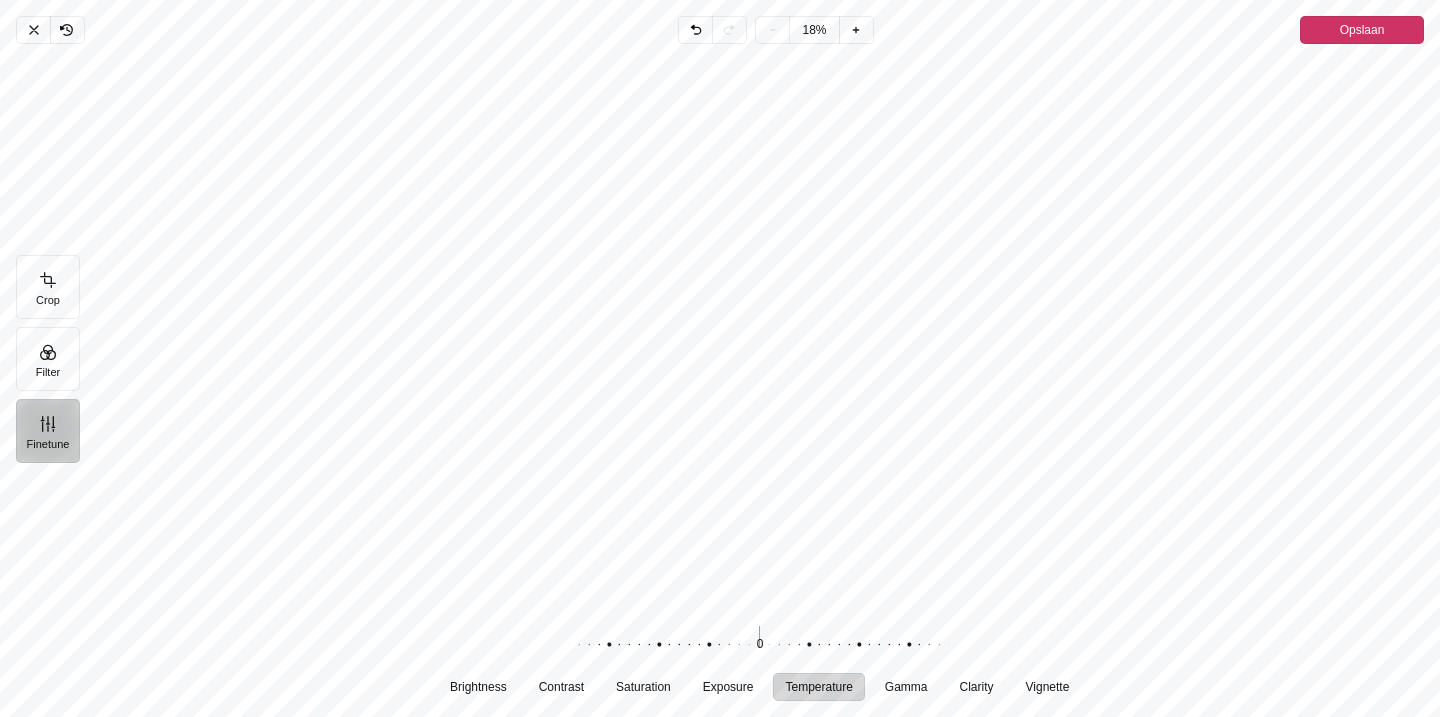 drag, startPoint x: 759, startPoint y: 636, endPoint x: 759, endPoint y: 659, distance: 23 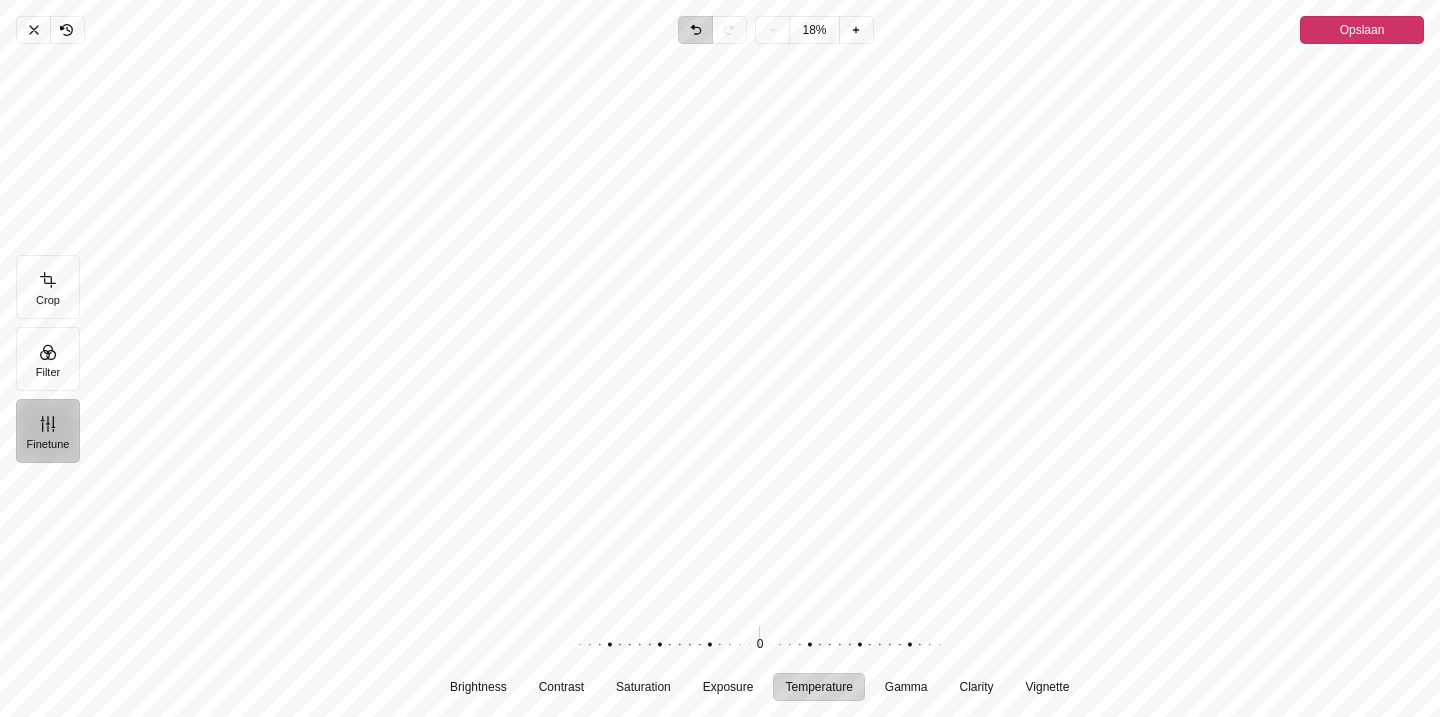 click 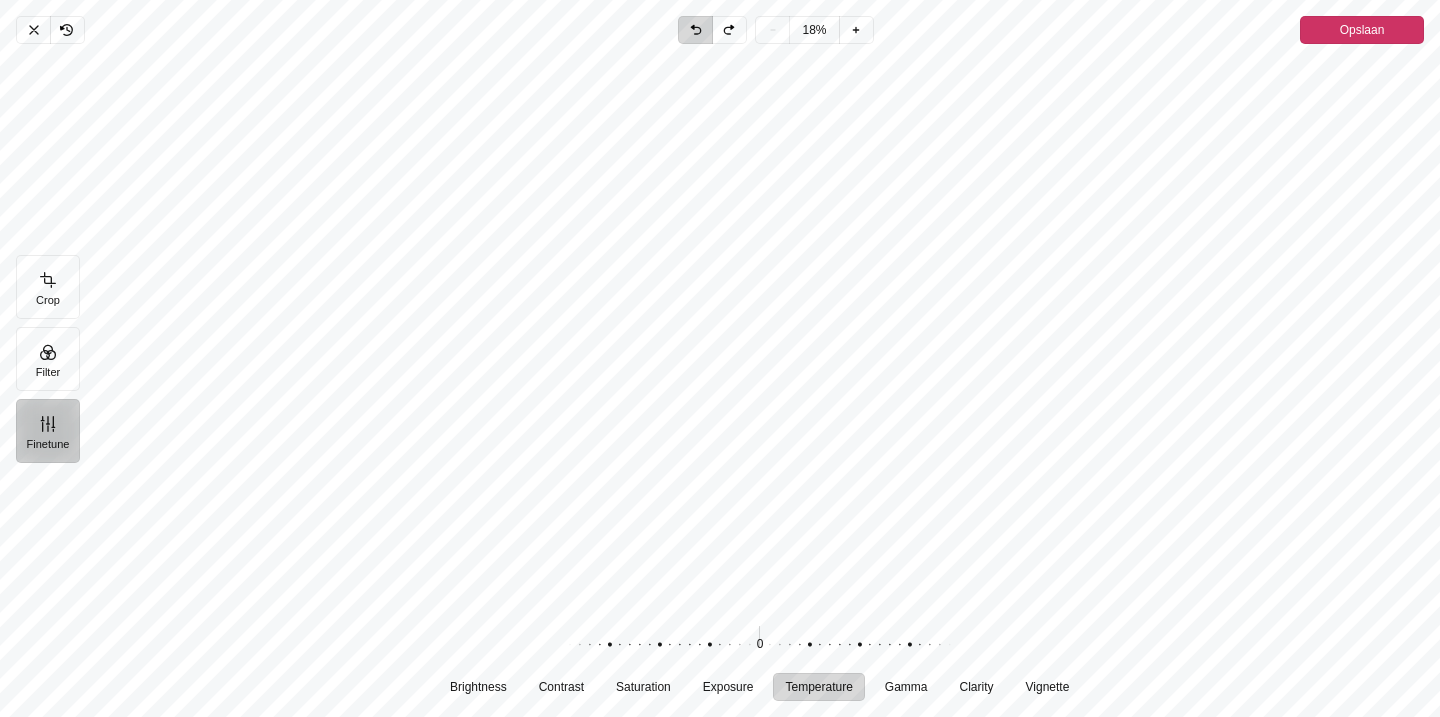 click 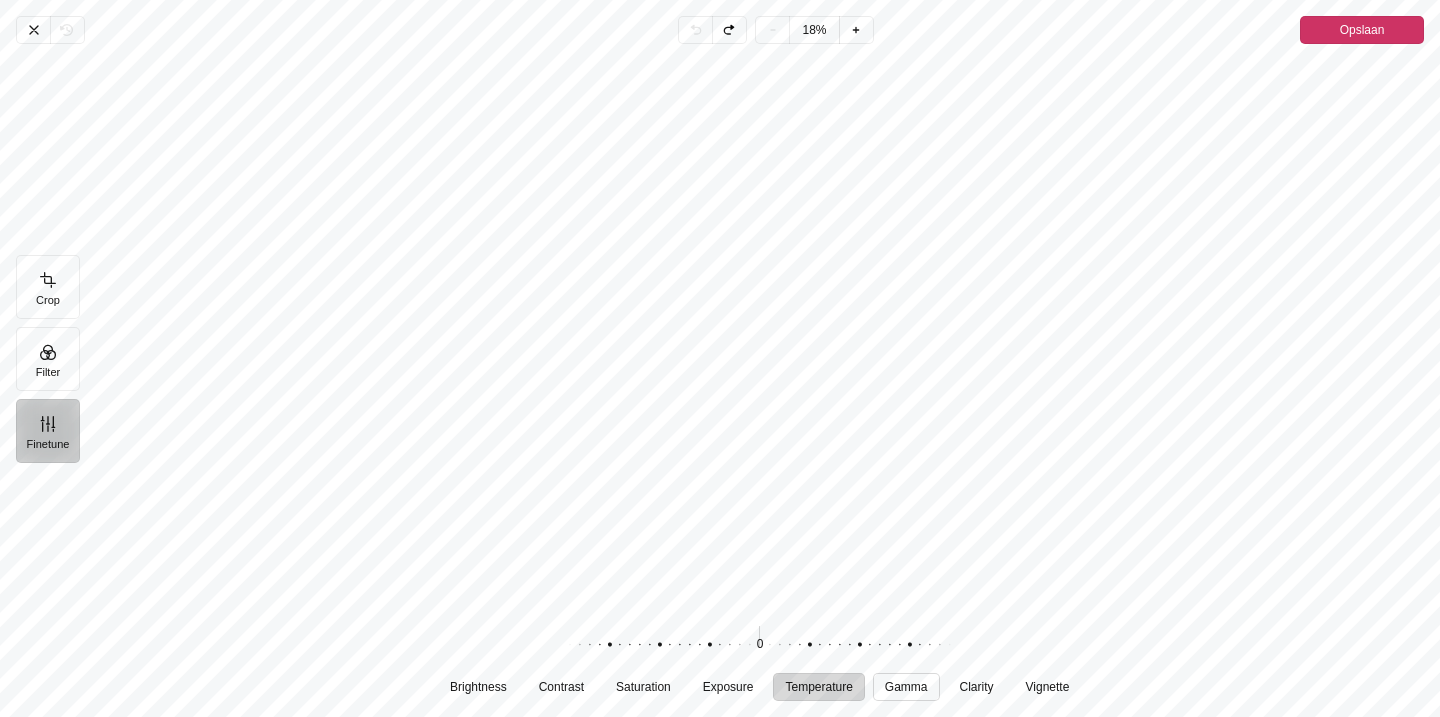 click on "Gamma" at bounding box center (906, 687) 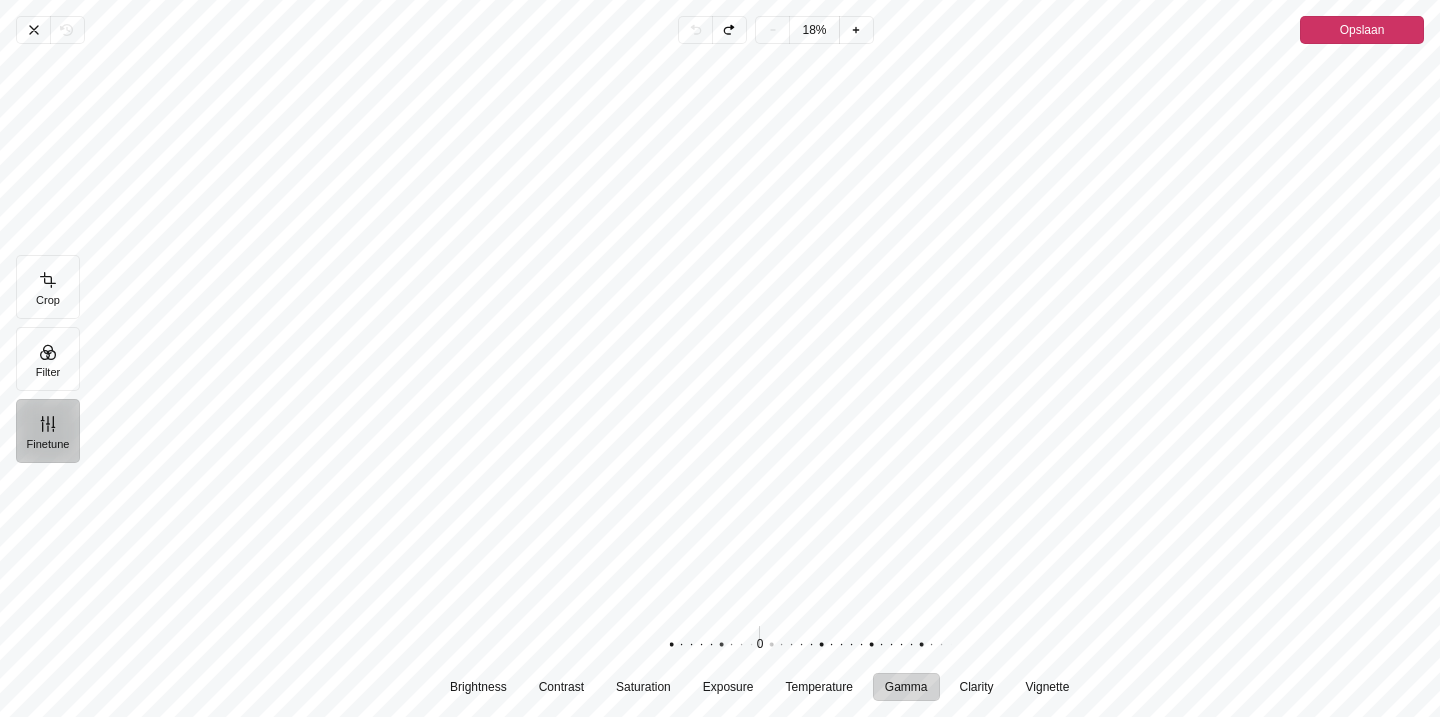click at bounding box center [862, 645] 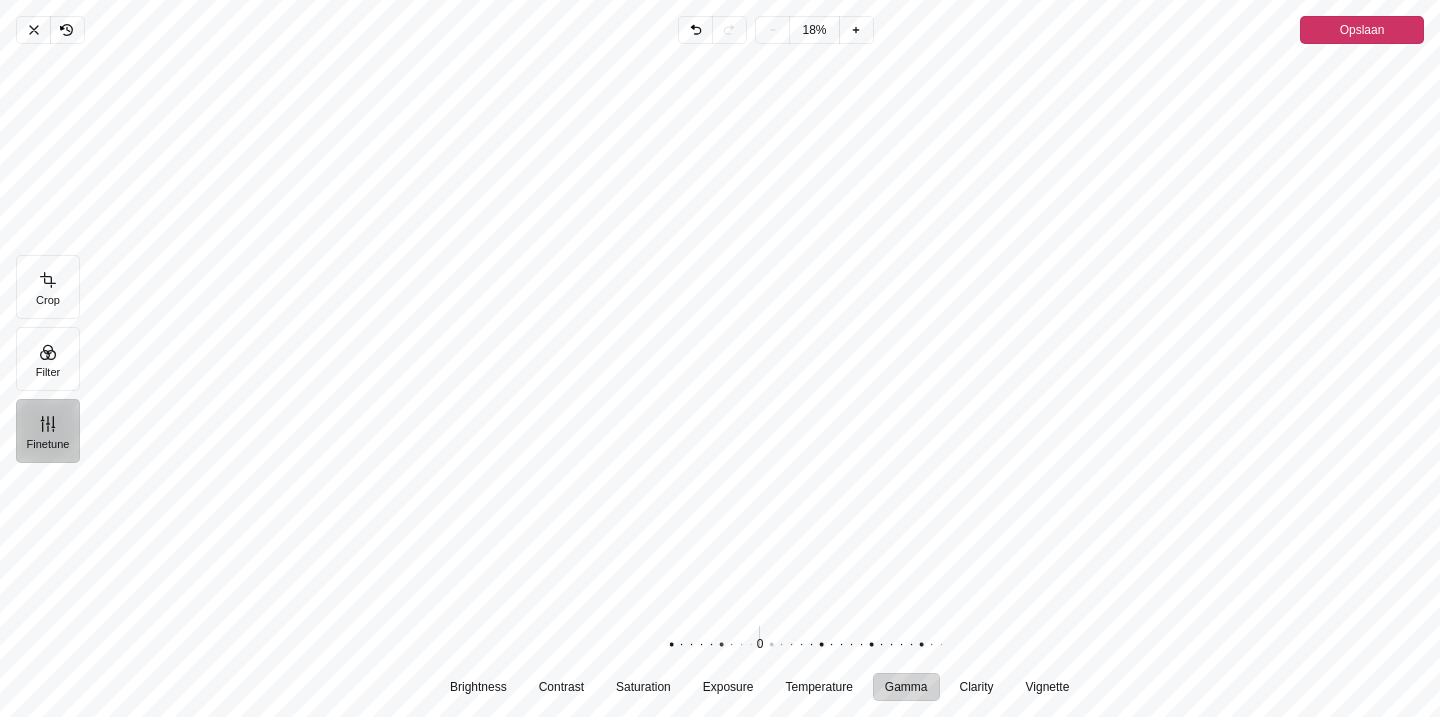click at bounding box center [862, 645] 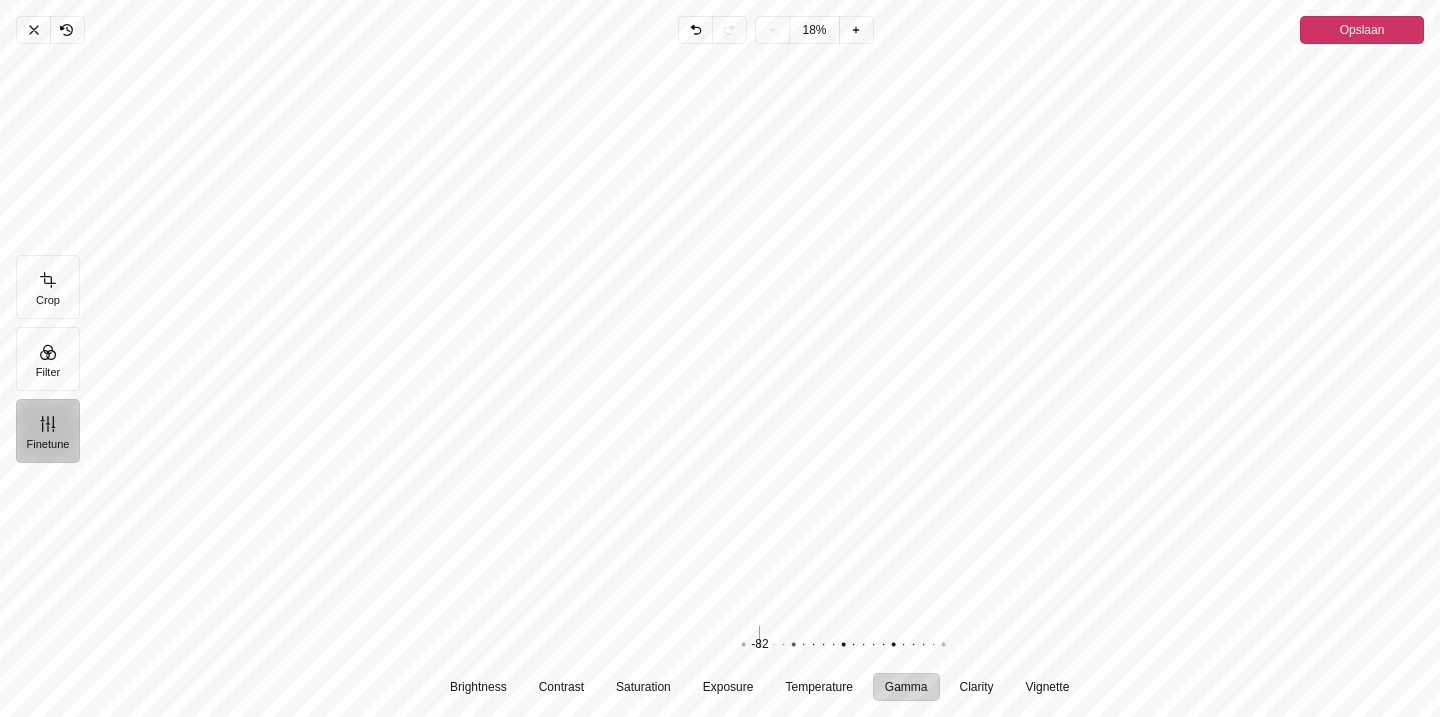 drag, startPoint x: 800, startPoint y: 641, endPoint x: 872, endPoint y: 676, distance: 80.05623 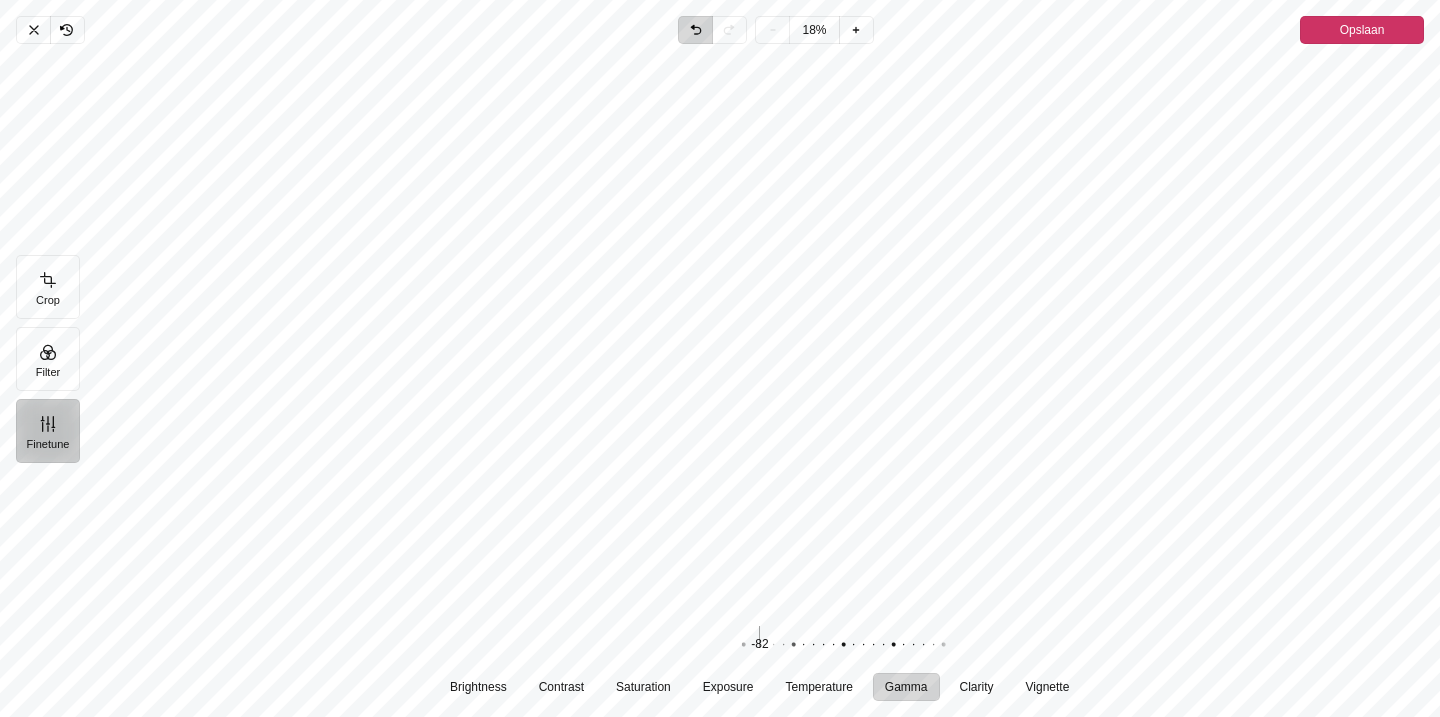 click 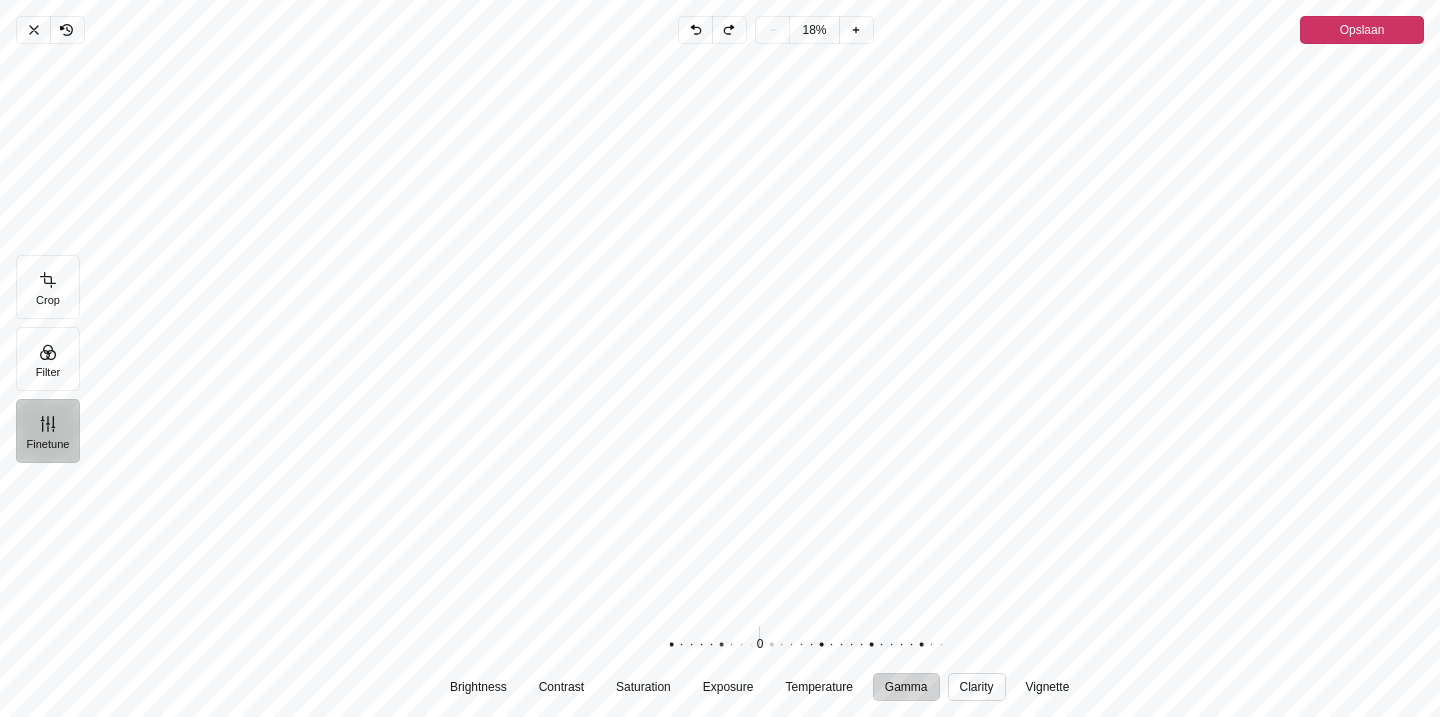 click on "Clarity" at bounding box center (977, 687) 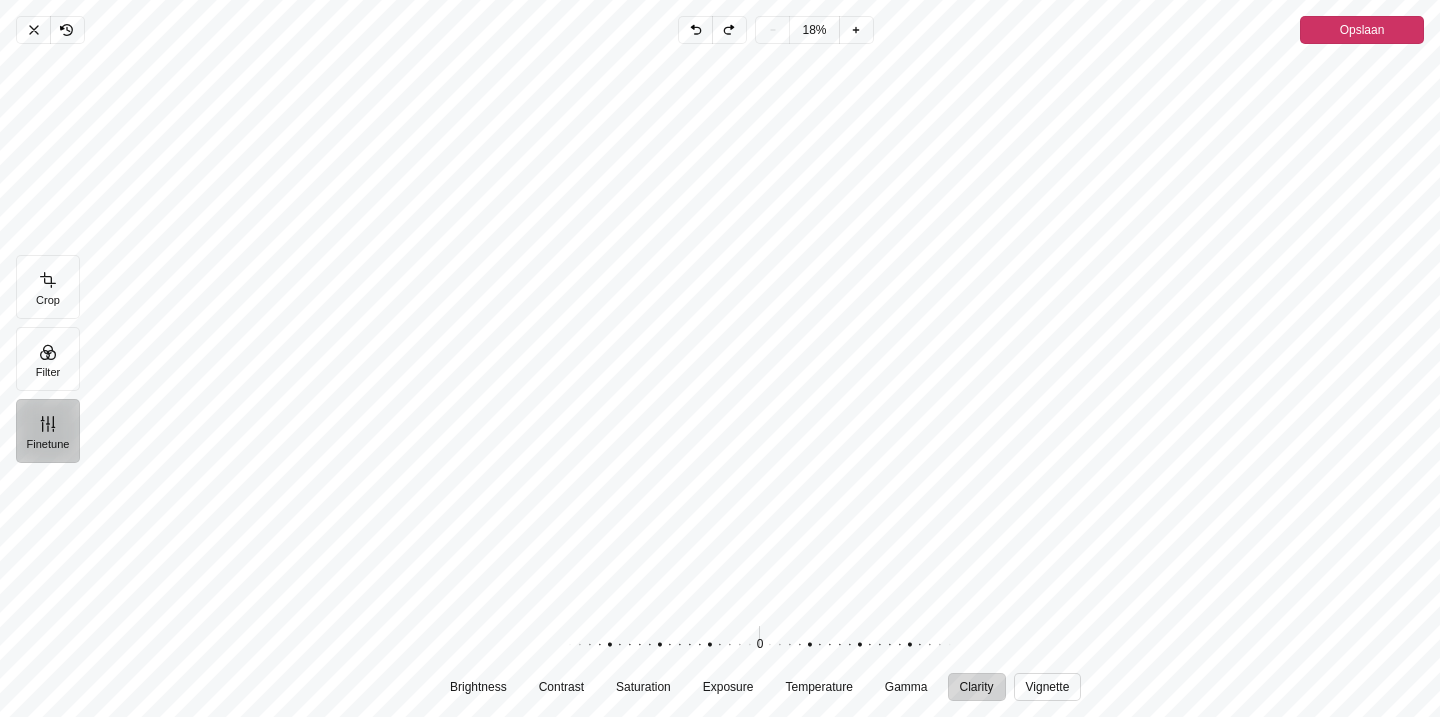 click on "Vignette" at bounding box center (1048, 687) 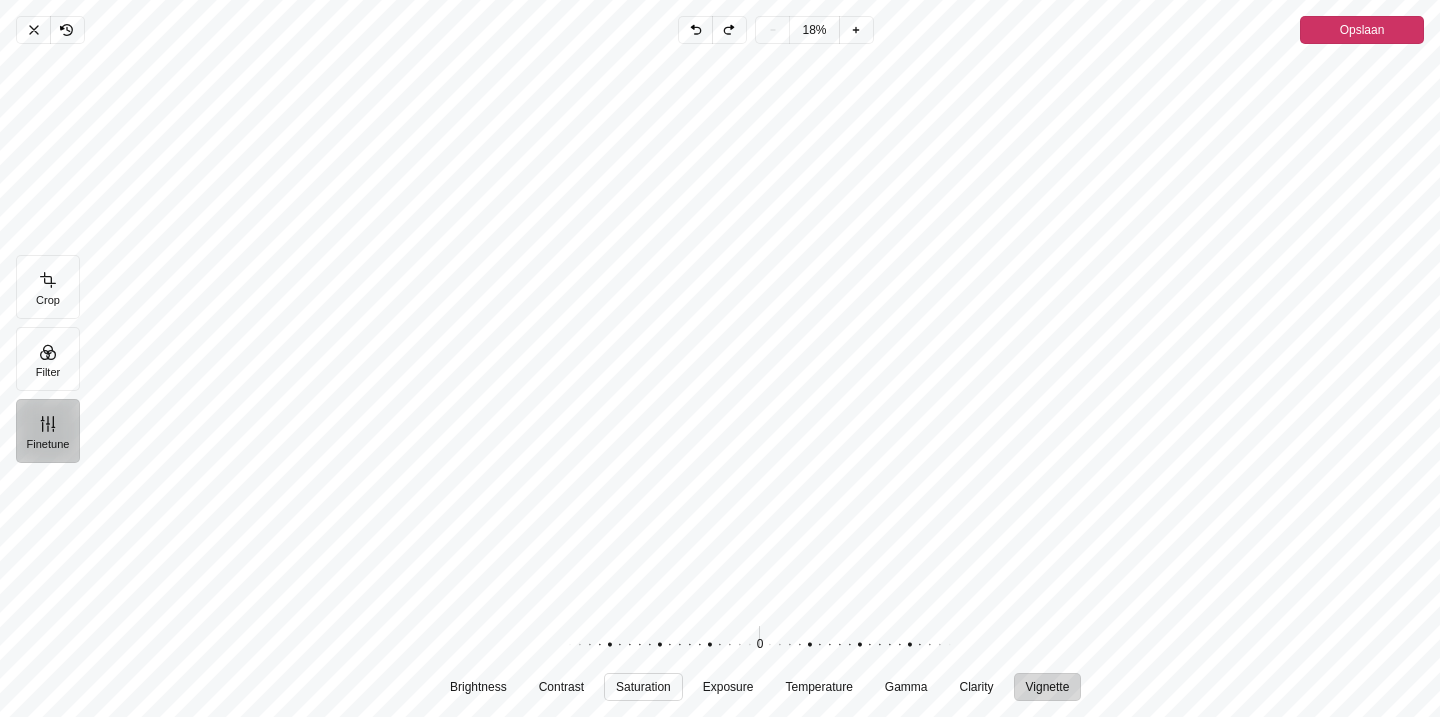 click on "Saturation" at bounding box center (643, 687) 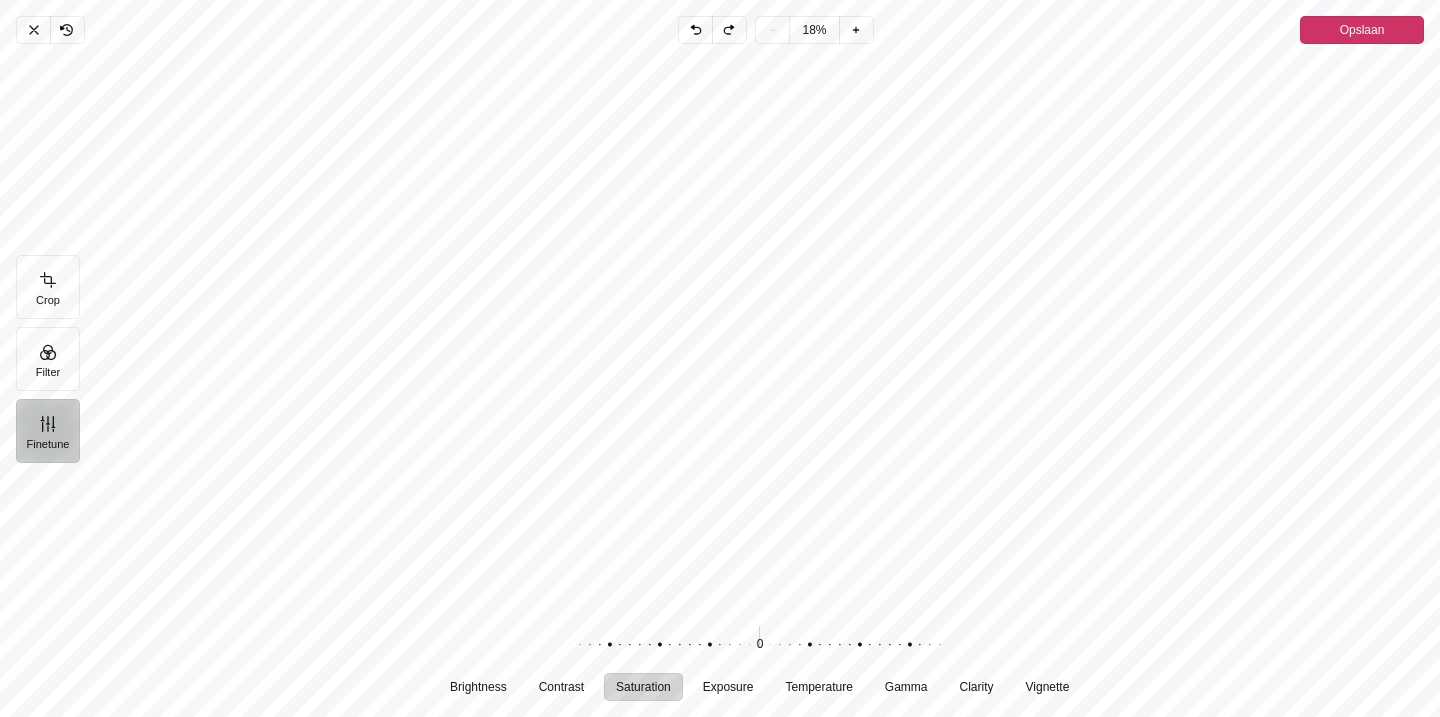 click at bounding box center (750, 645) 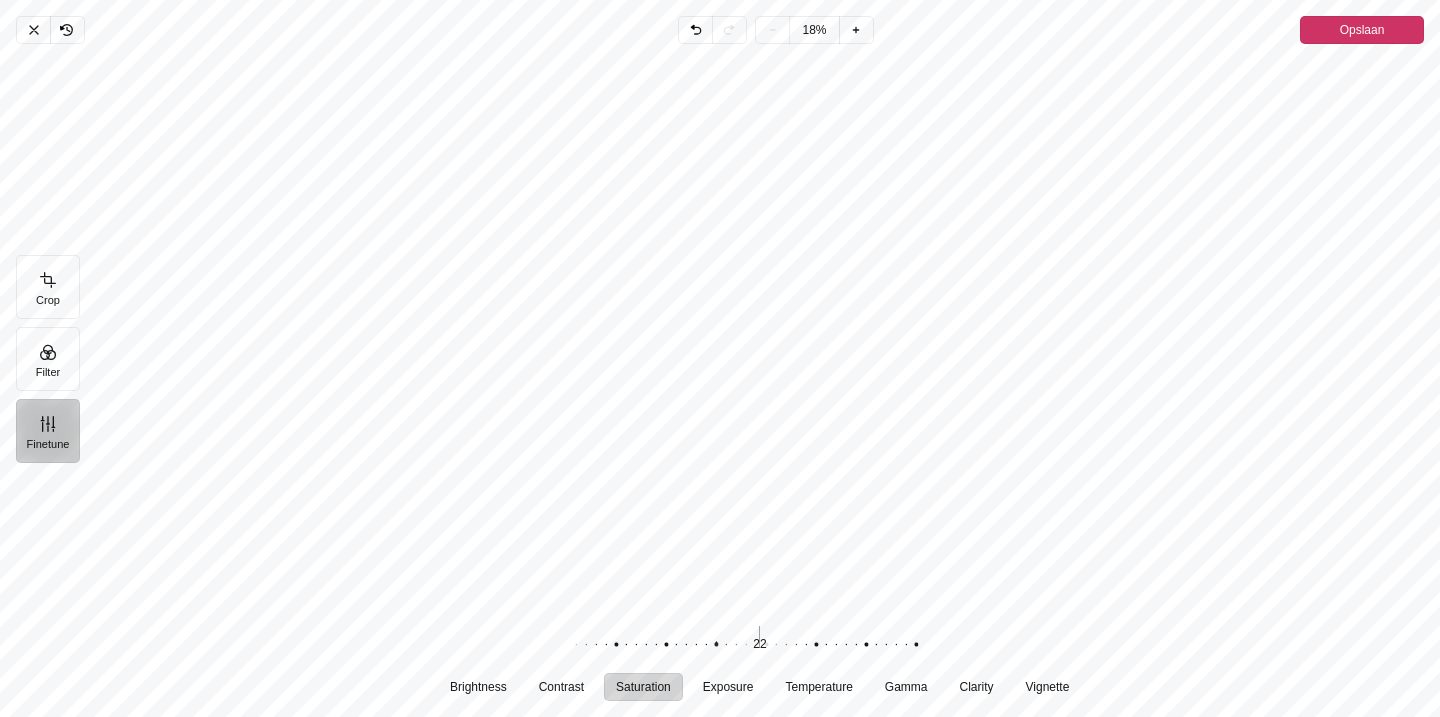 drag, startPoint x: 847, startPoint y: 644, endPoint x: 830, endPoint y: 664, distance: 26.24881 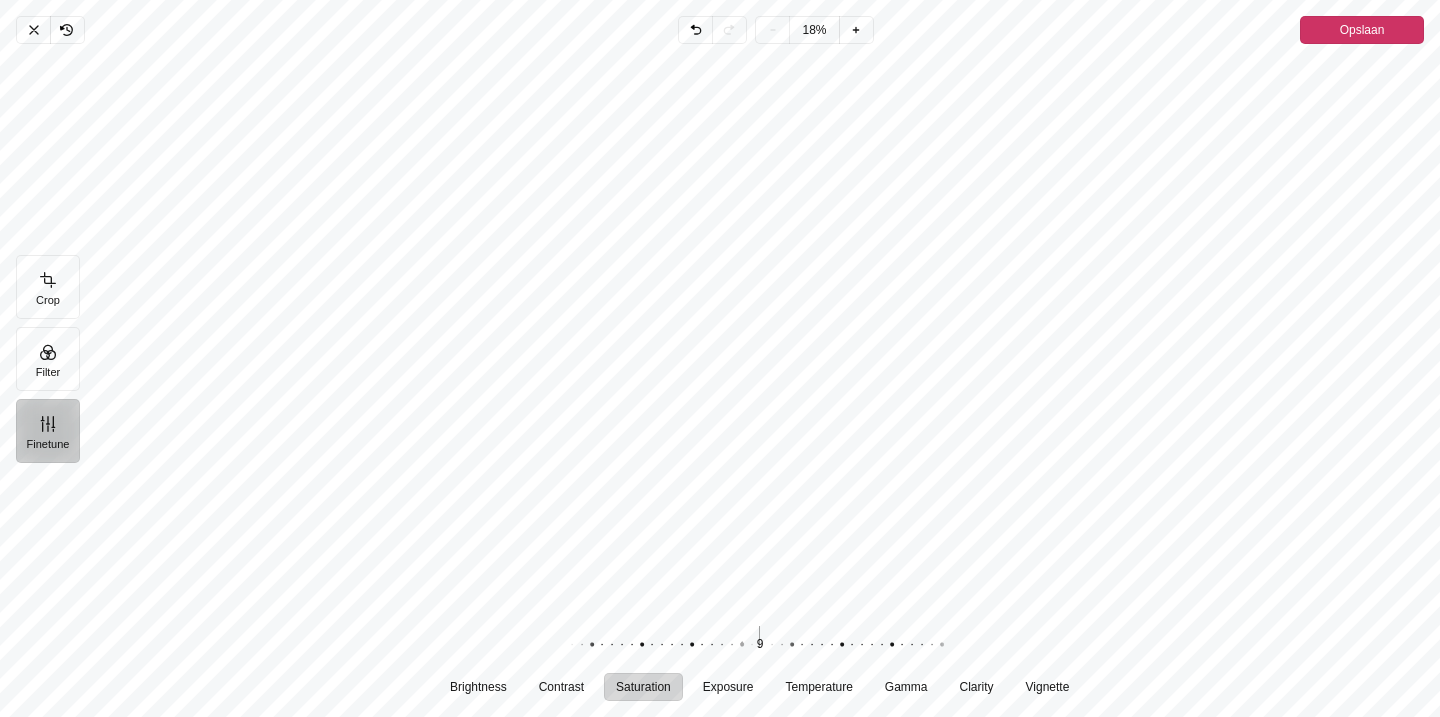 drag, startPoint x: 742, startPoint y: 648, endPoint x: 782, endPoint y: 652, distance: 40.1995 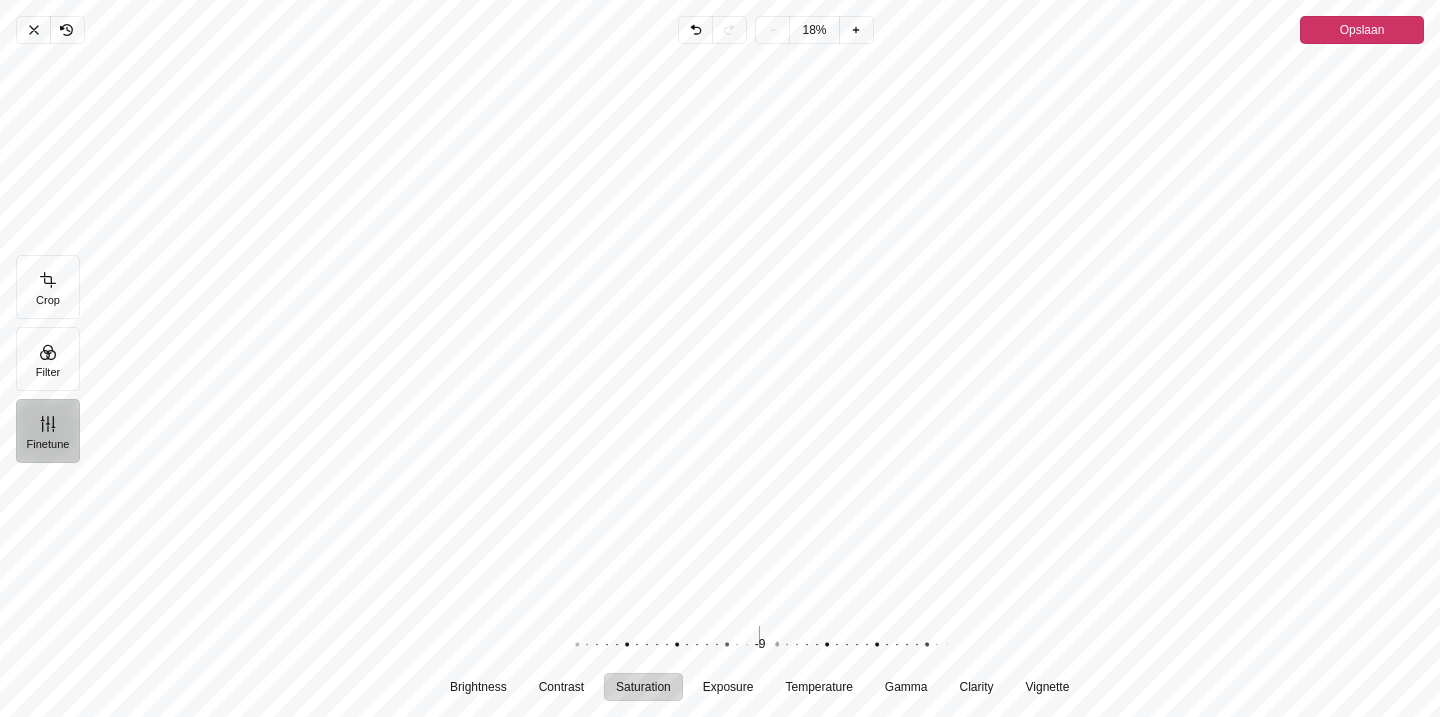 drag, startPoint x: 780, startPoint y: 643, endPoint x: 808, endPoint y: 646, distance: 28.160255 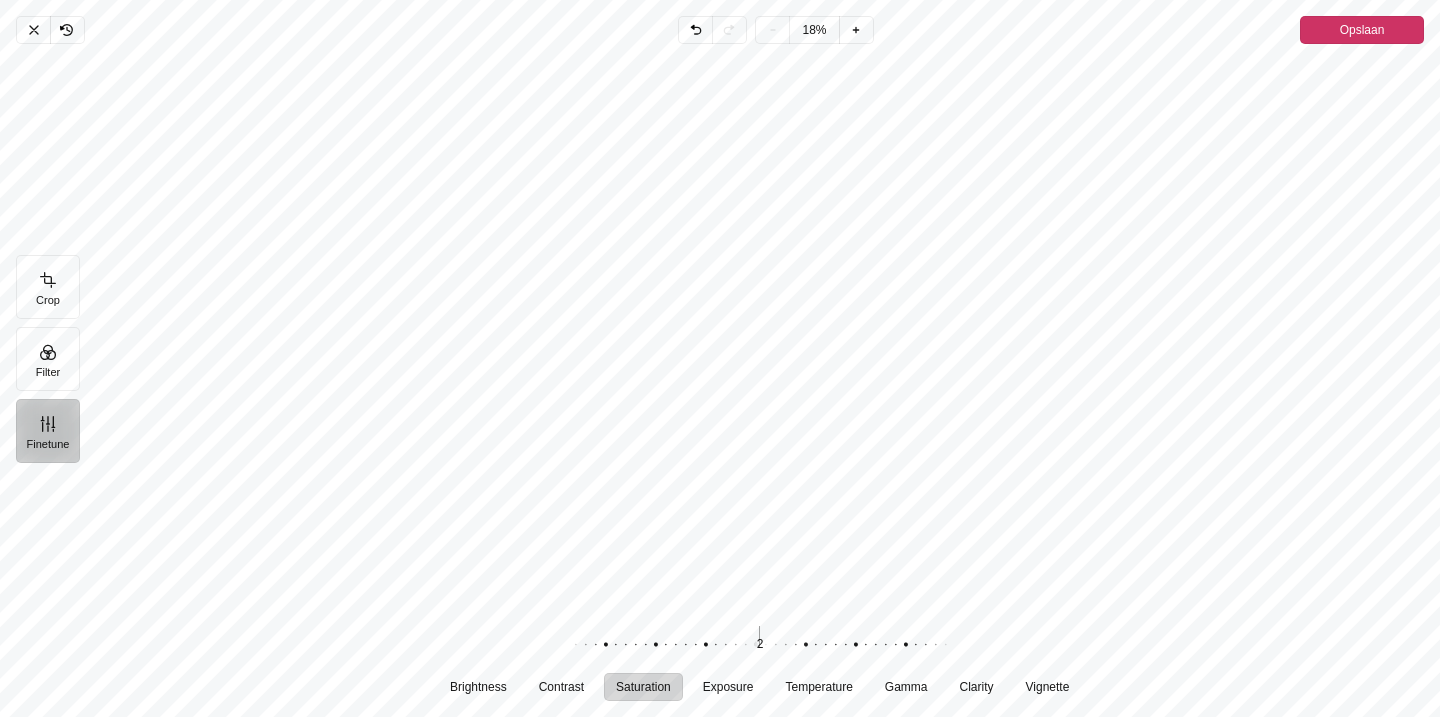 drag, startPoint x: 808, startPoint y: 646, endPoint x: 792, endPoint y: 644, distance: 16.124516 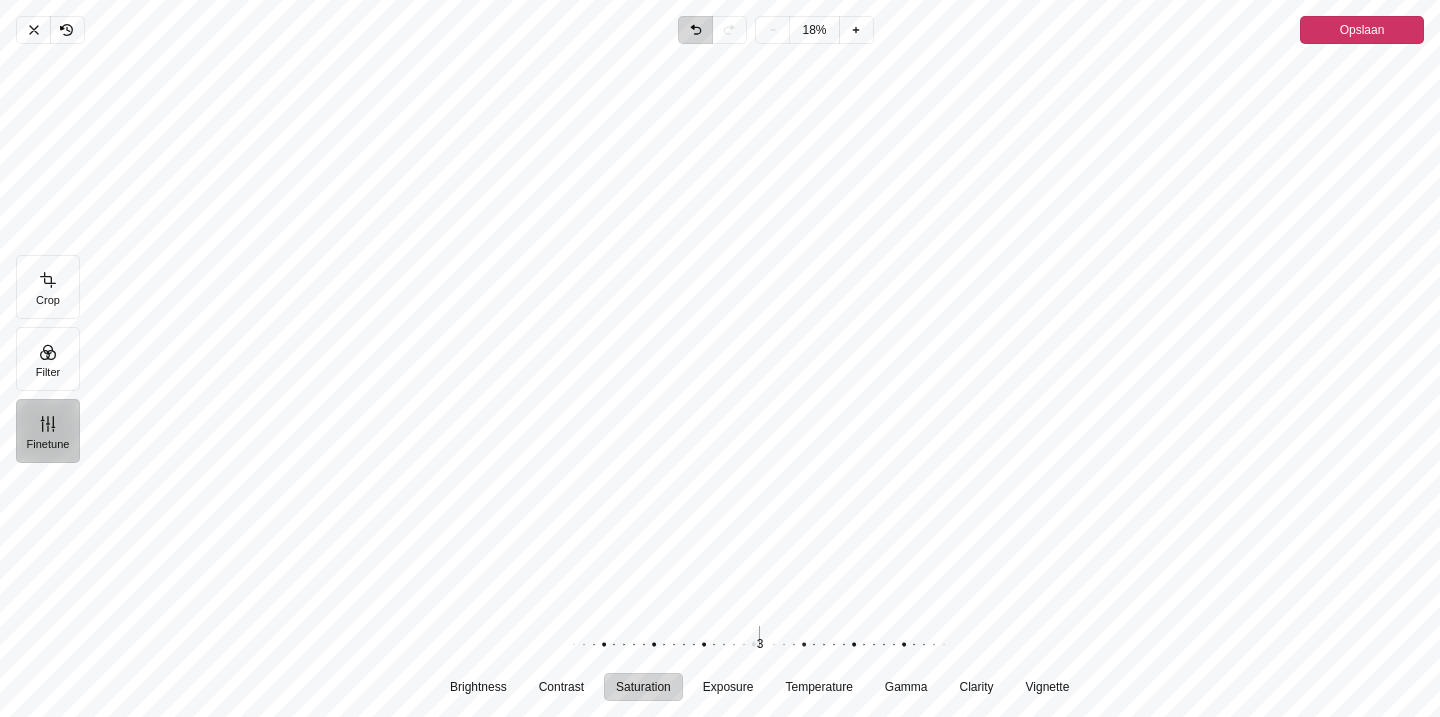 click 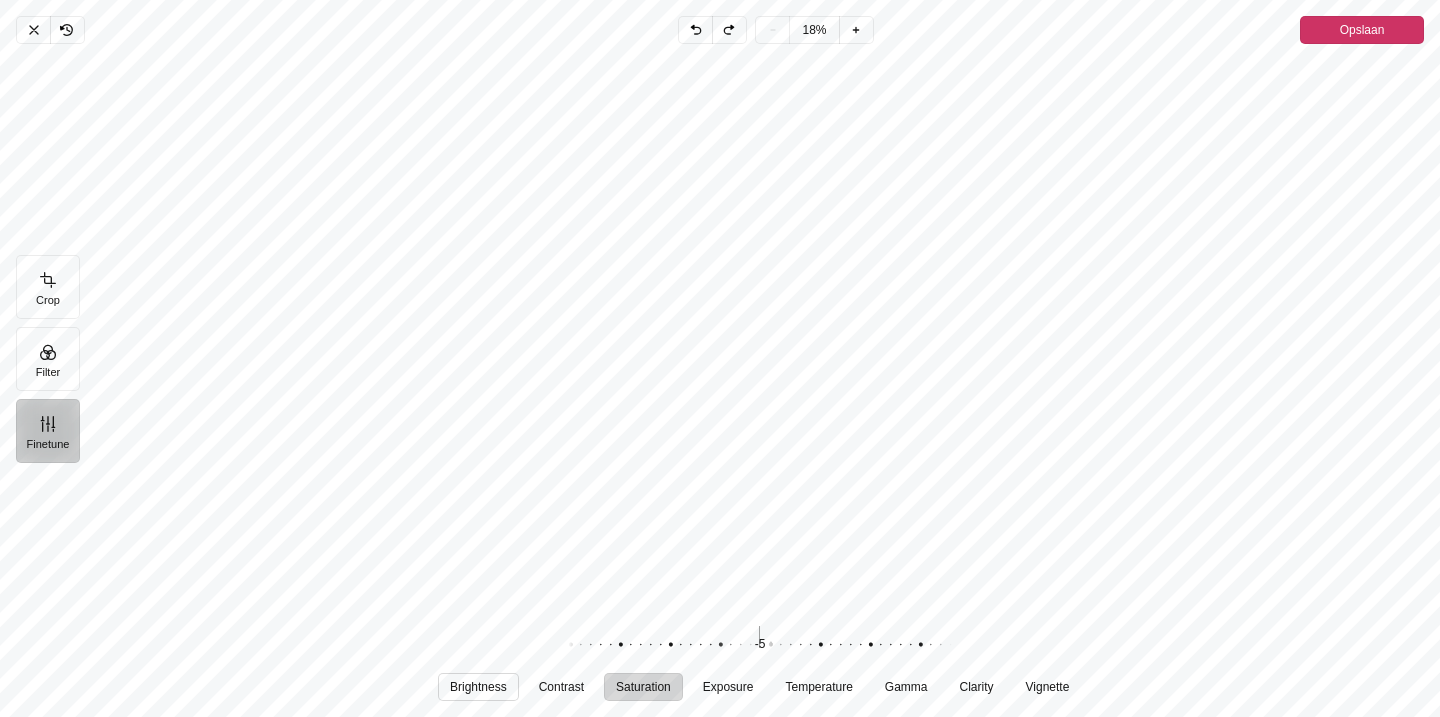 click on "Brightness" at bounding box center (478, 687) 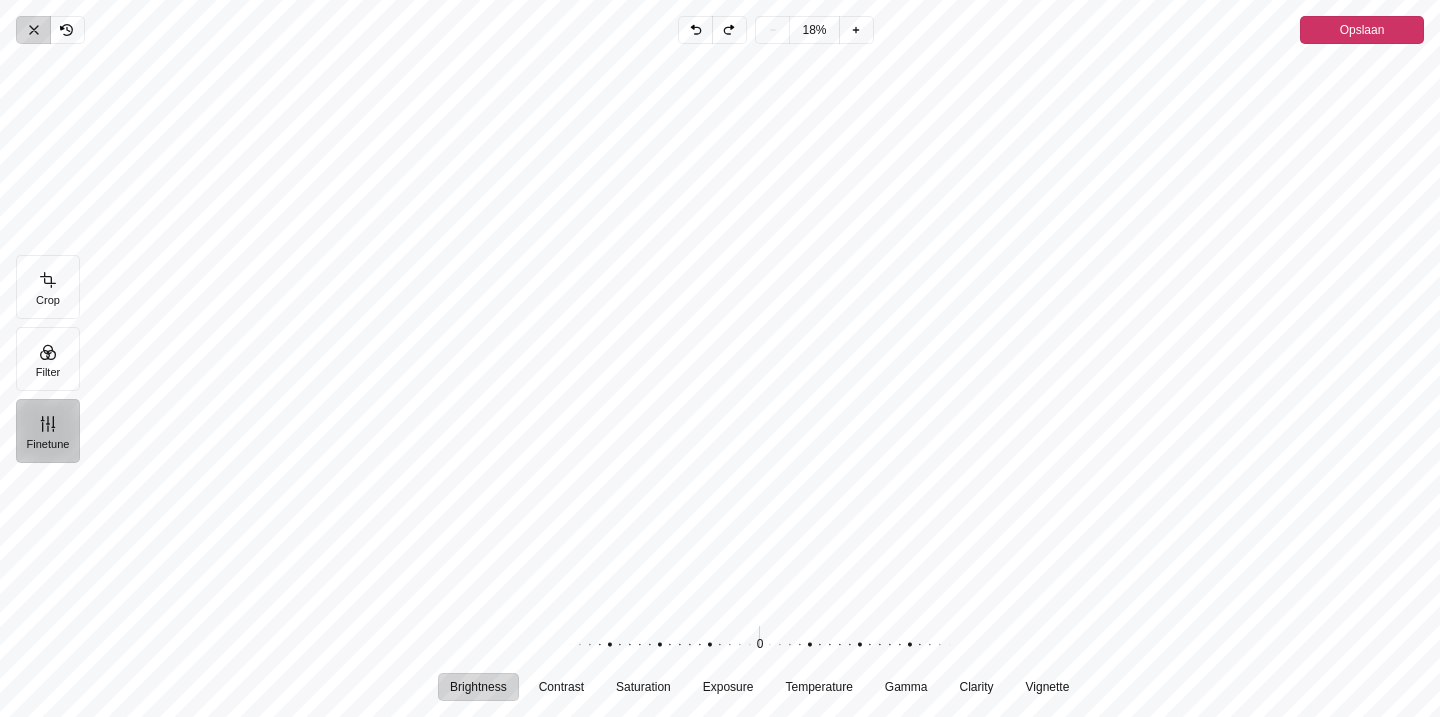 click 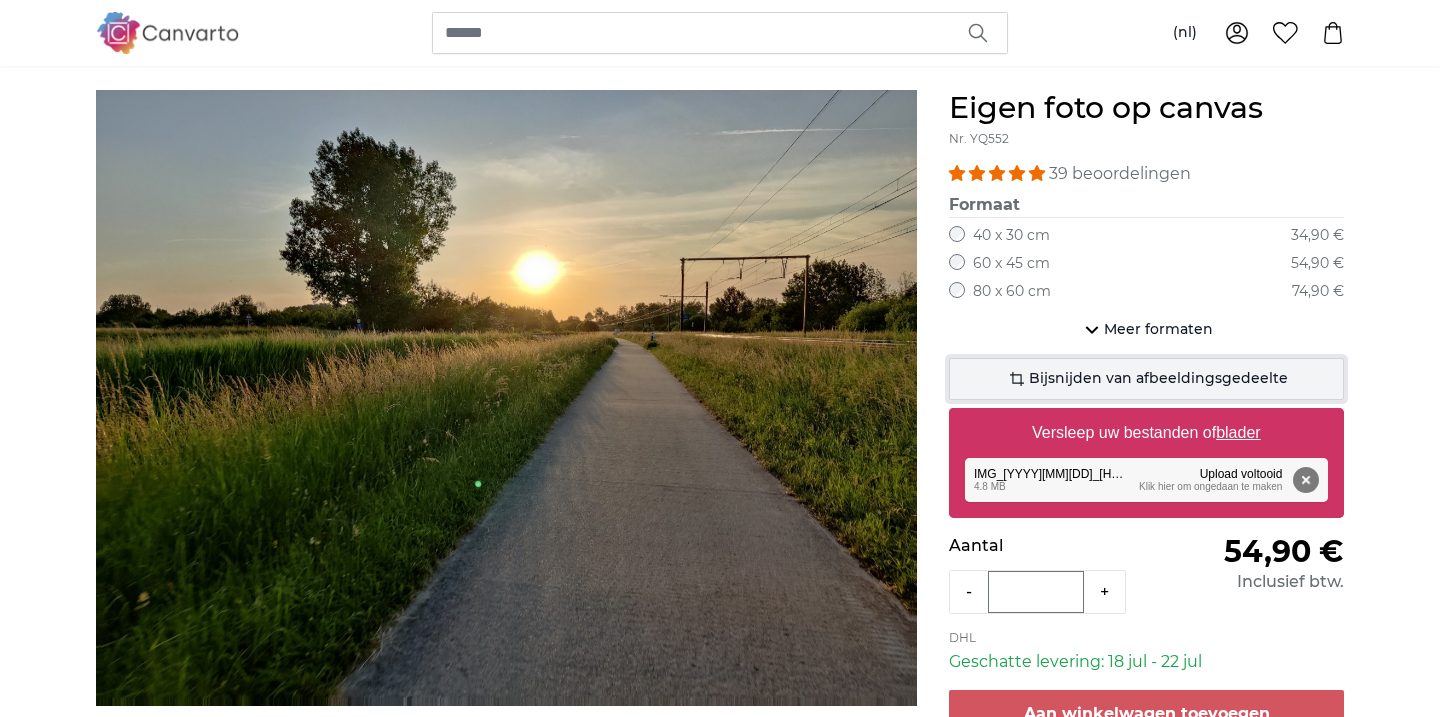 click on "Bijsnijden van afbeeldingsgedeelte" 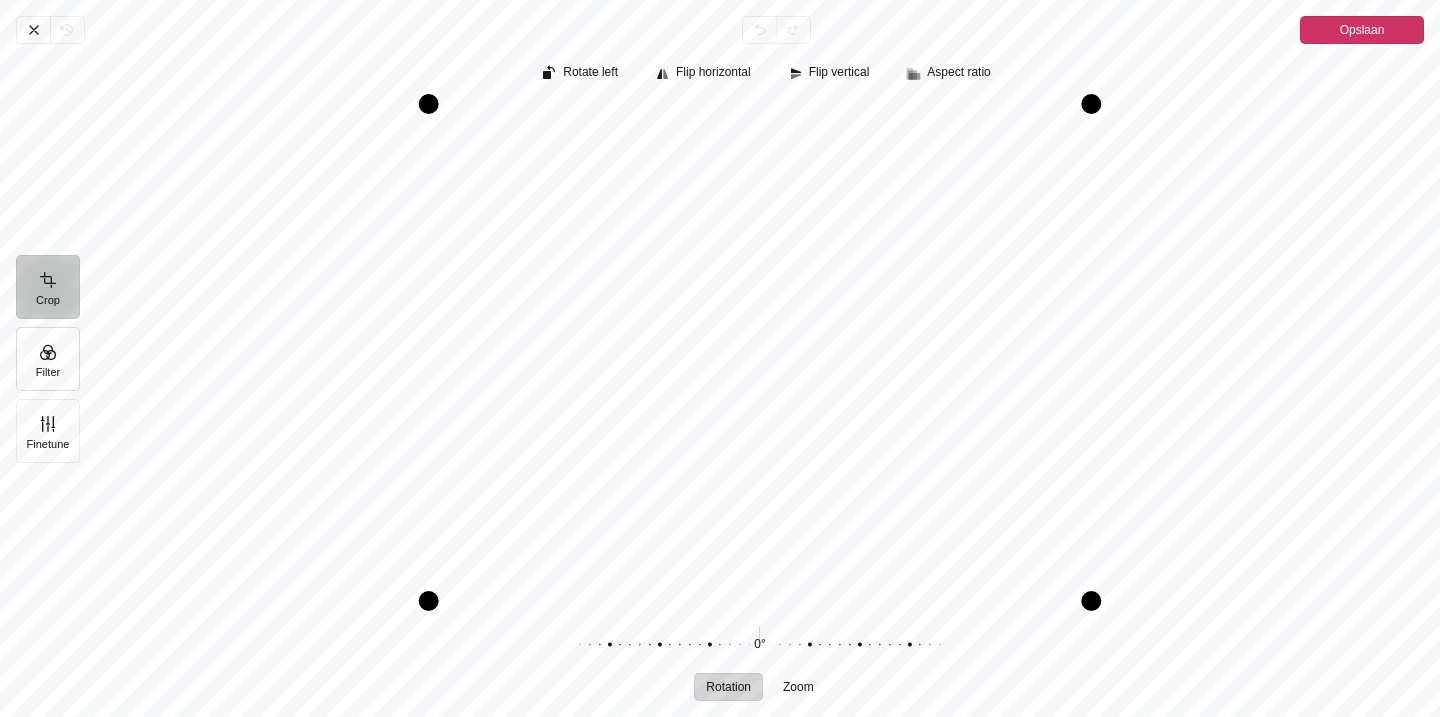 click on "Filter" at bounding box center (48, 359) 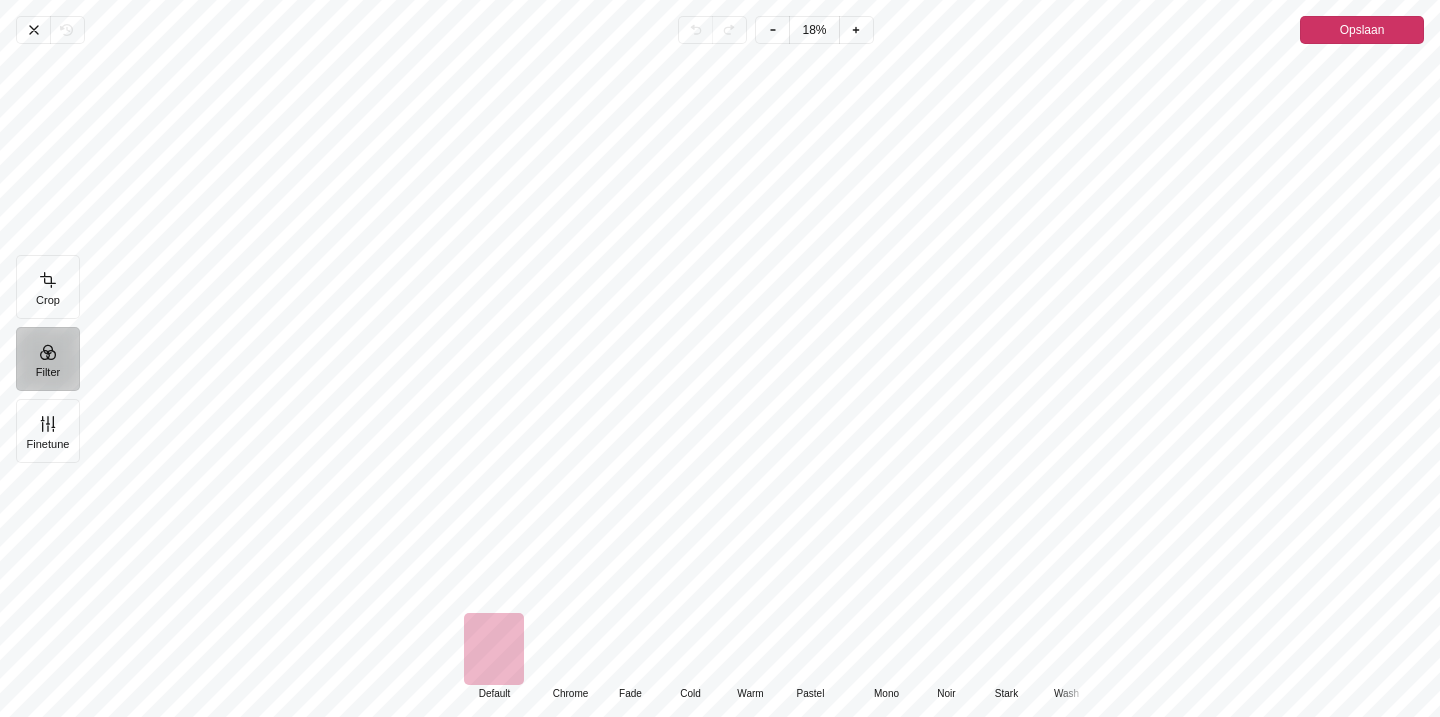 click at bounding box center [570, 649] 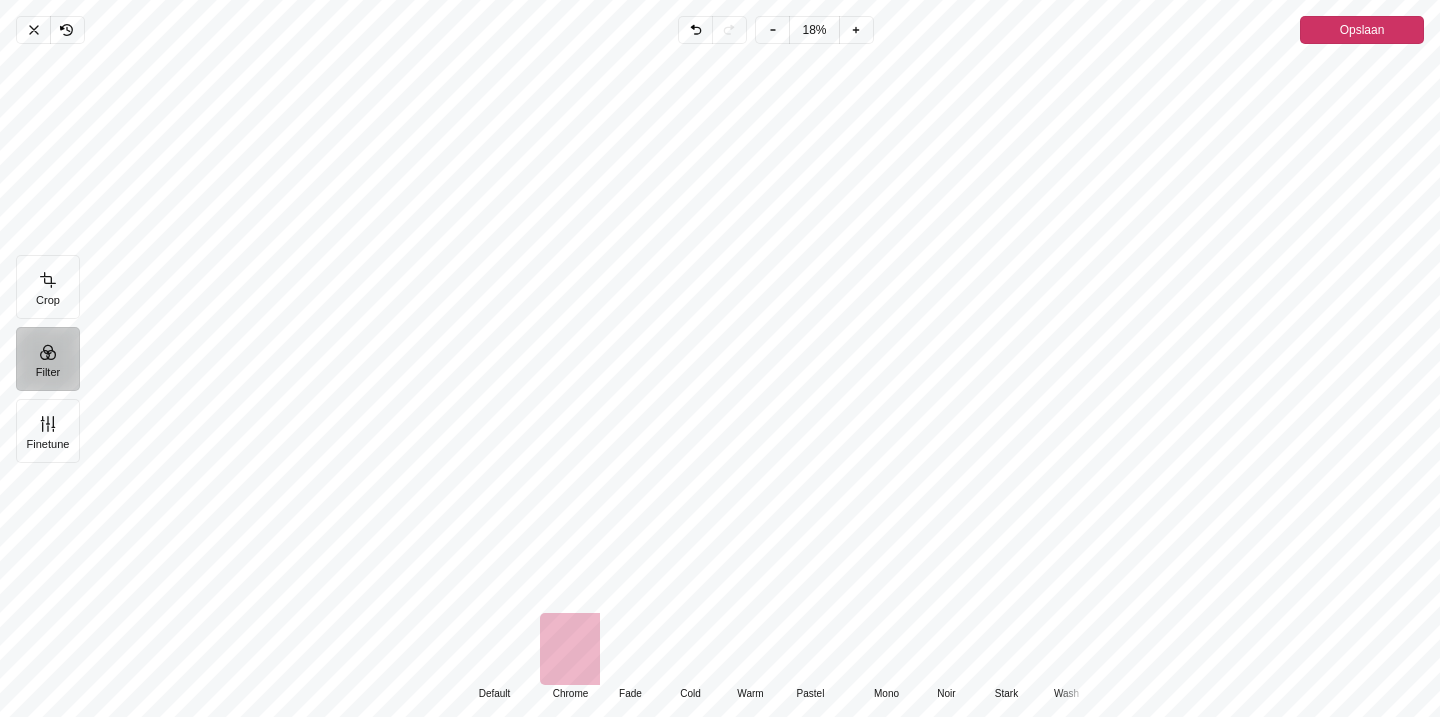 click at bounding box center [630, 649] 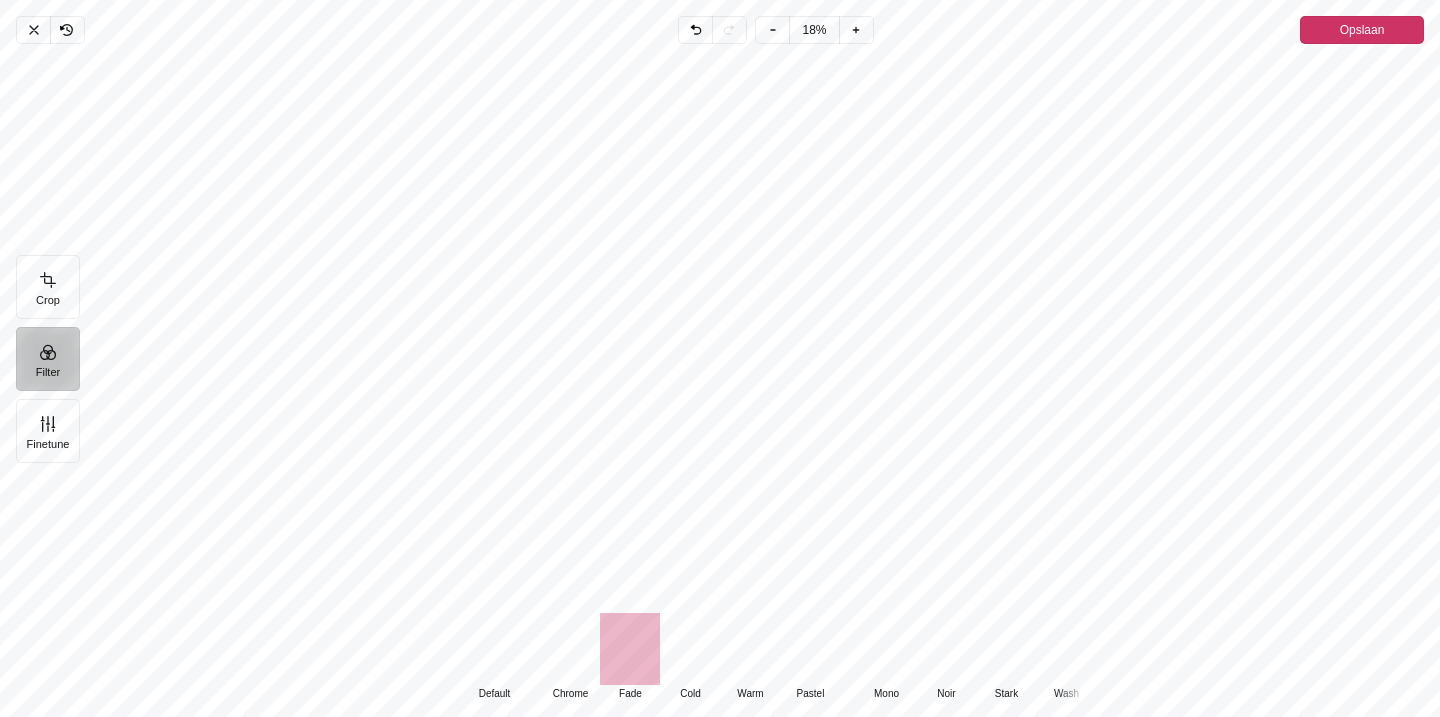 click at bounding box center [690, 649] 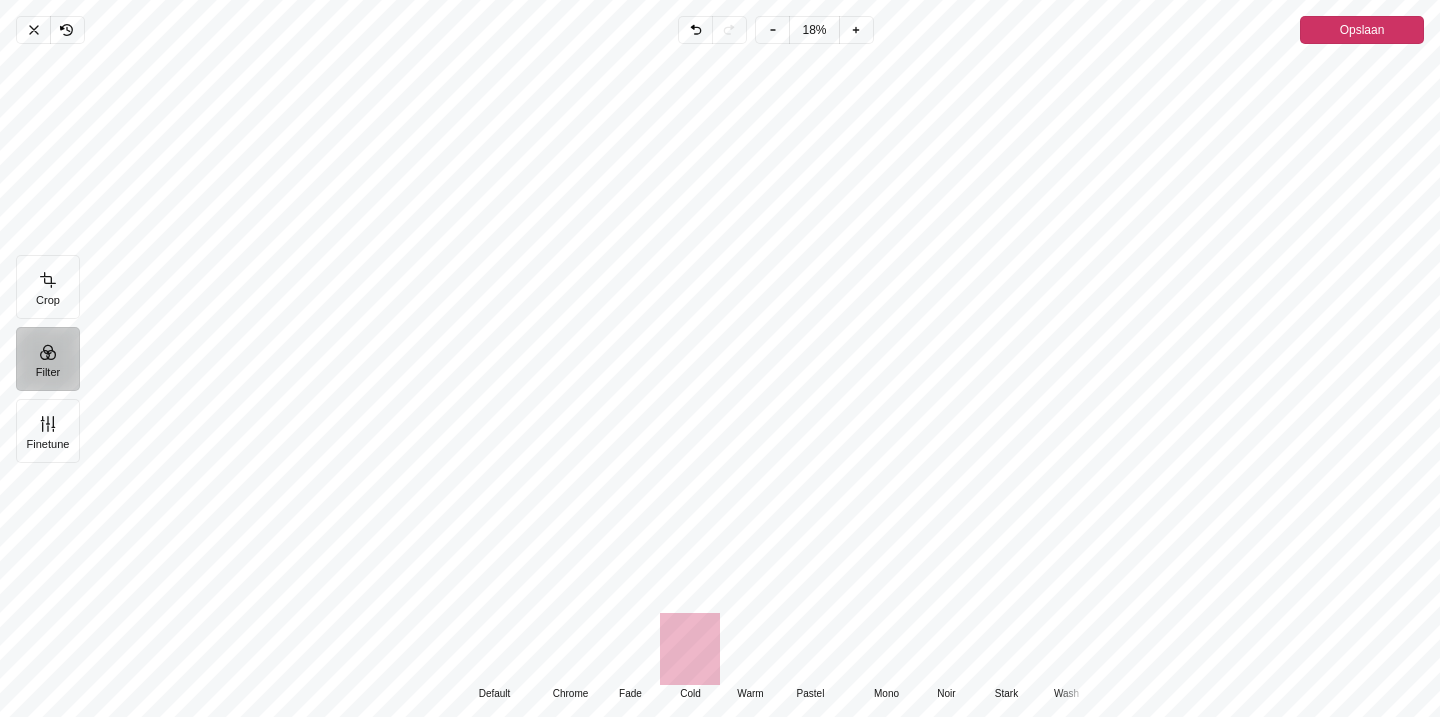 click at bounding box center [750, 649] 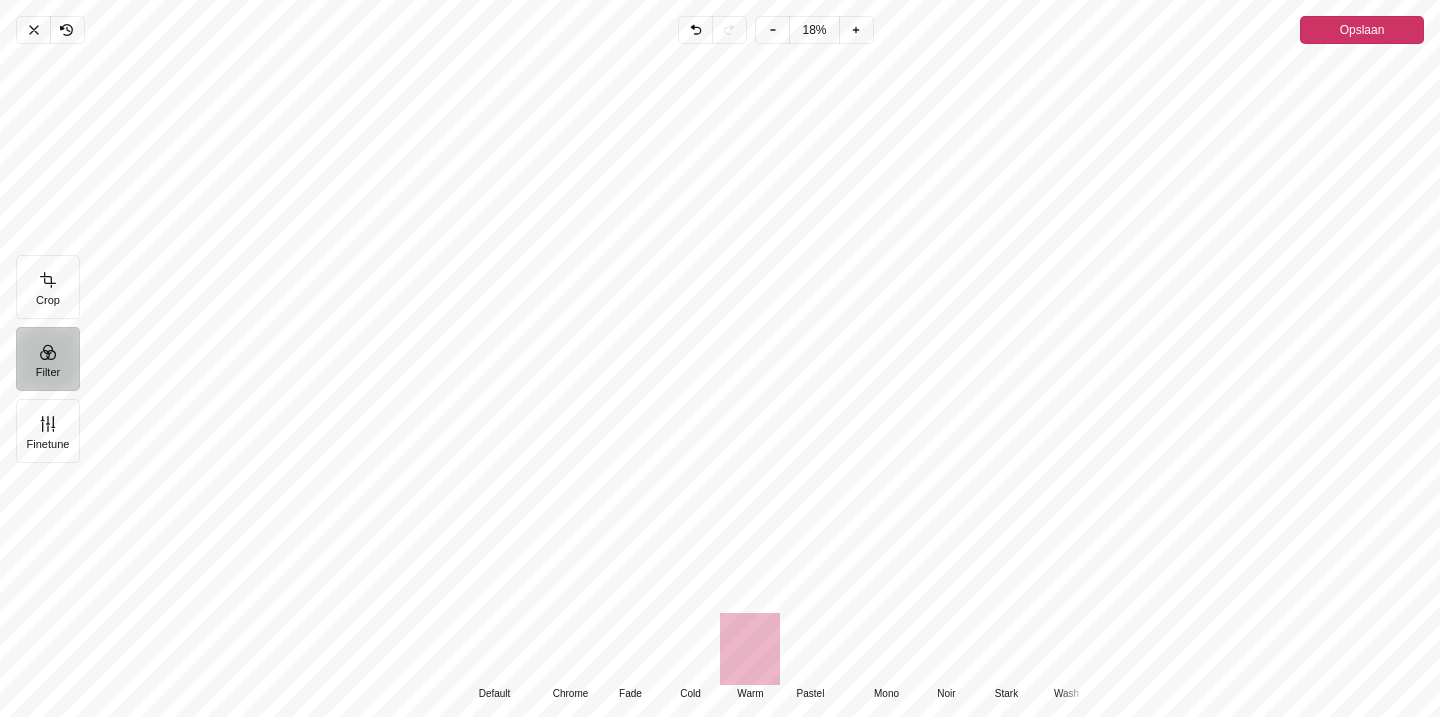 click at bounding box center [810, 649] 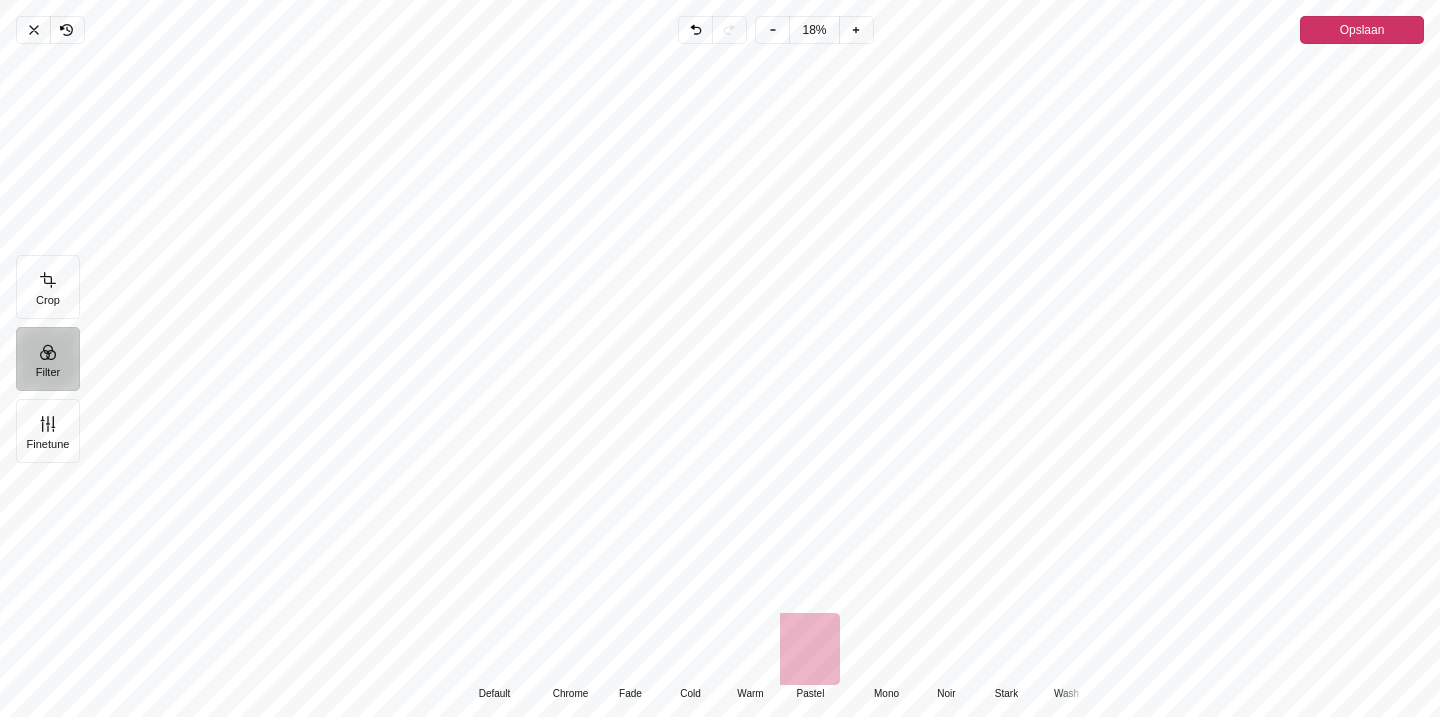 click at bounding box center (886, 649) 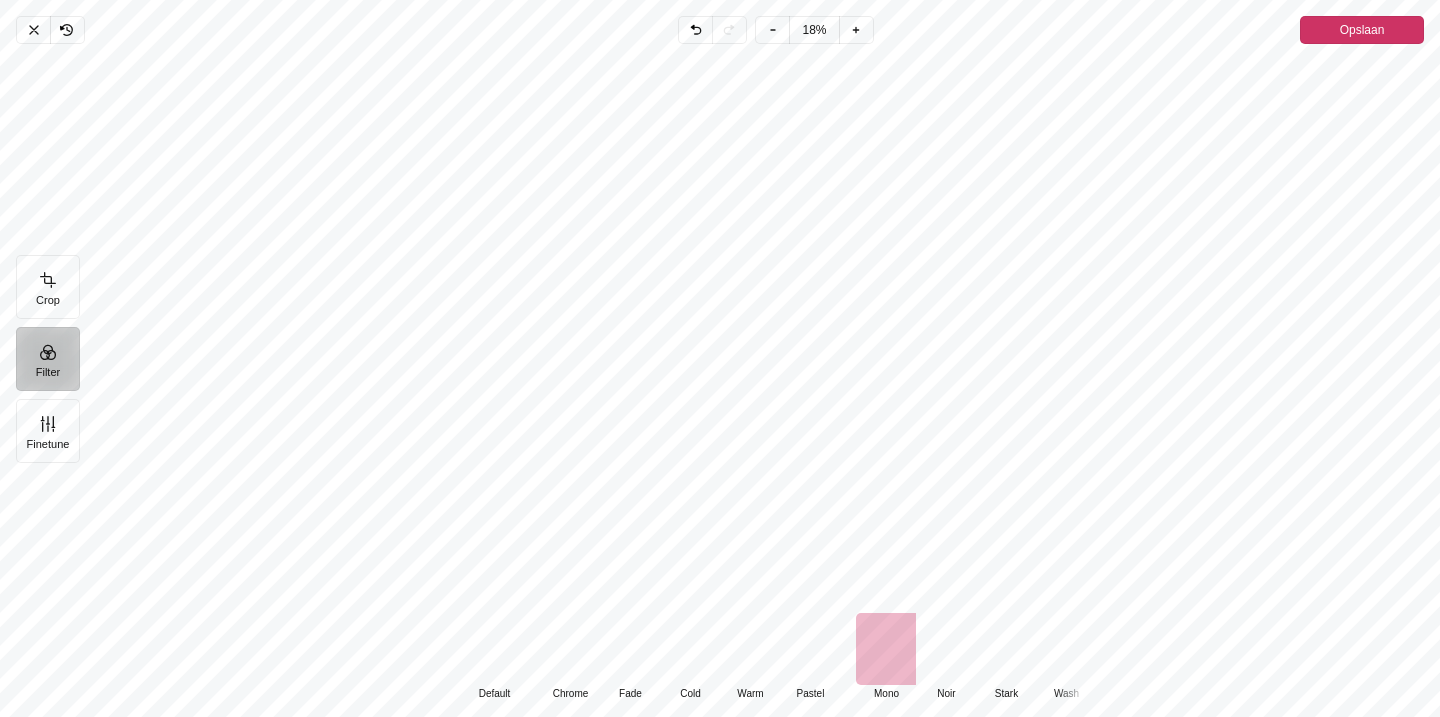 click at bounding box center [946, 649] 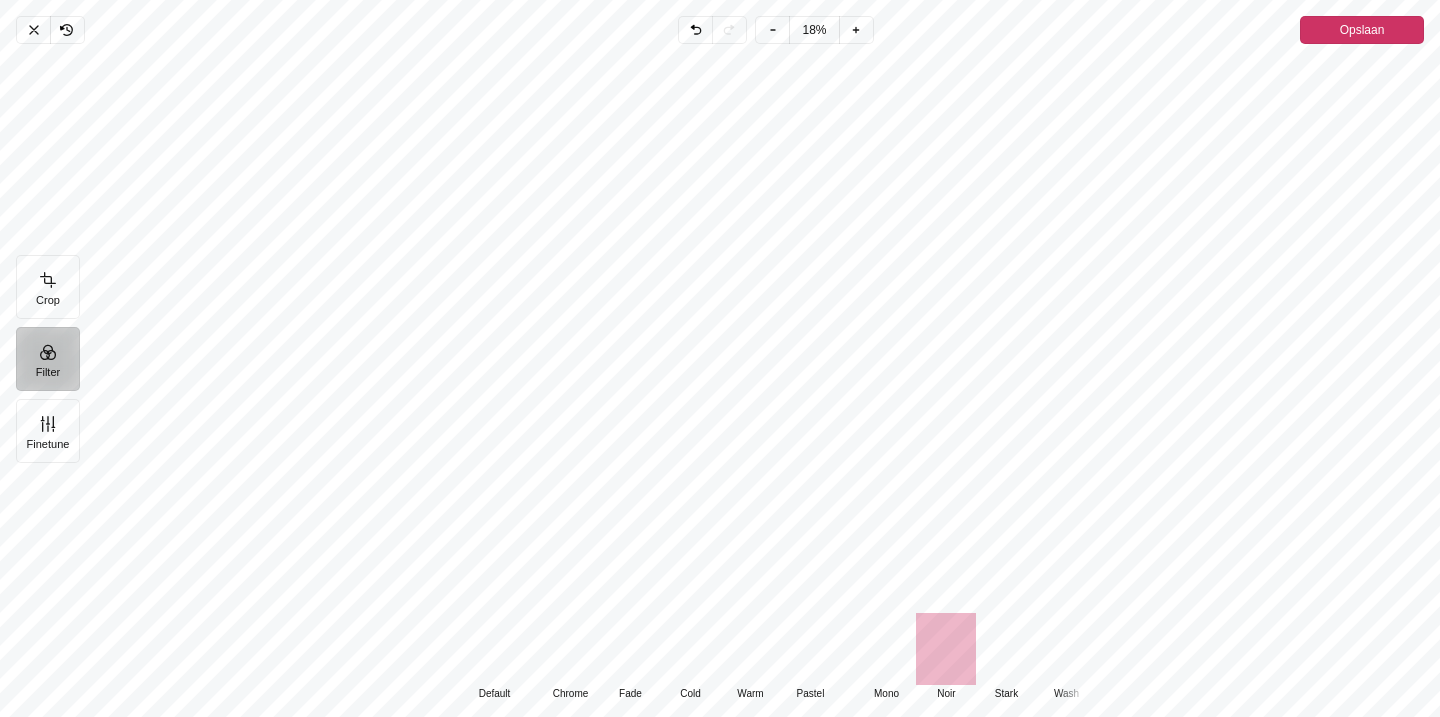 click at bounding box center [1006, 649] 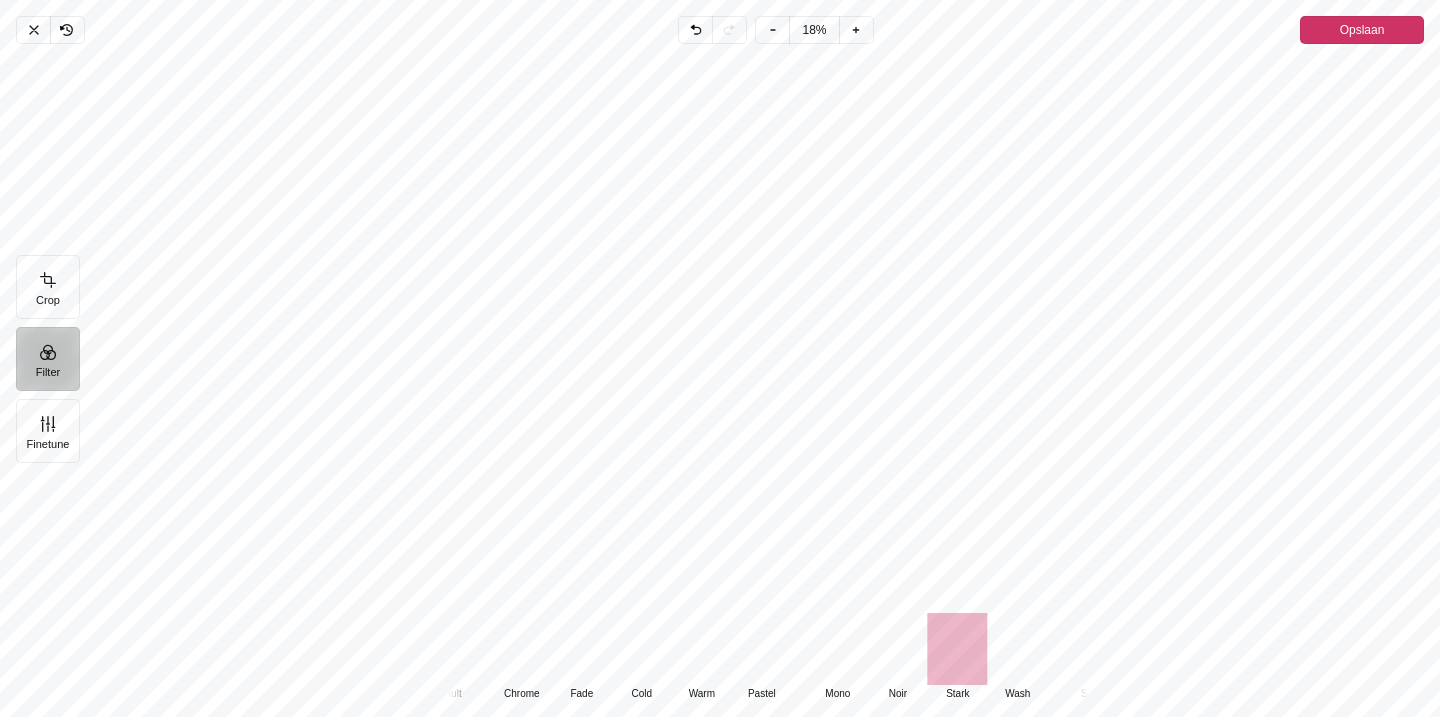 click at bounding box center (1017, 649) 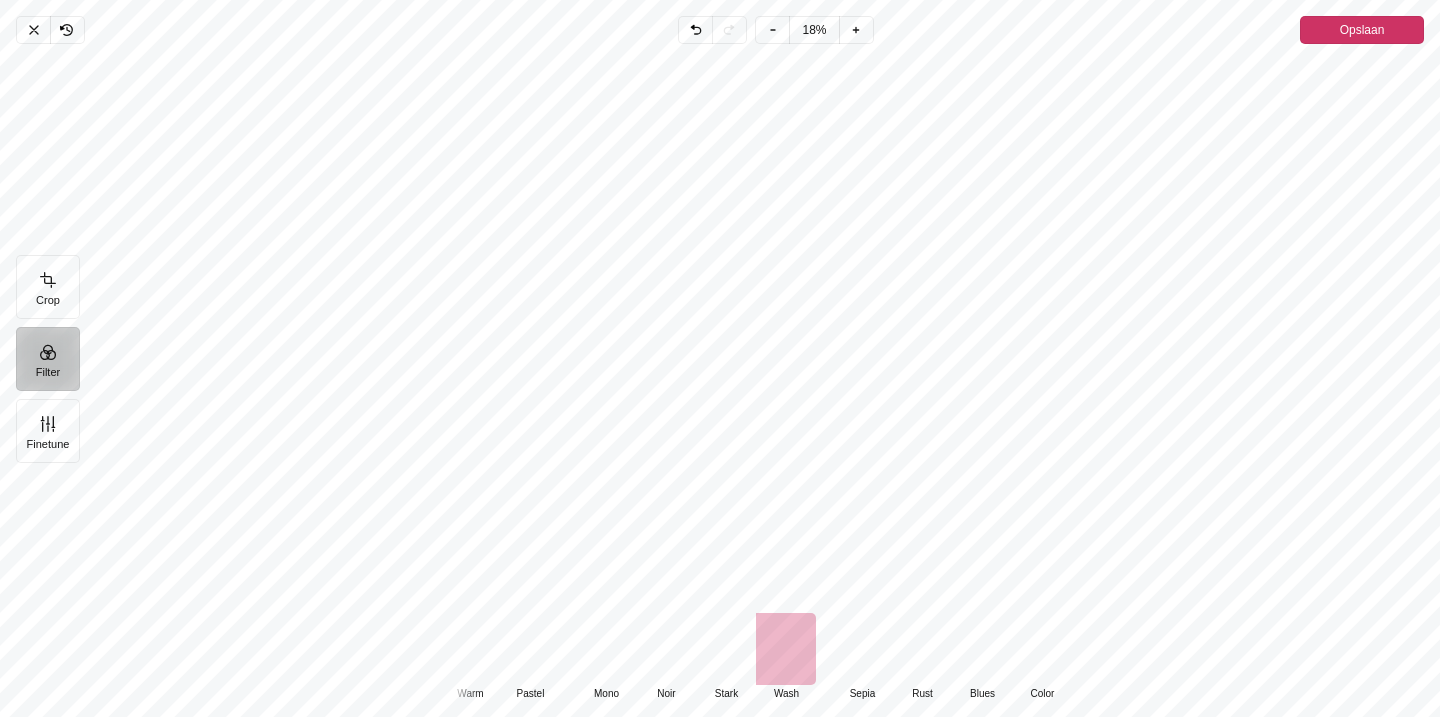 click at bounding box center [982, 649] 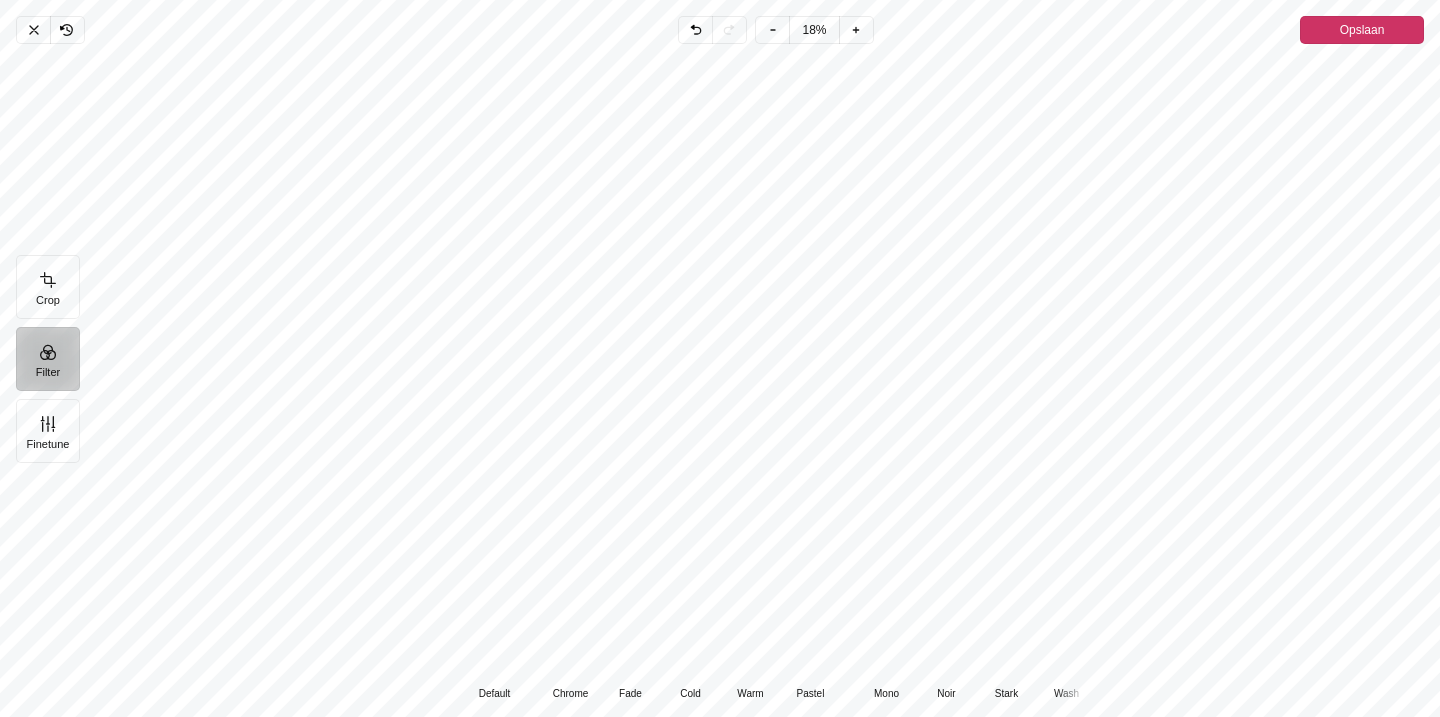 click at bounding box center (570, 649) 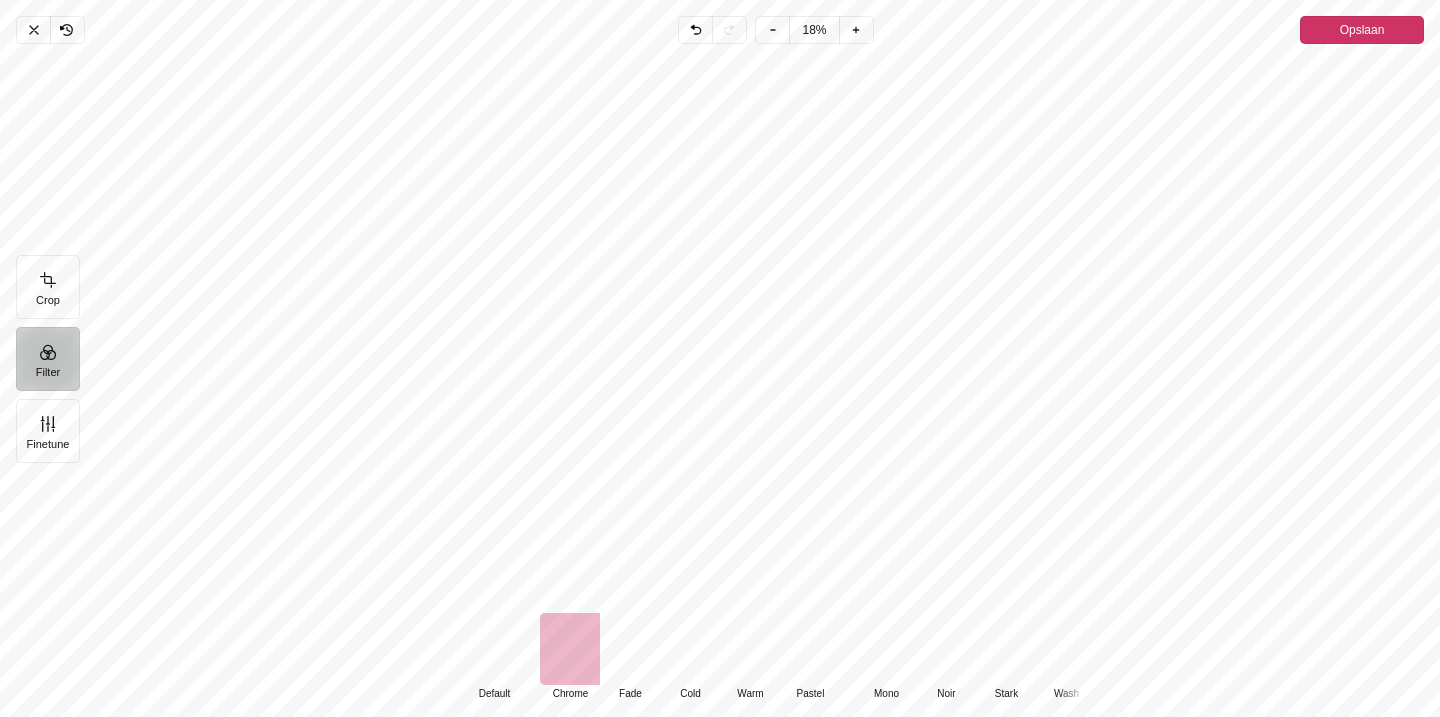 click at bounding box center [494, 649] 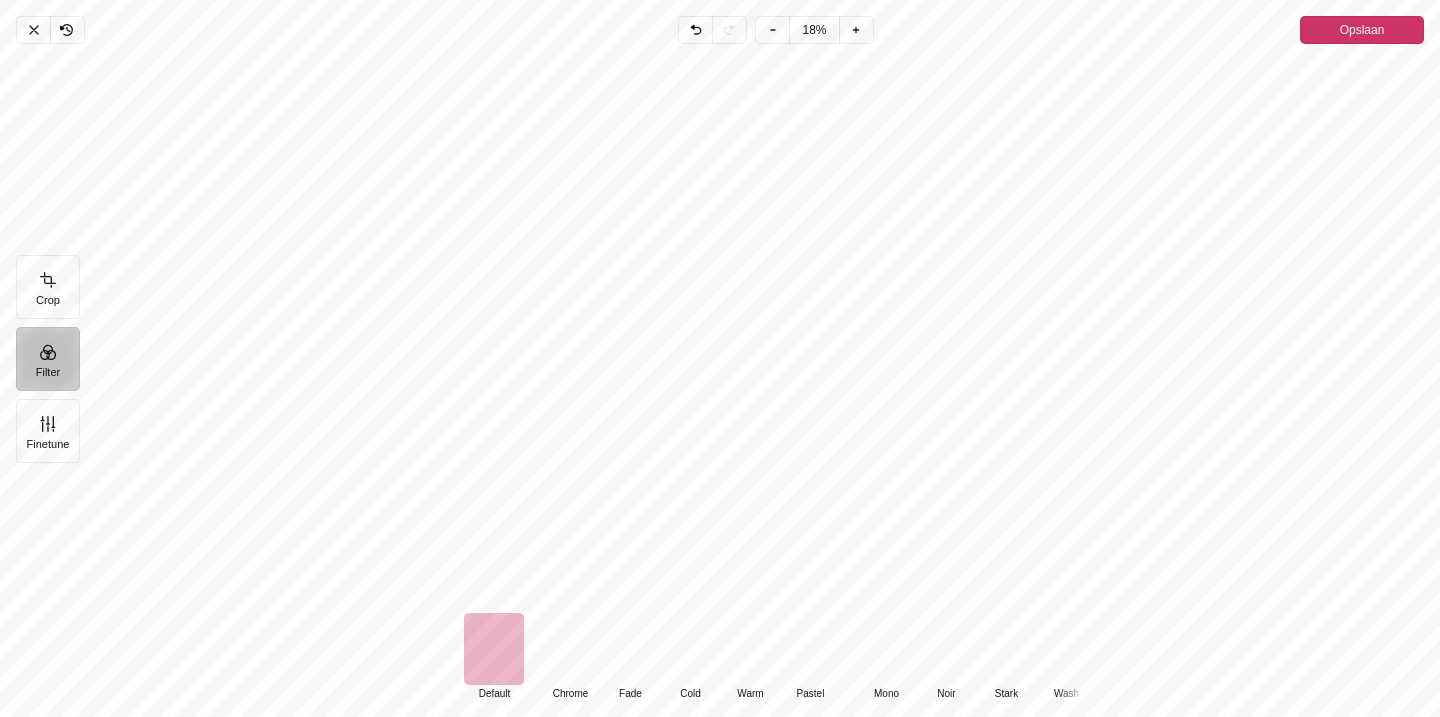 click at bounding box center [570, 649] 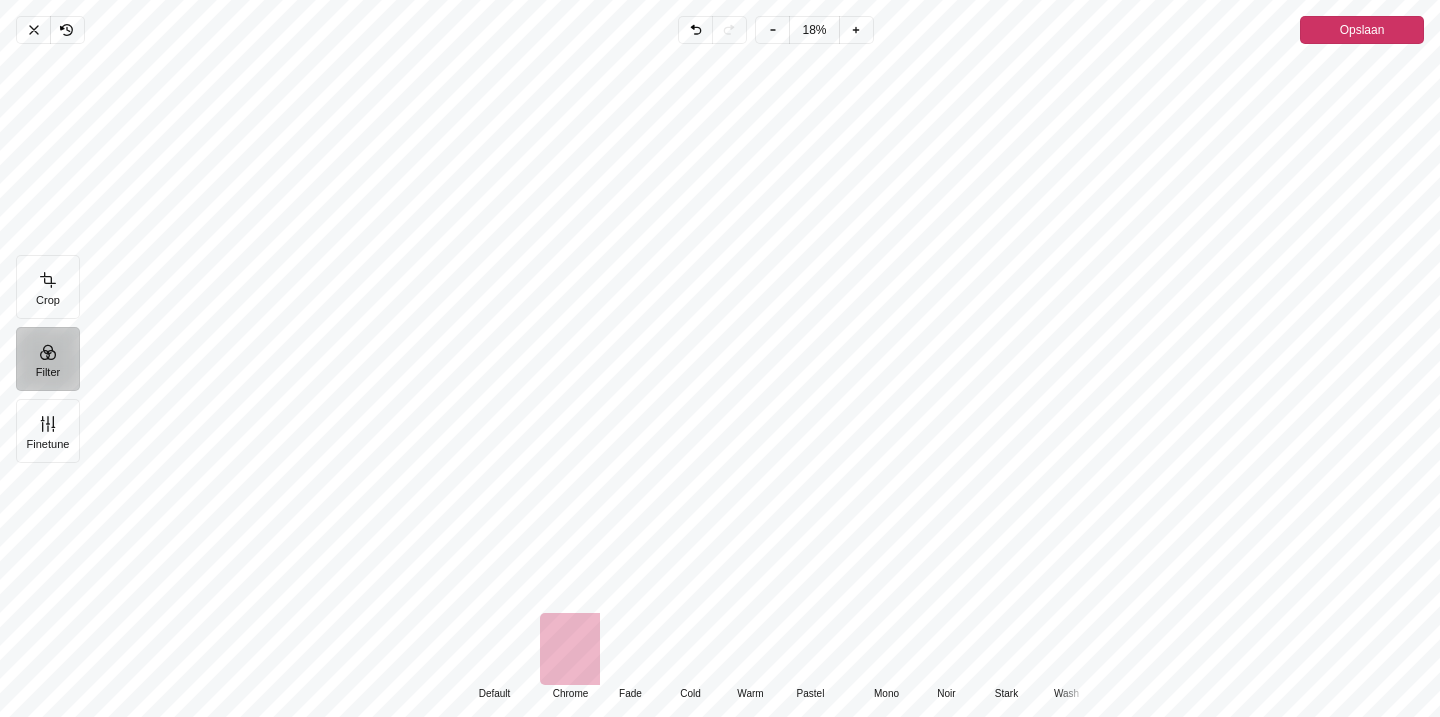 click at bounding box center (494, 649) 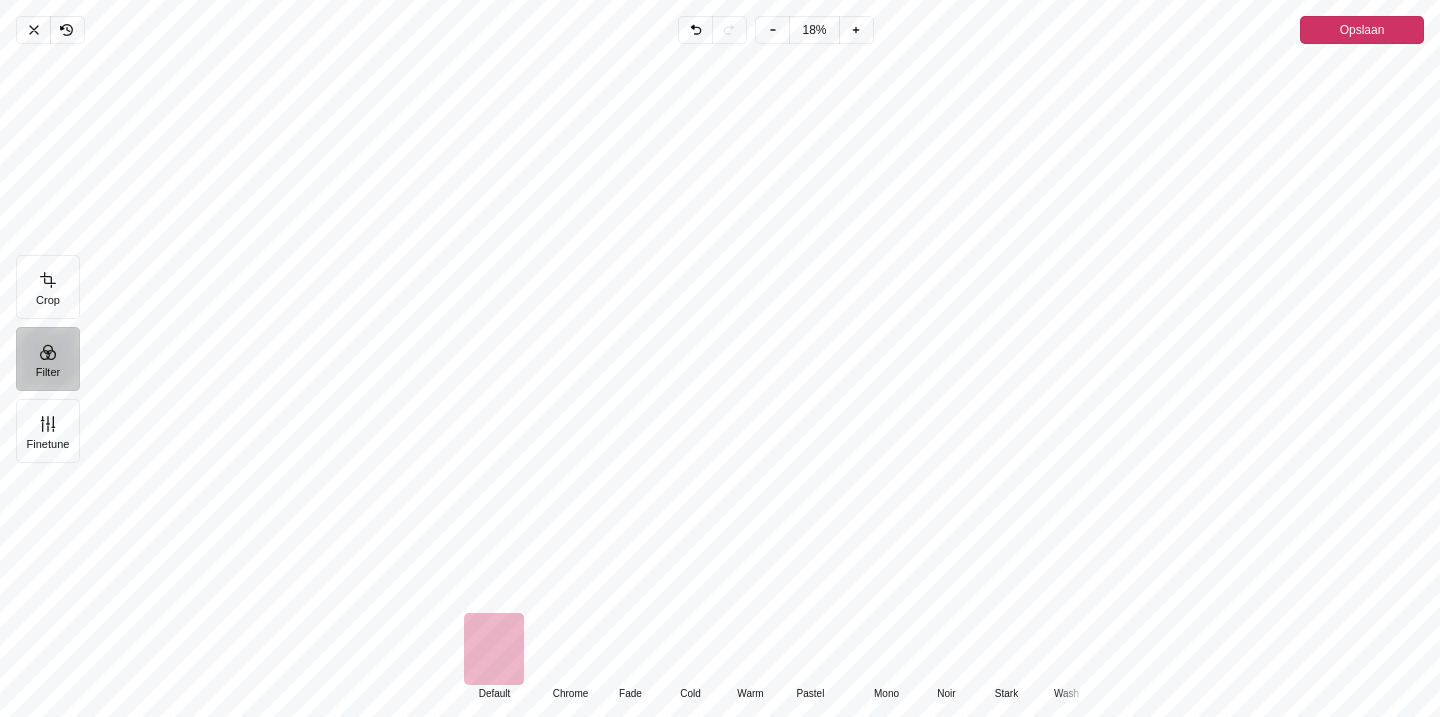 click at bounding box center [570, 649] 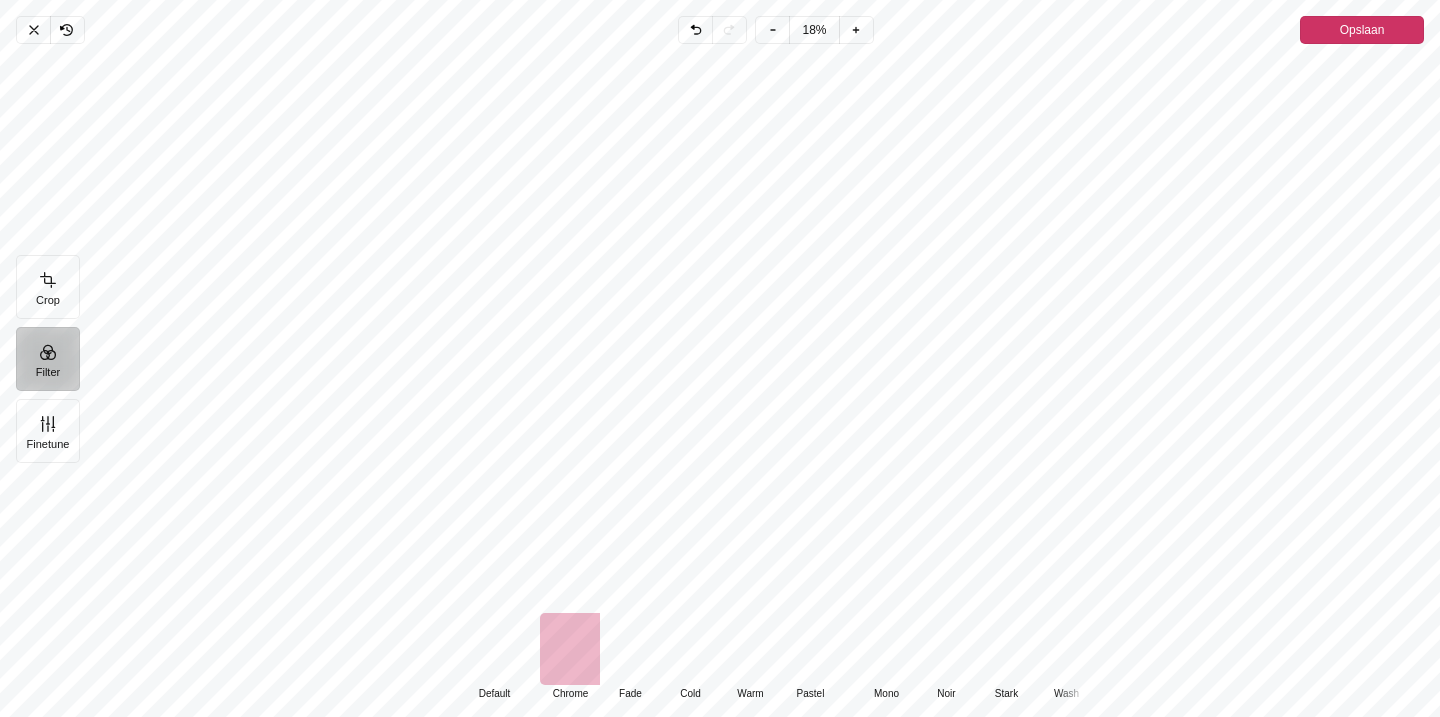 click at bounding box center (494, 649) 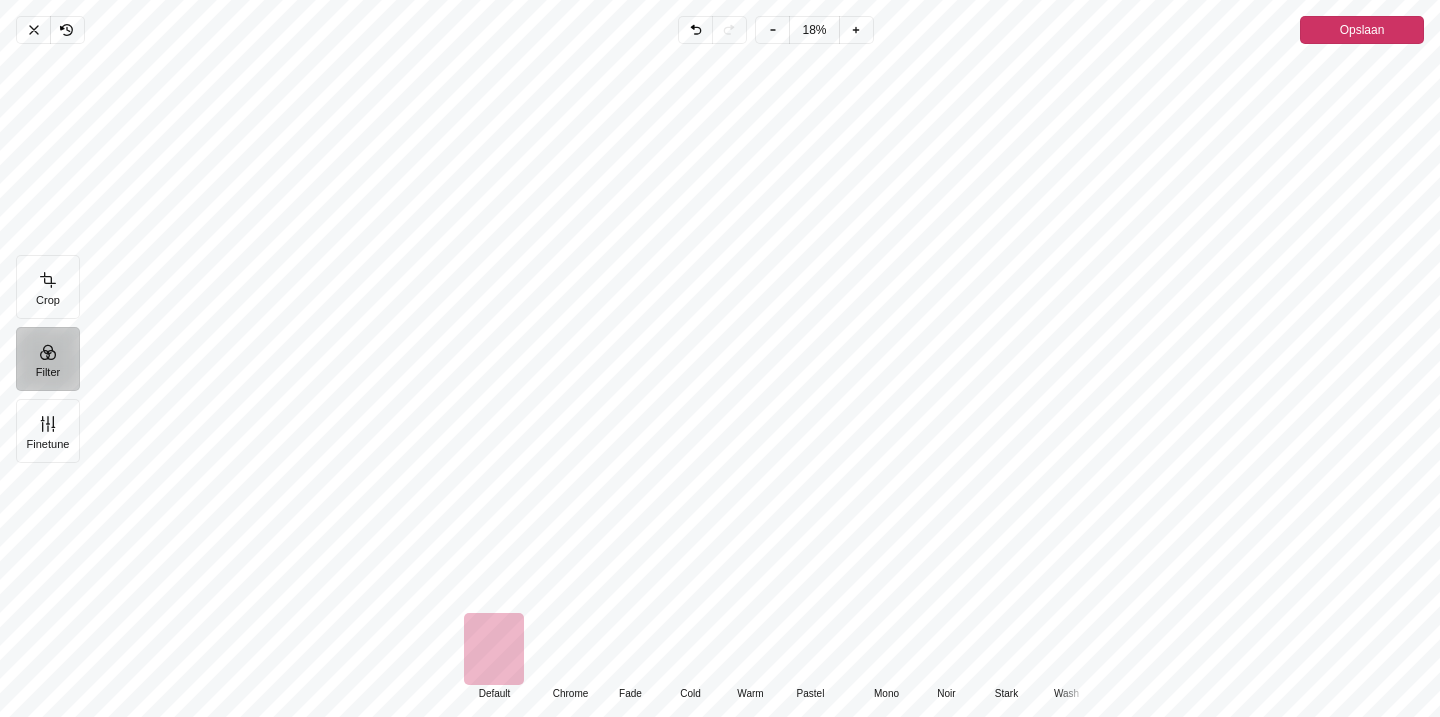 click at bounding box center (570, 649) 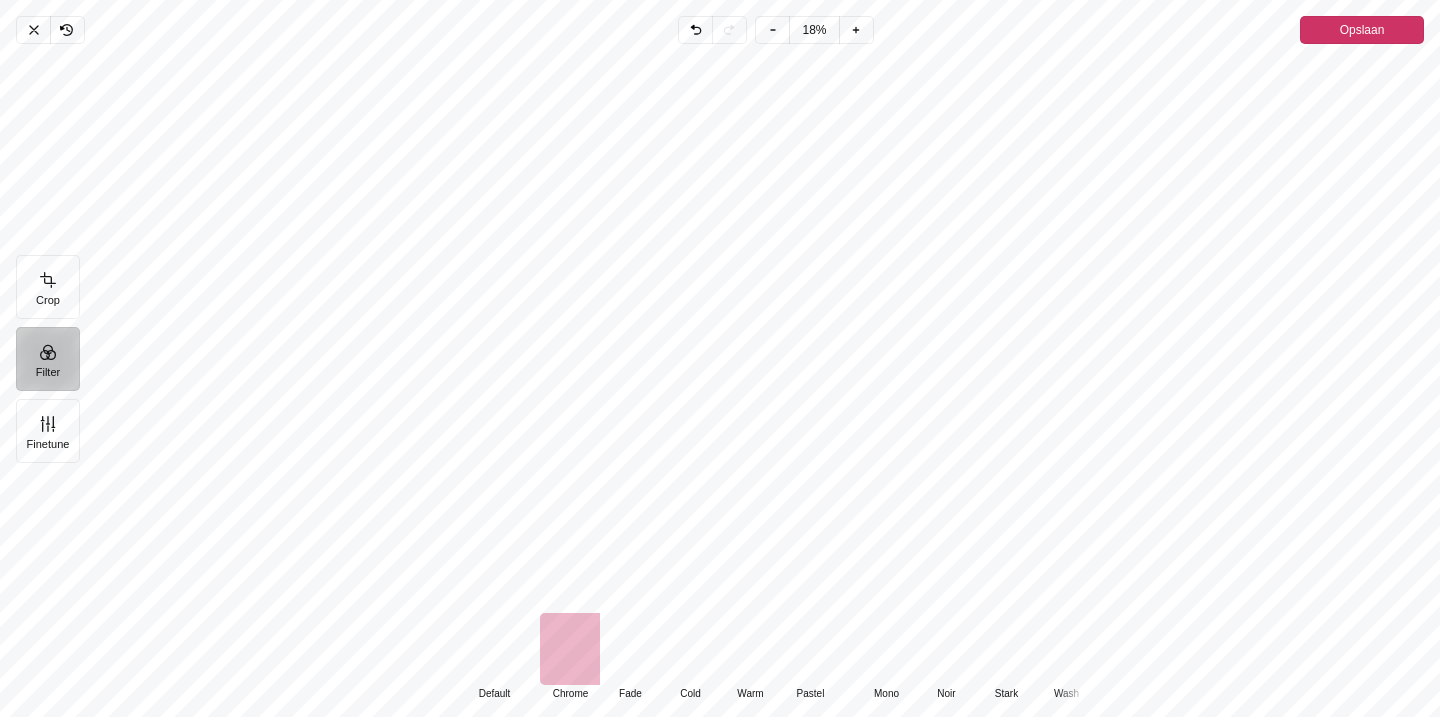 click at bounding box center (494, 649) 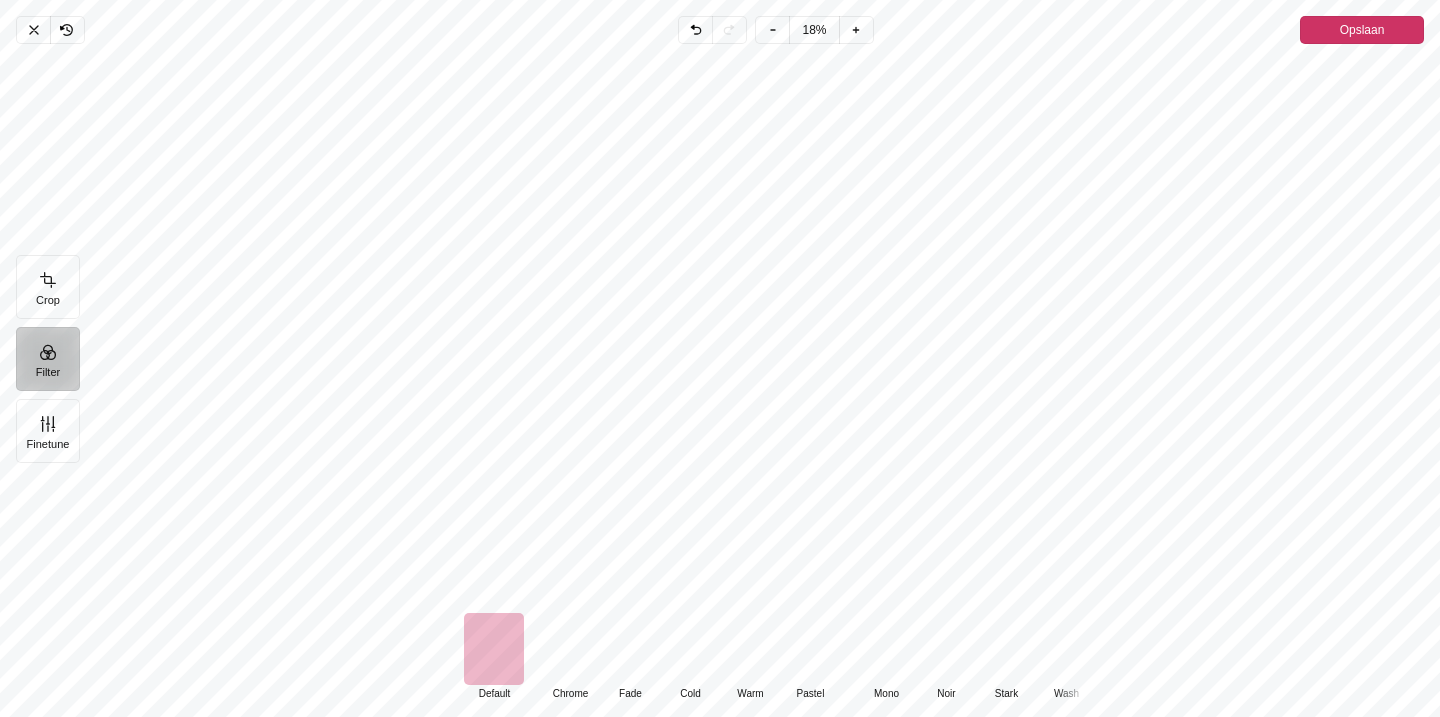 click at bounding box center (570, 649) 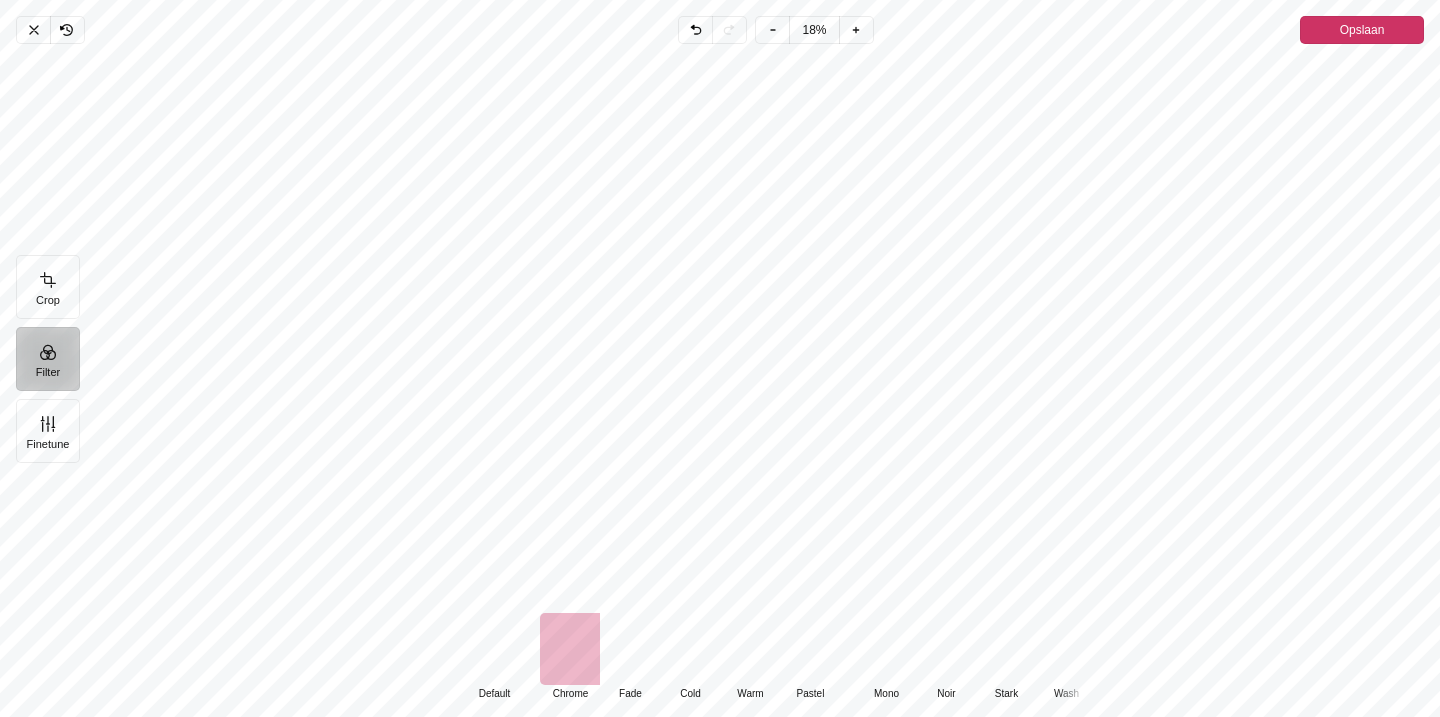 click at bounding box center (630, 649) 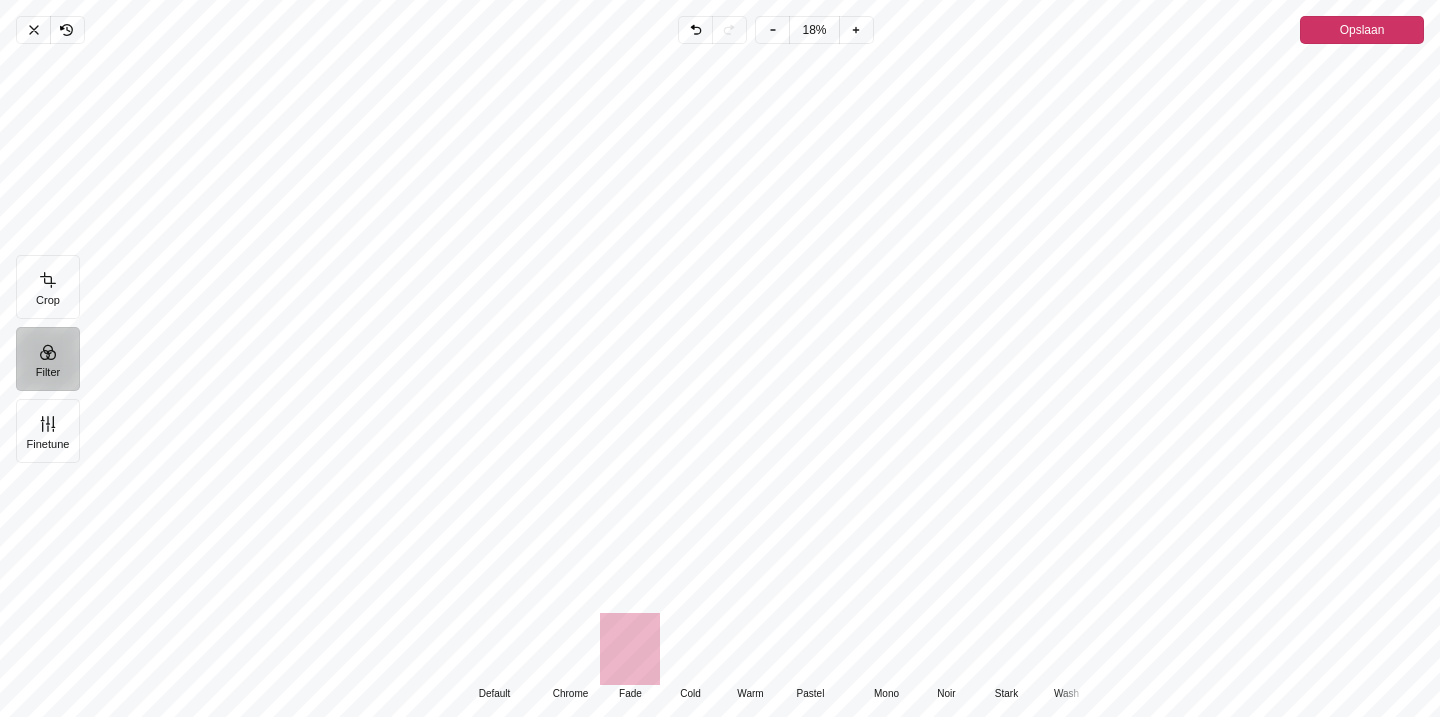 click at bounding box center (690, 649) 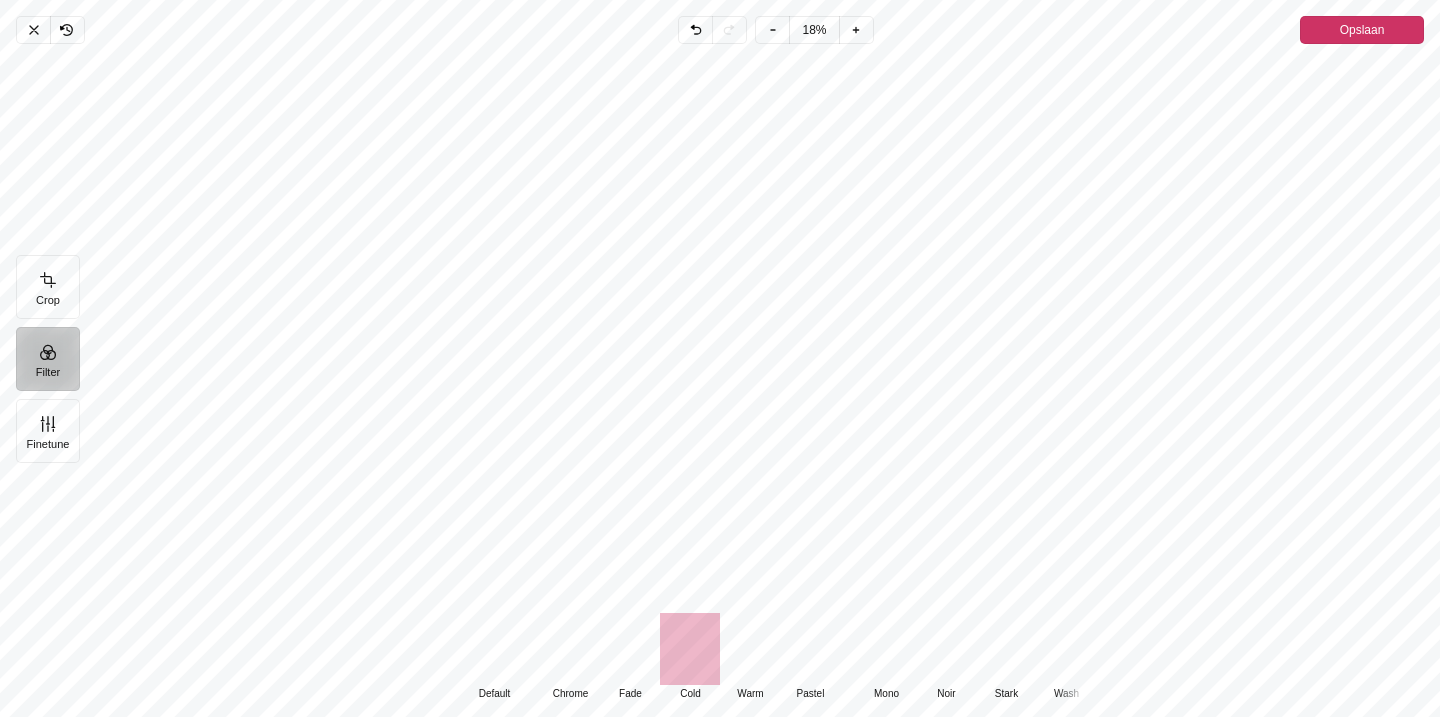click at bounding box center [750, 649] 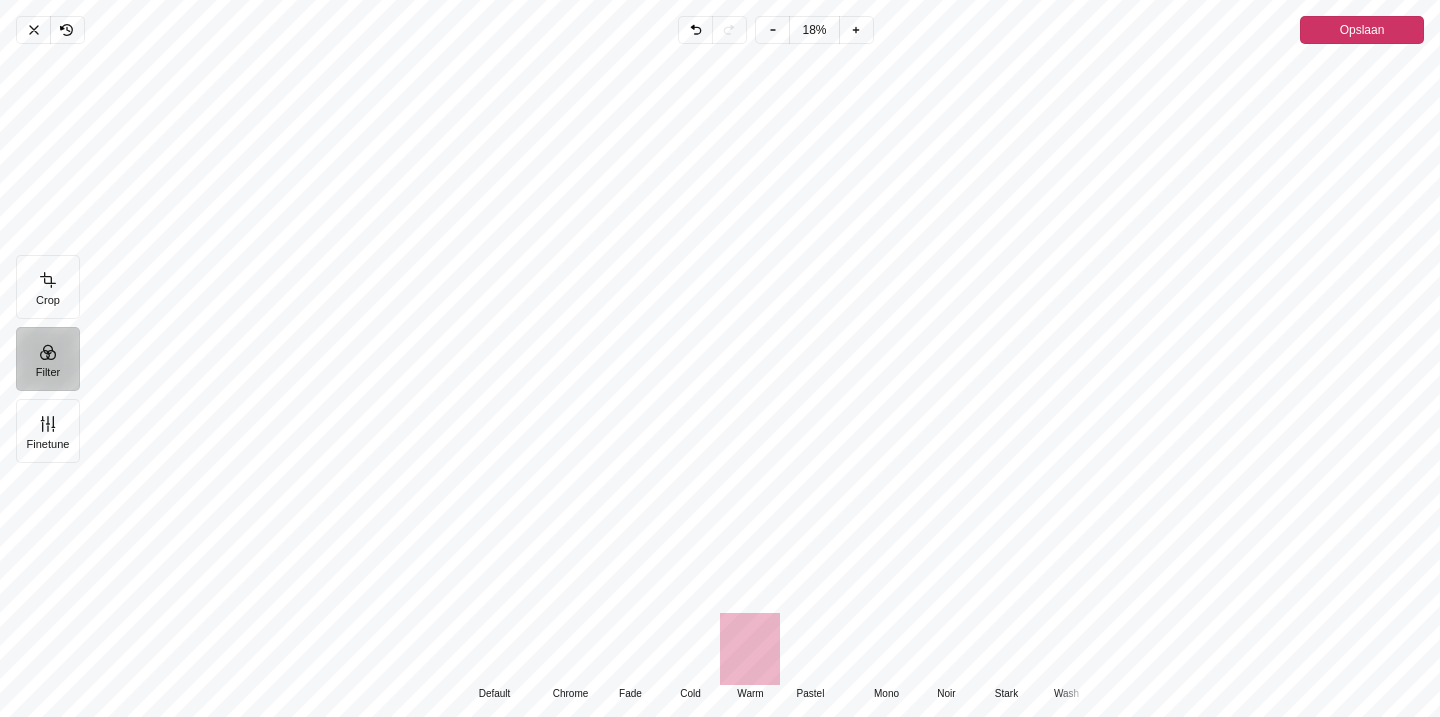 click at bounding box center (810, 649) 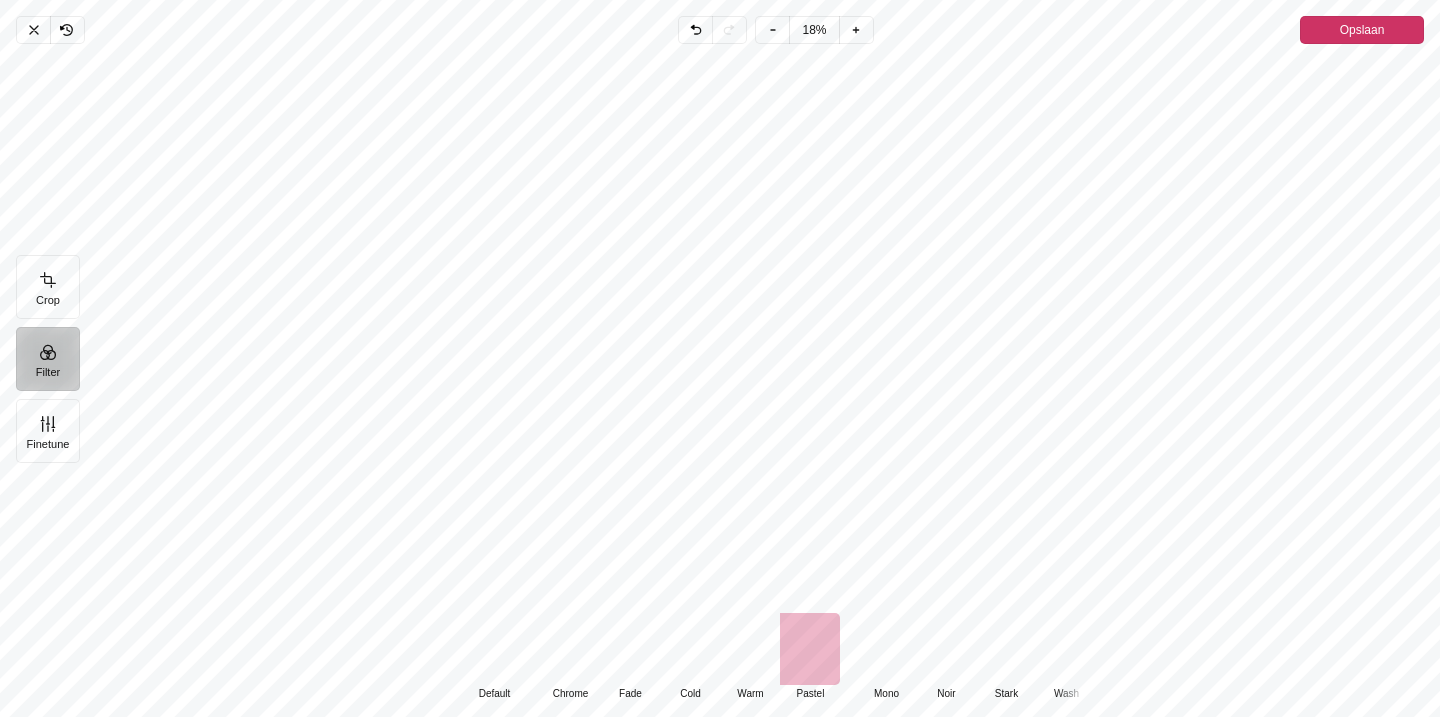 click at bounding box center [570, 649] 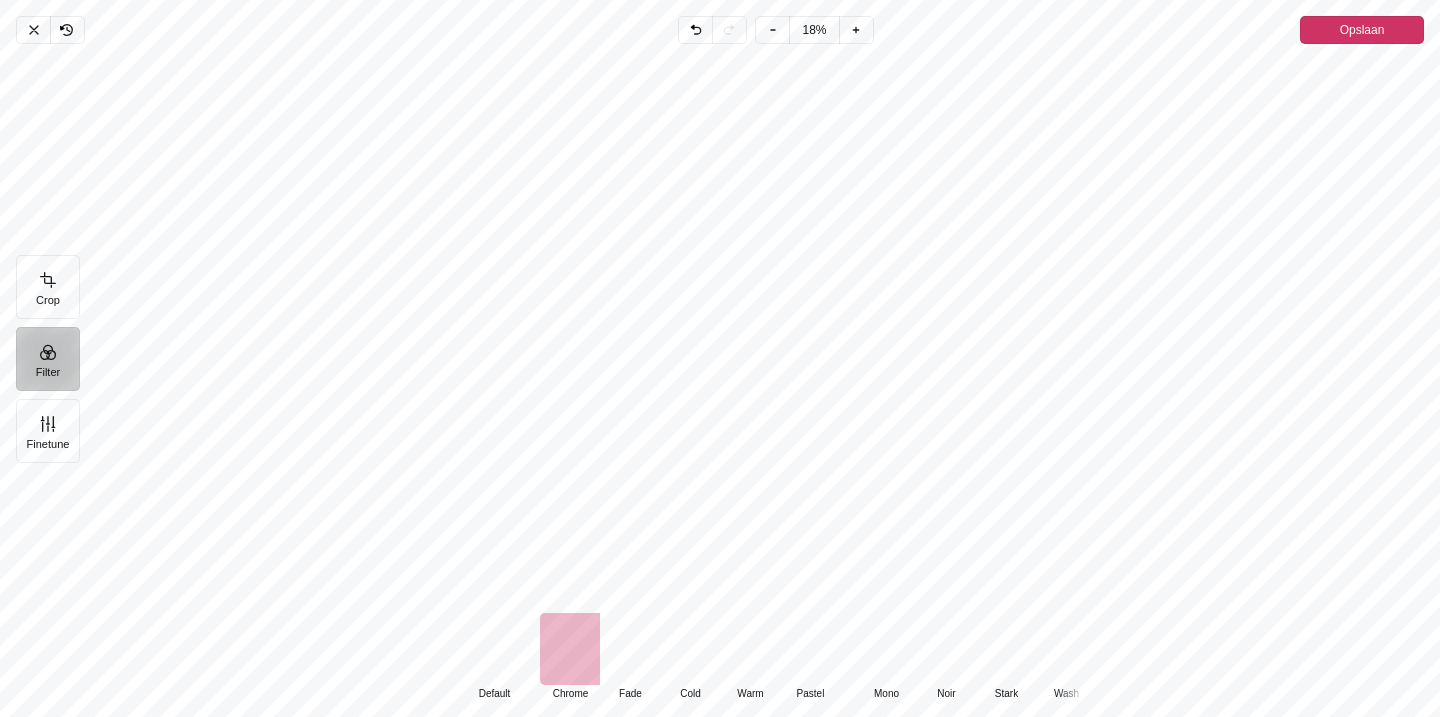 click at bounding box center [494, 649] 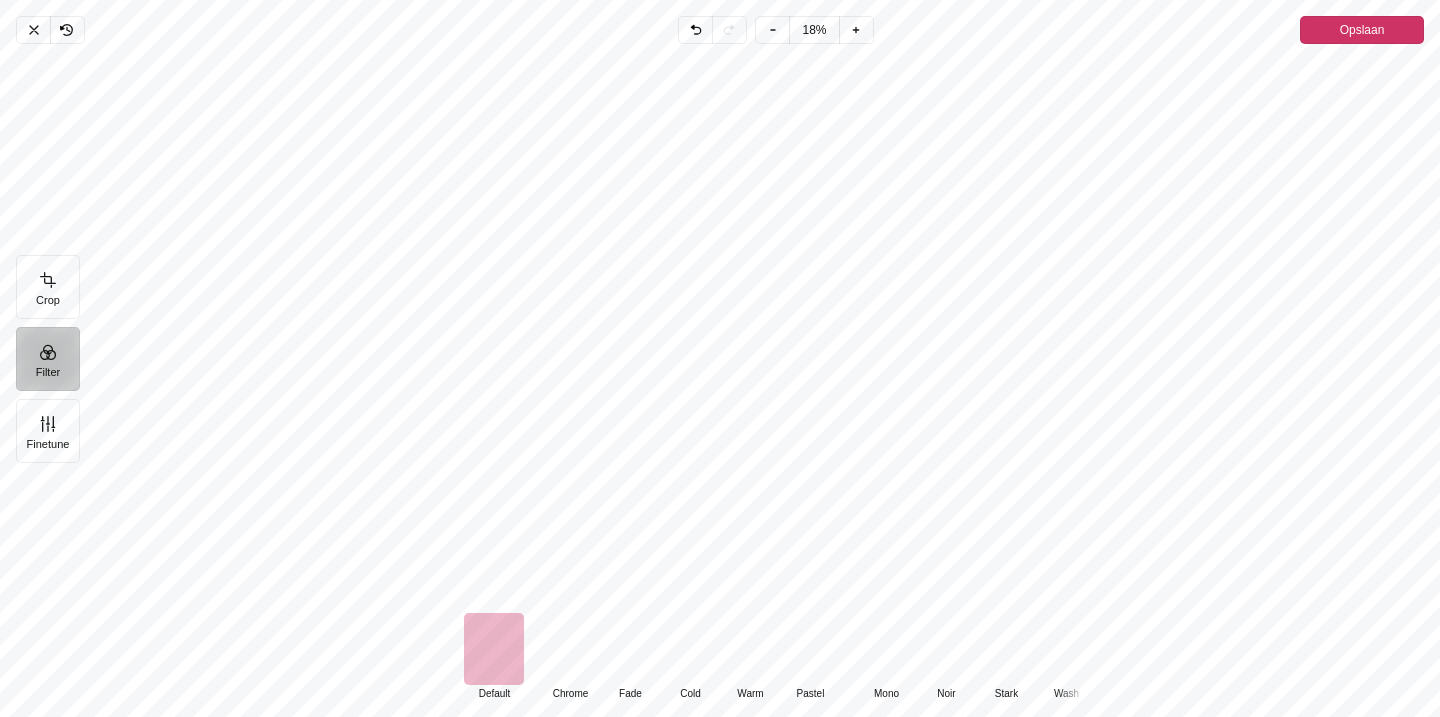 click at bounding box center (570, 649) 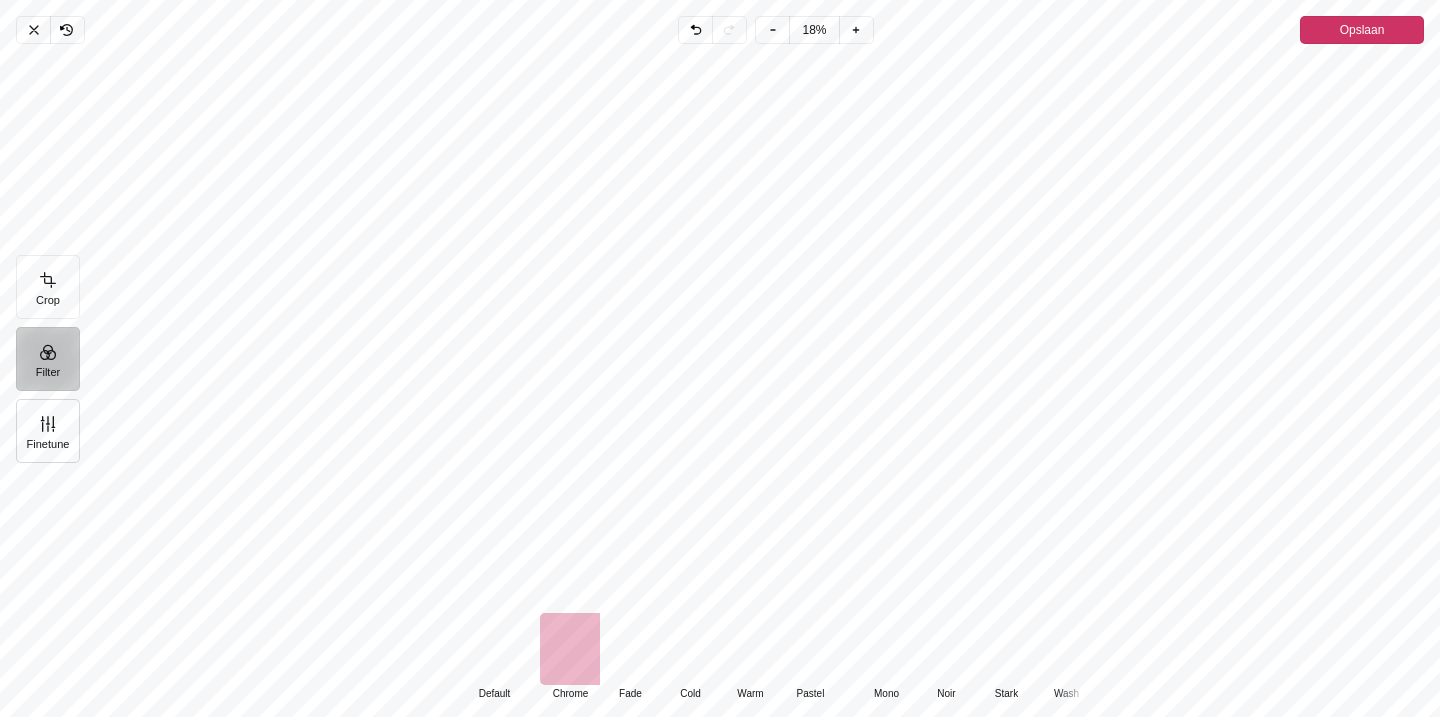 click on "Finetune" at bounding box center [48, 431] 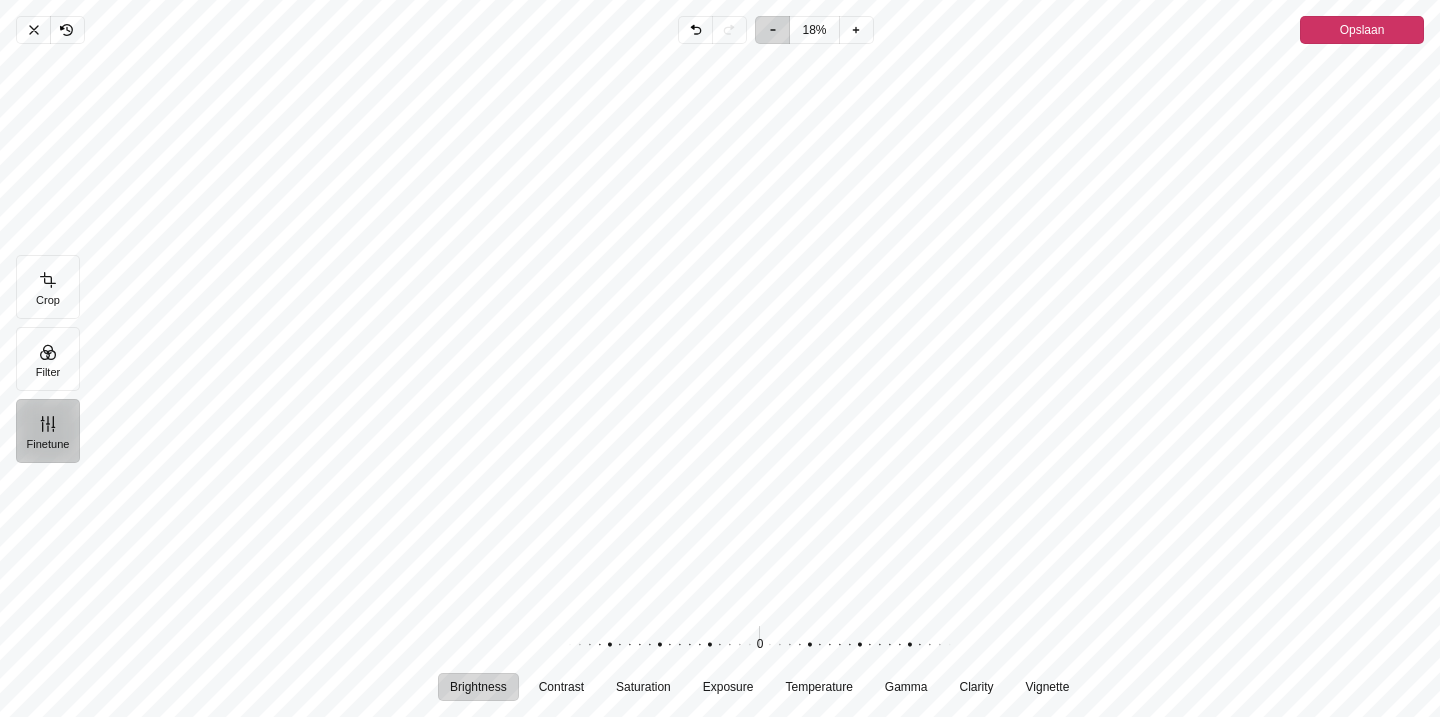 click 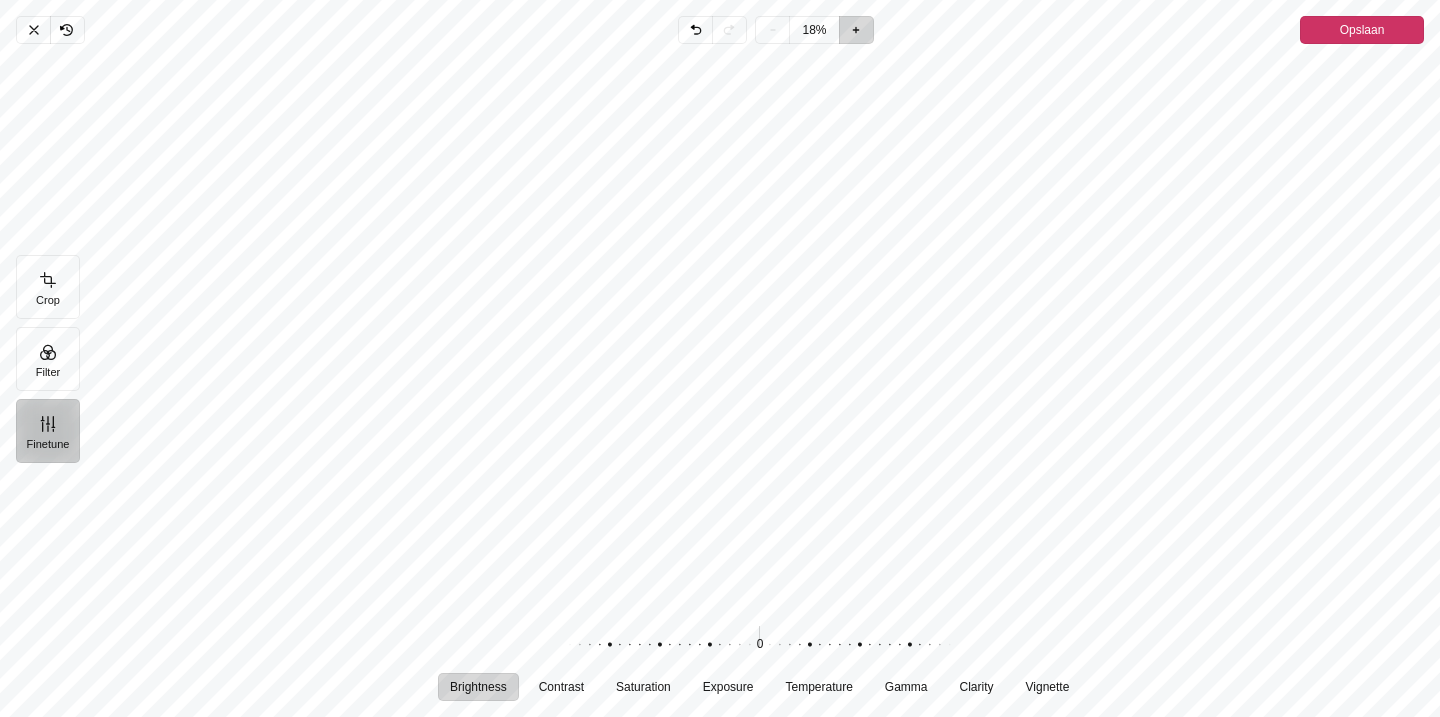 click on "Zoom in" at bounding box center (857, 30) 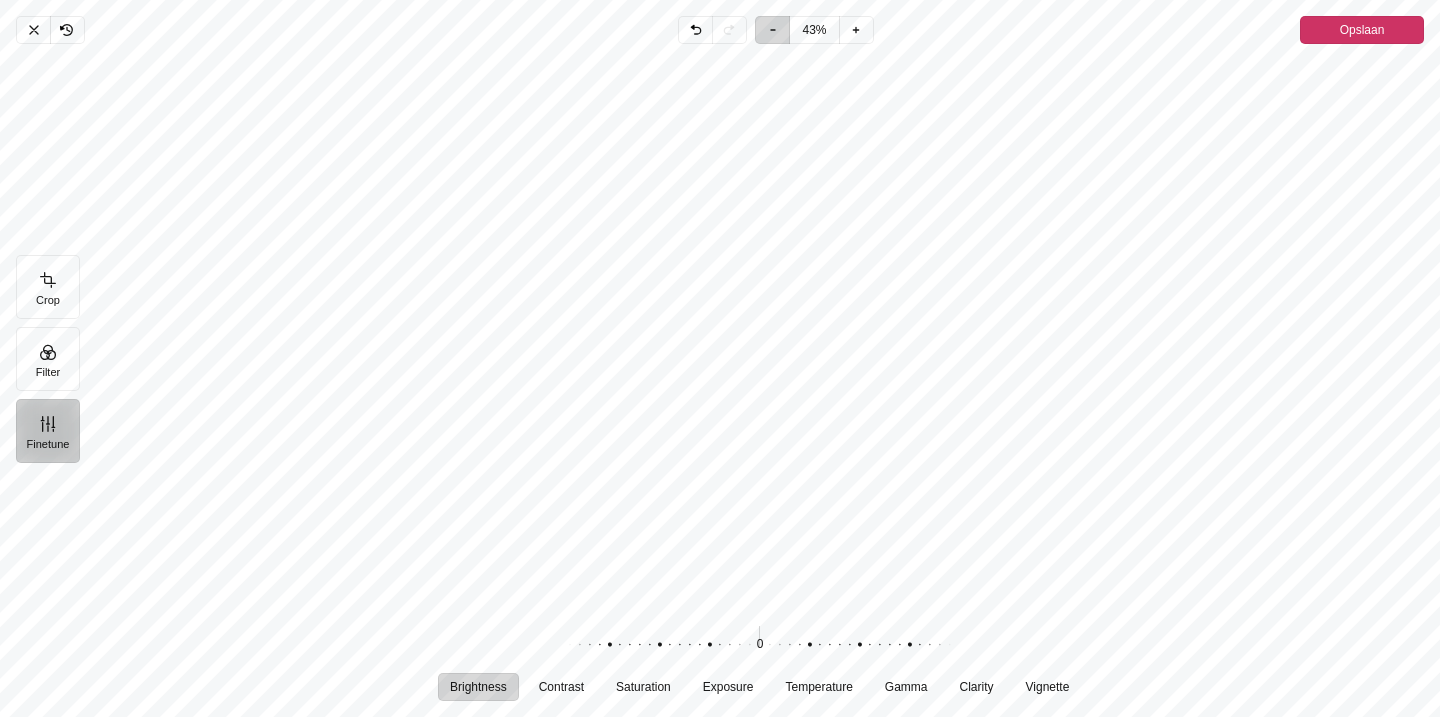 click on "Zoom out" at bounding box center [772, 30] 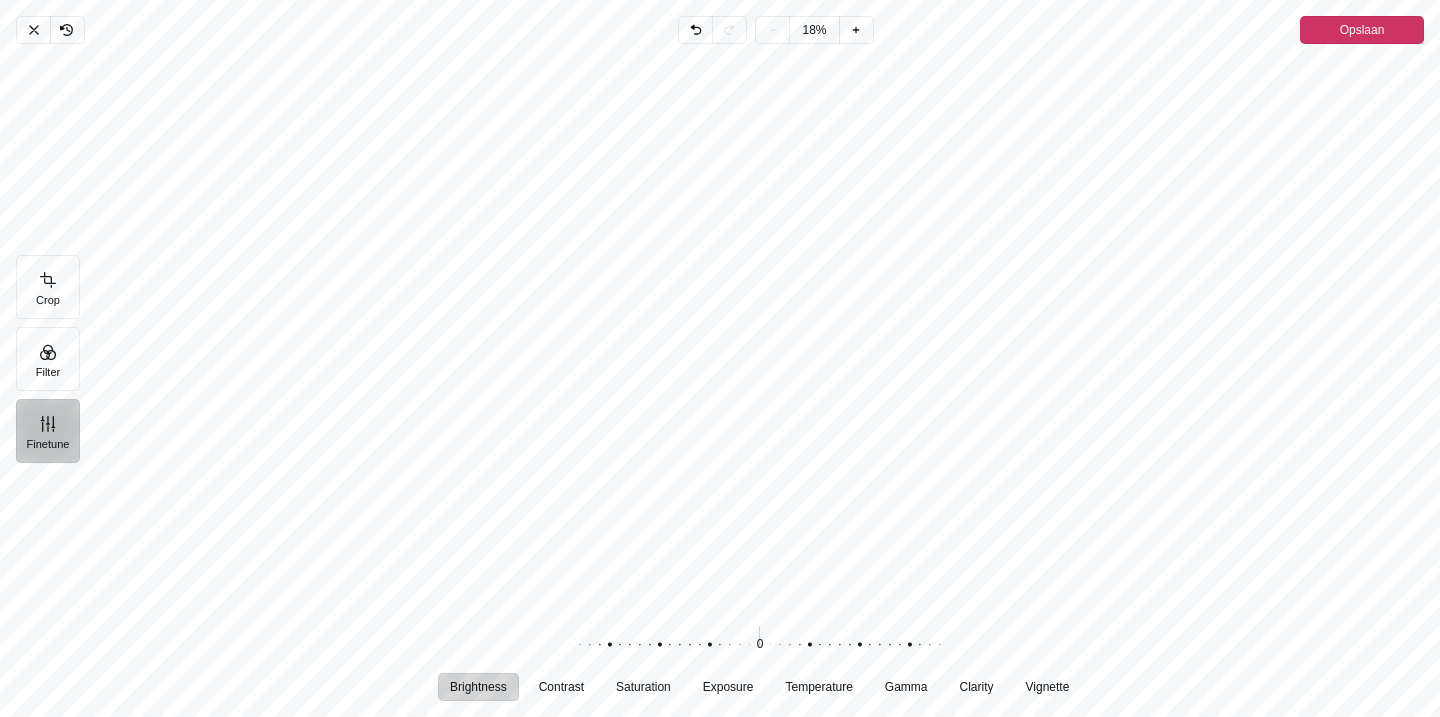 click on "Opslaan" at bounding box center (1362, 30) 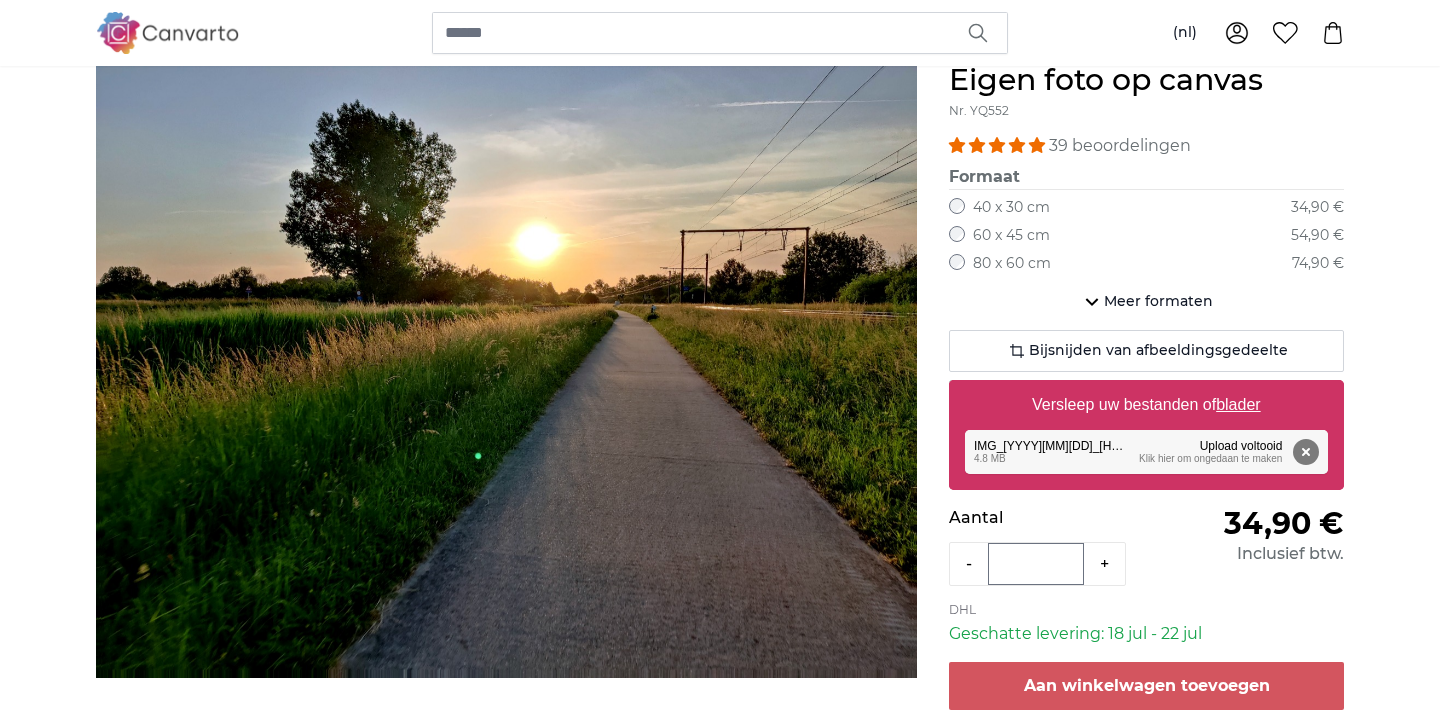 scroll, scrollTop: 199, scrollLeft: 0, axis: vertical 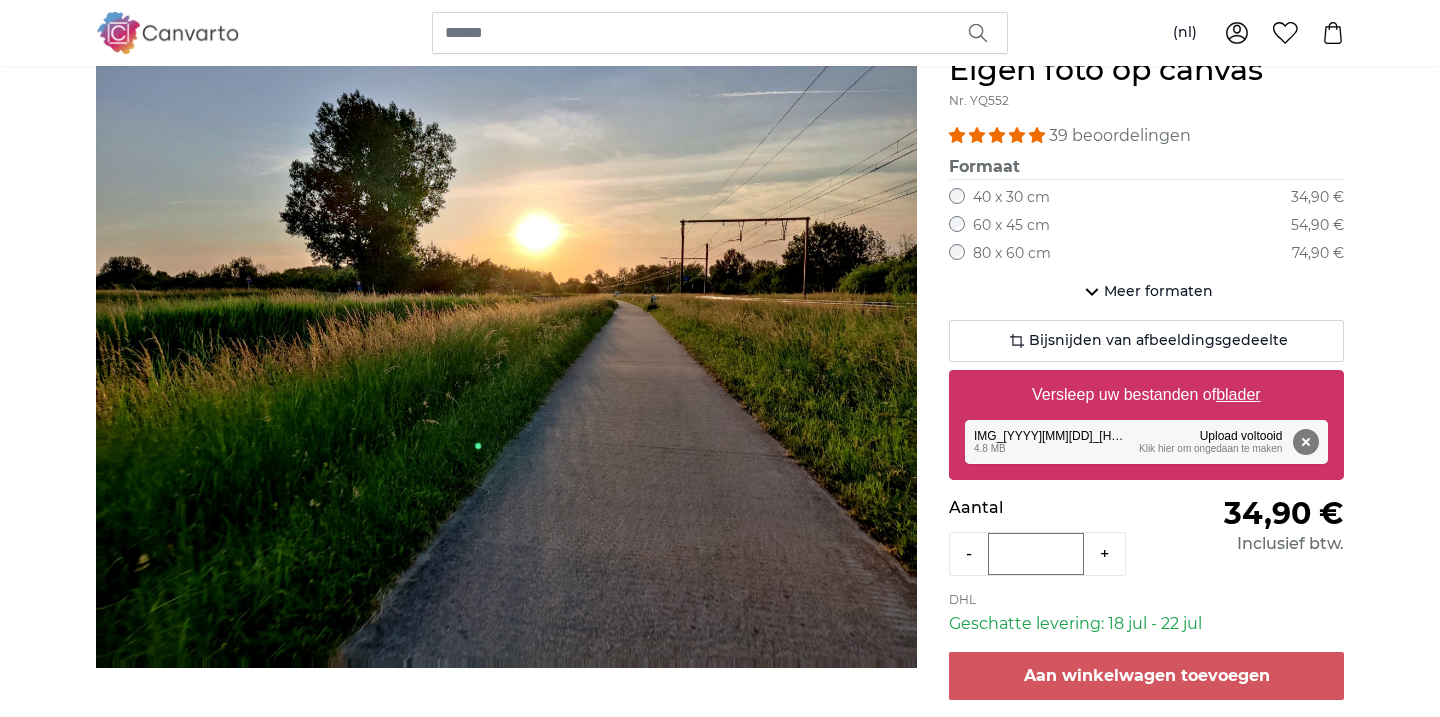 click on "60 x 45 cm" at bounding box center [1011, 226] 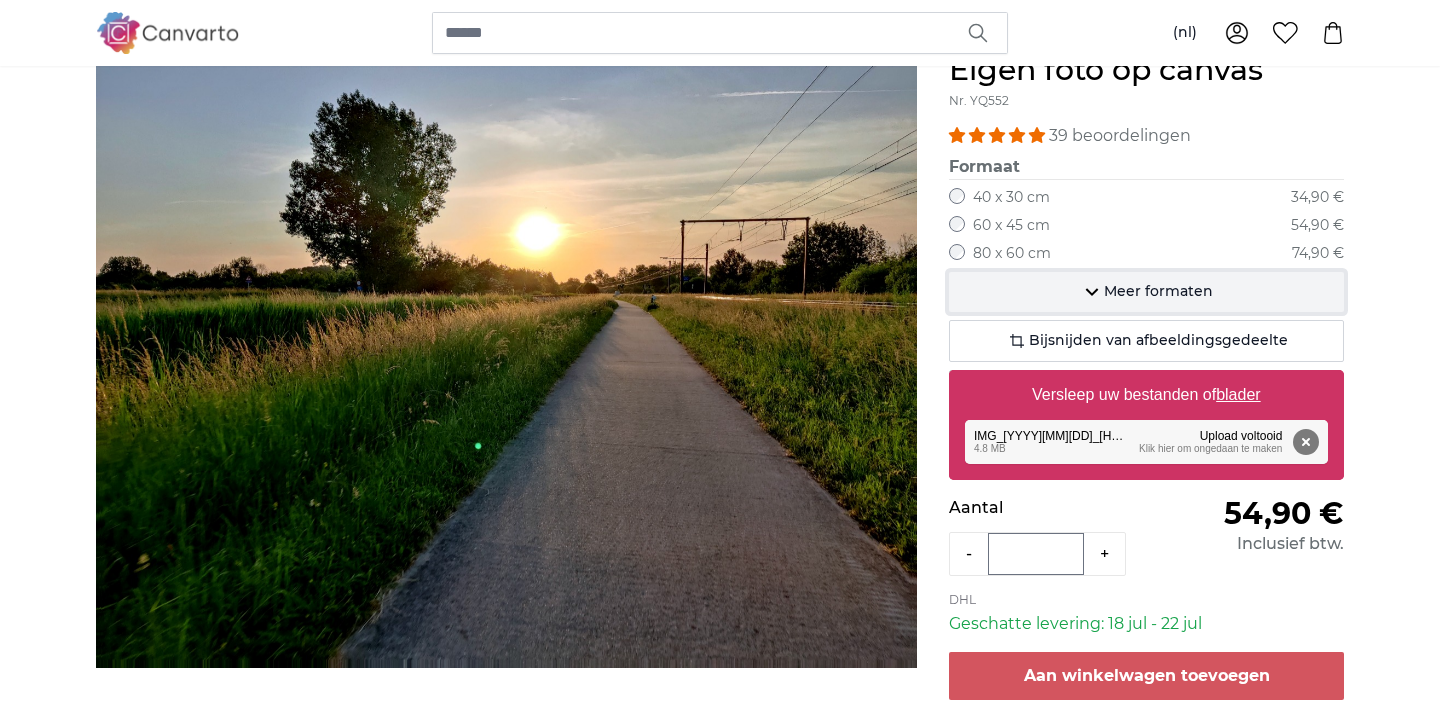 click on "Meer formaten" 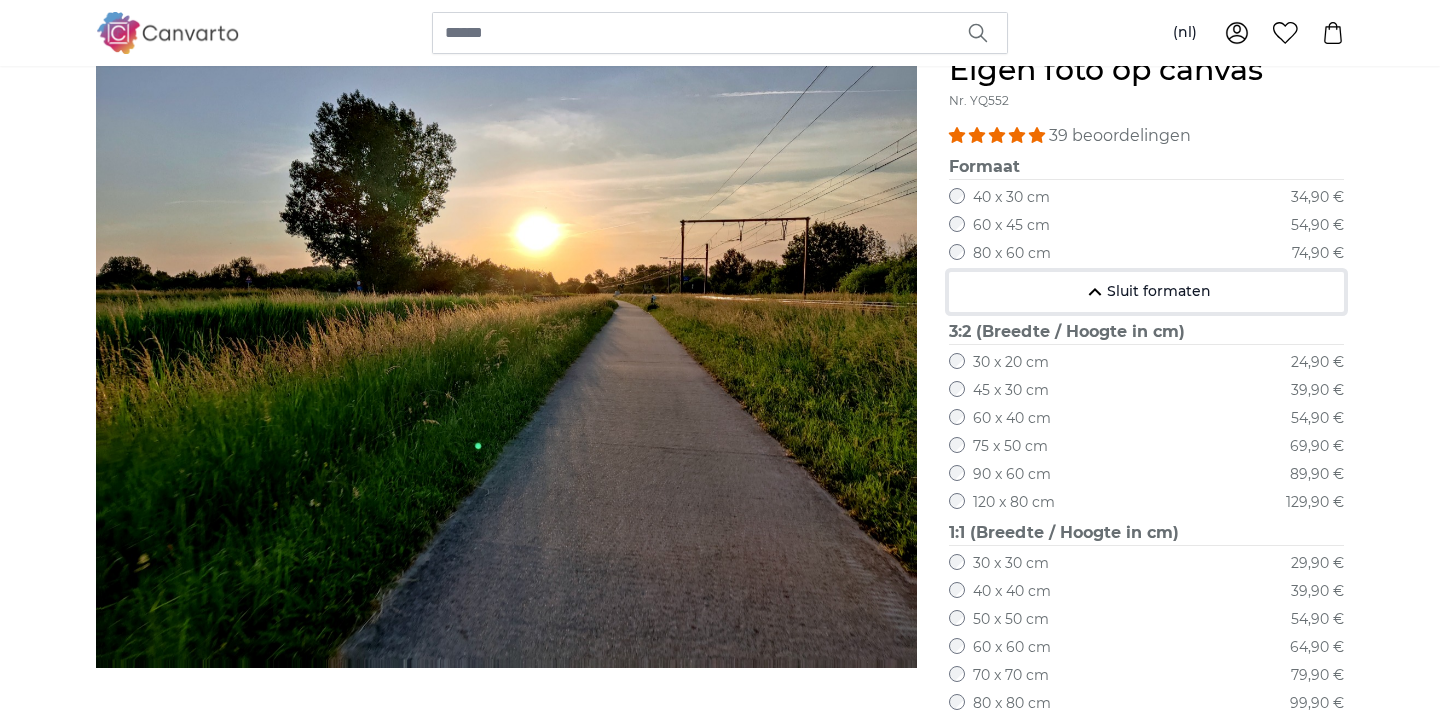 click on "Sluit formaten" 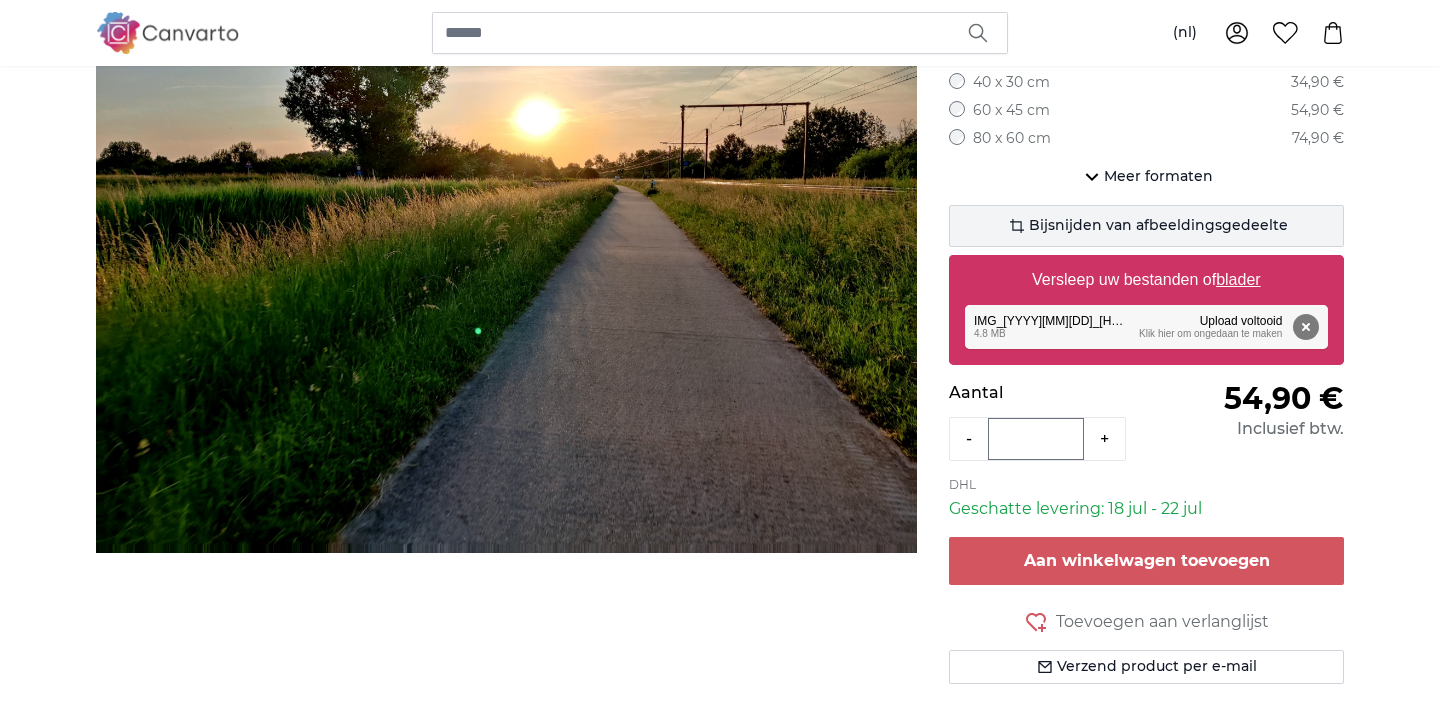 scroll, scrollTop: 315, scrollLeft: 0, axis: vertical 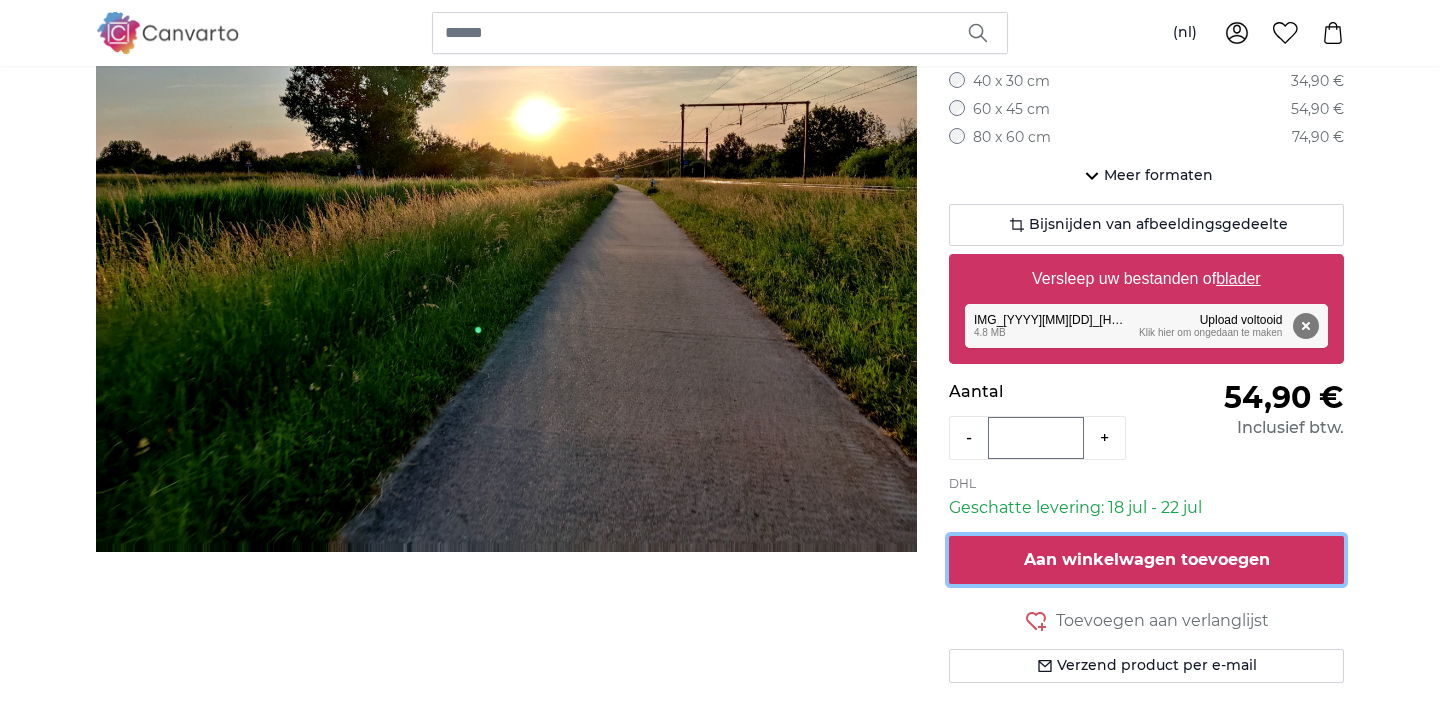 click on "Aan winkelwagen toevoegen" at bounding box center (1146, 560) 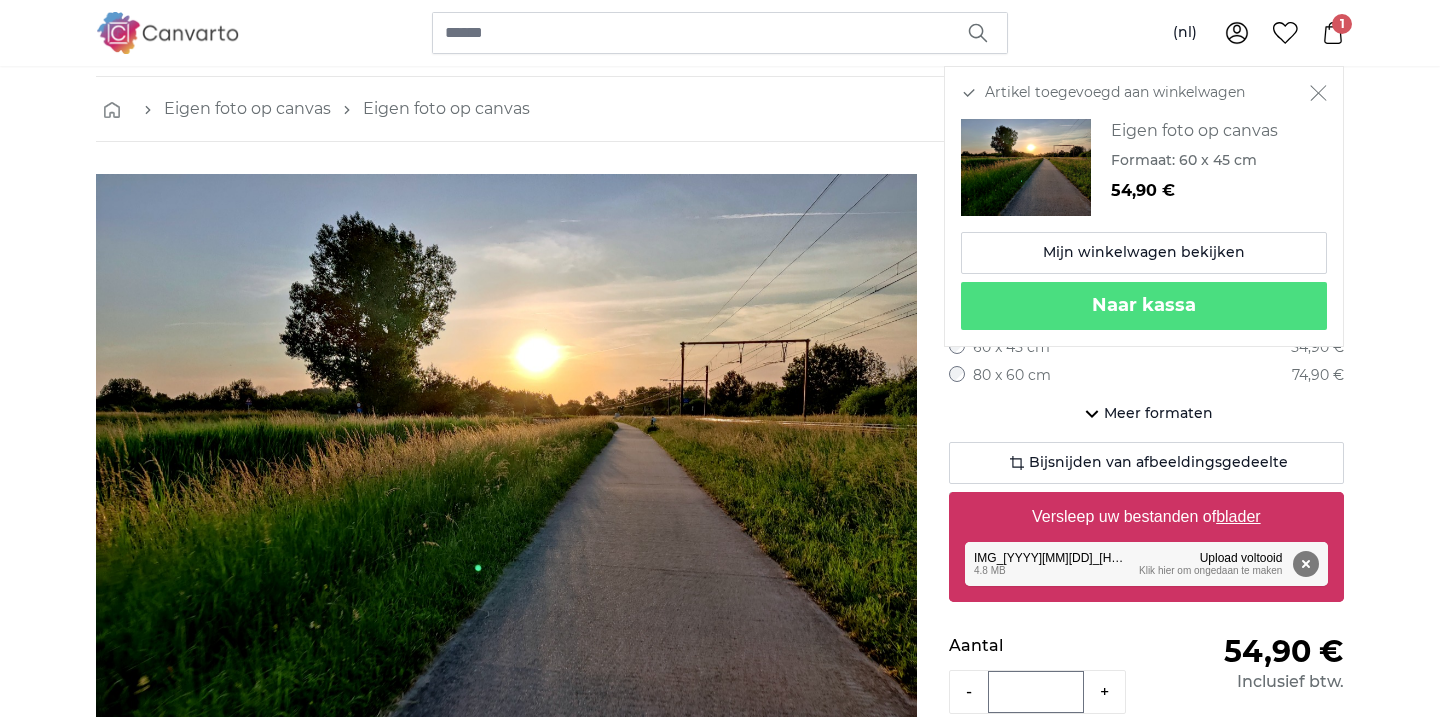 scroll, scrollTop: 0, scrollLeft: 0, axis: both 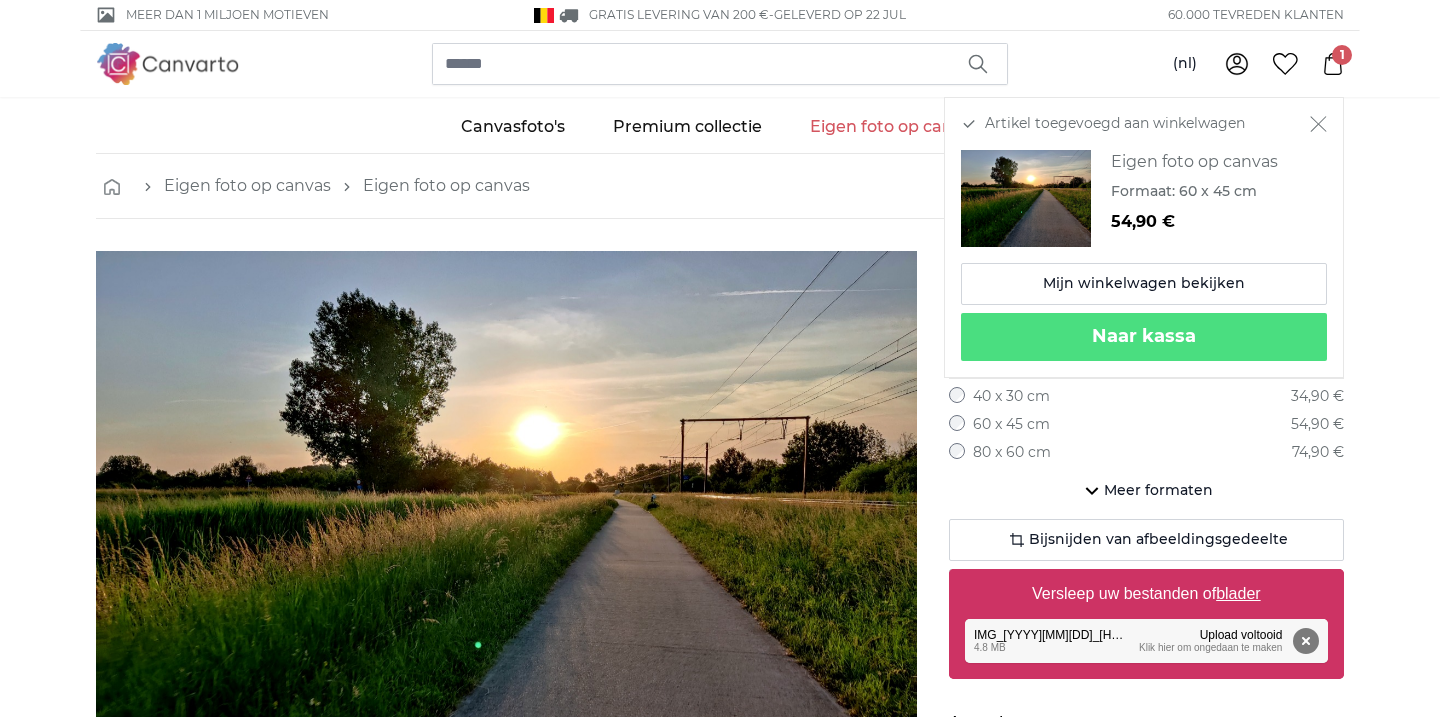 click 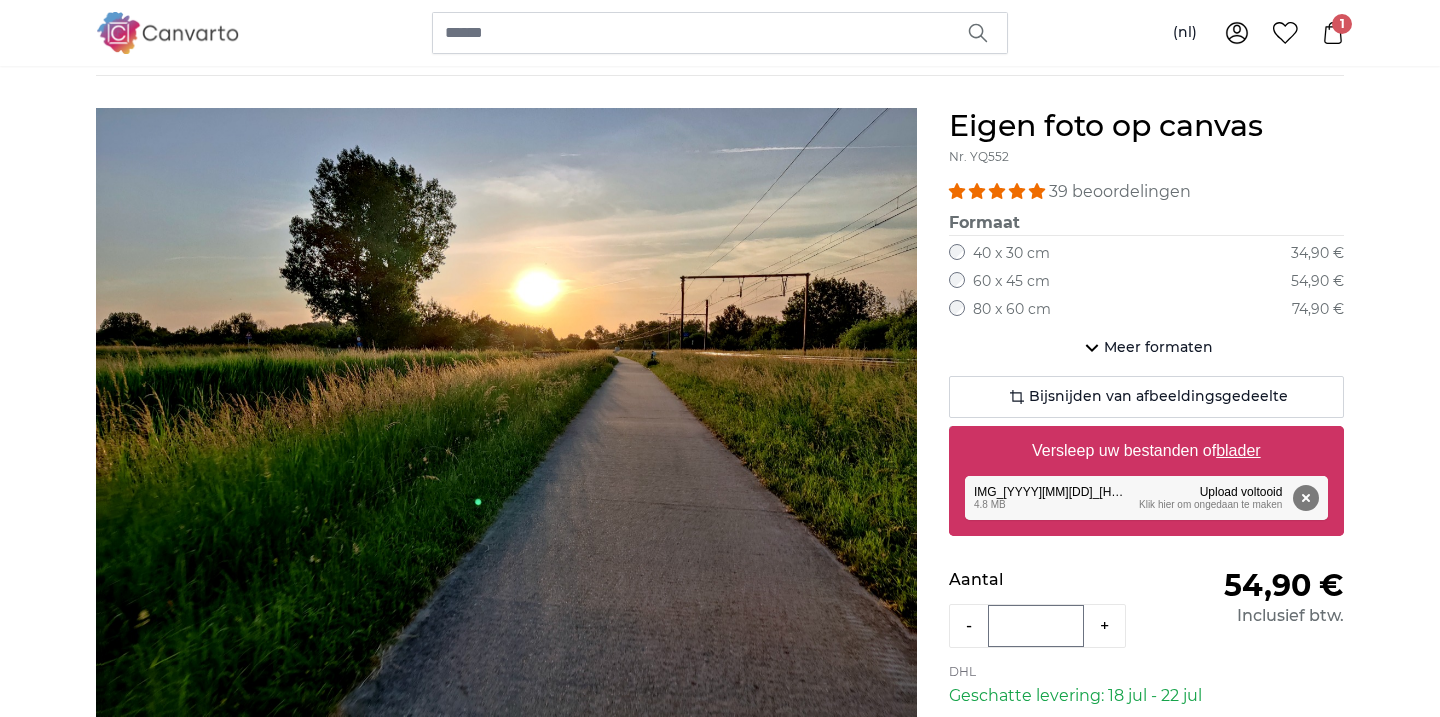 scroll, scrollTop: 0, scrollLeft: 0, axis: both 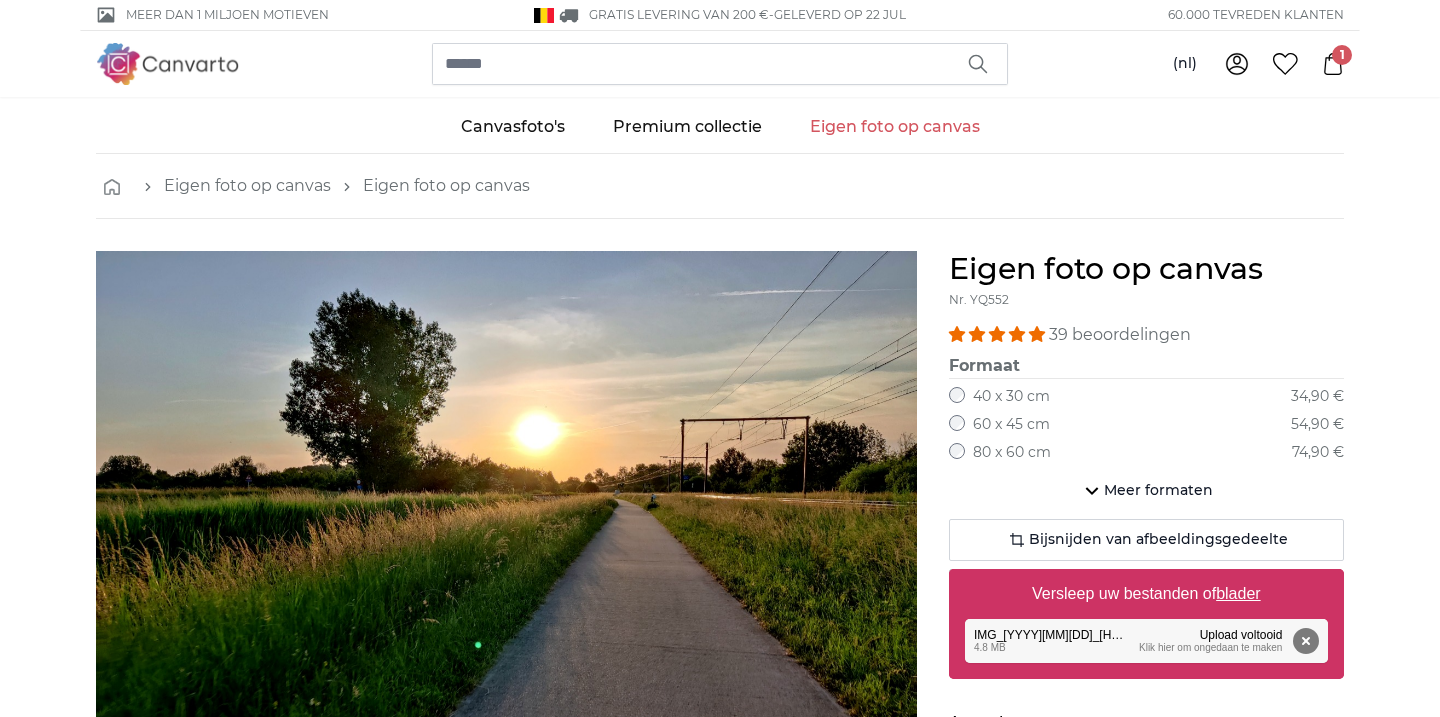 click on "(nl)
Nederlands
English
Français
Italiano
Deutsch
Svenska
Dansk
Suomi
0" at bounding box center [1264, 64] 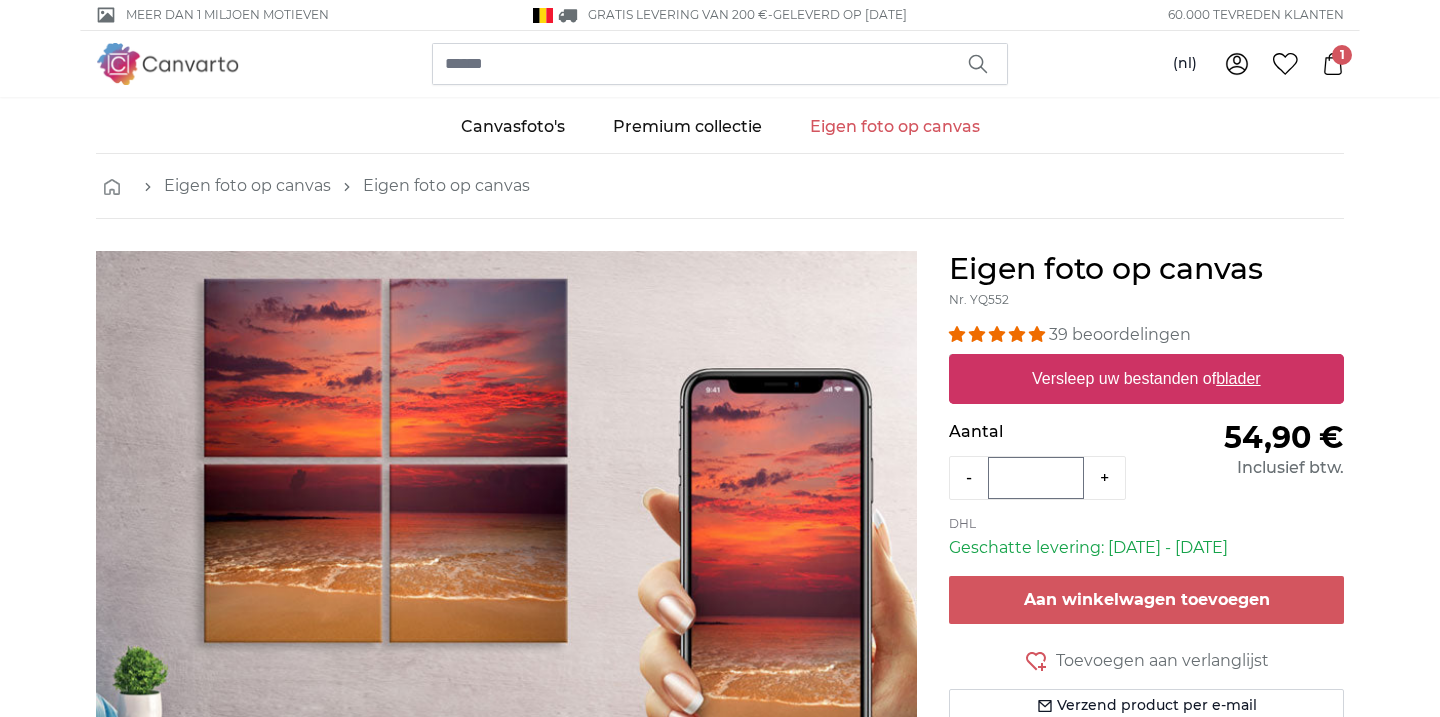 scroll, scrollTop: 0, scrollLeft: 0, axis: both 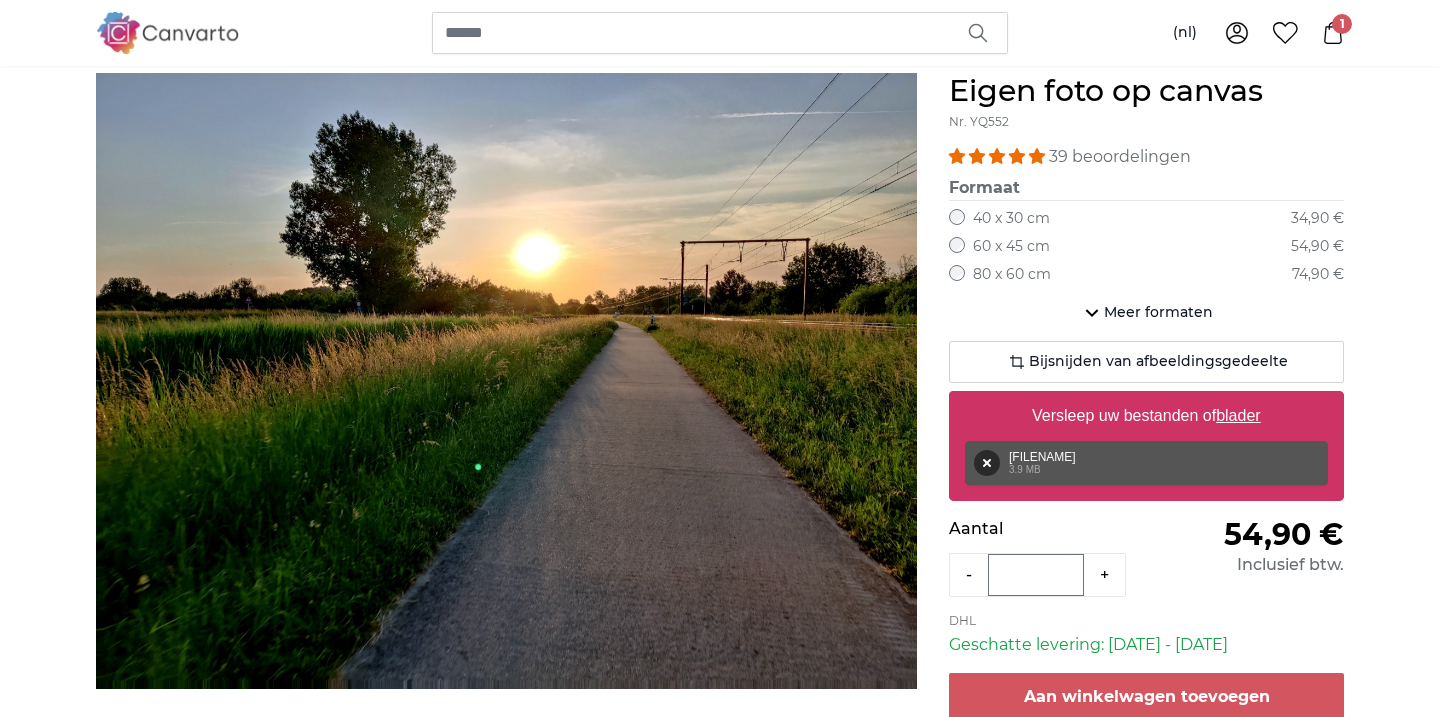 click 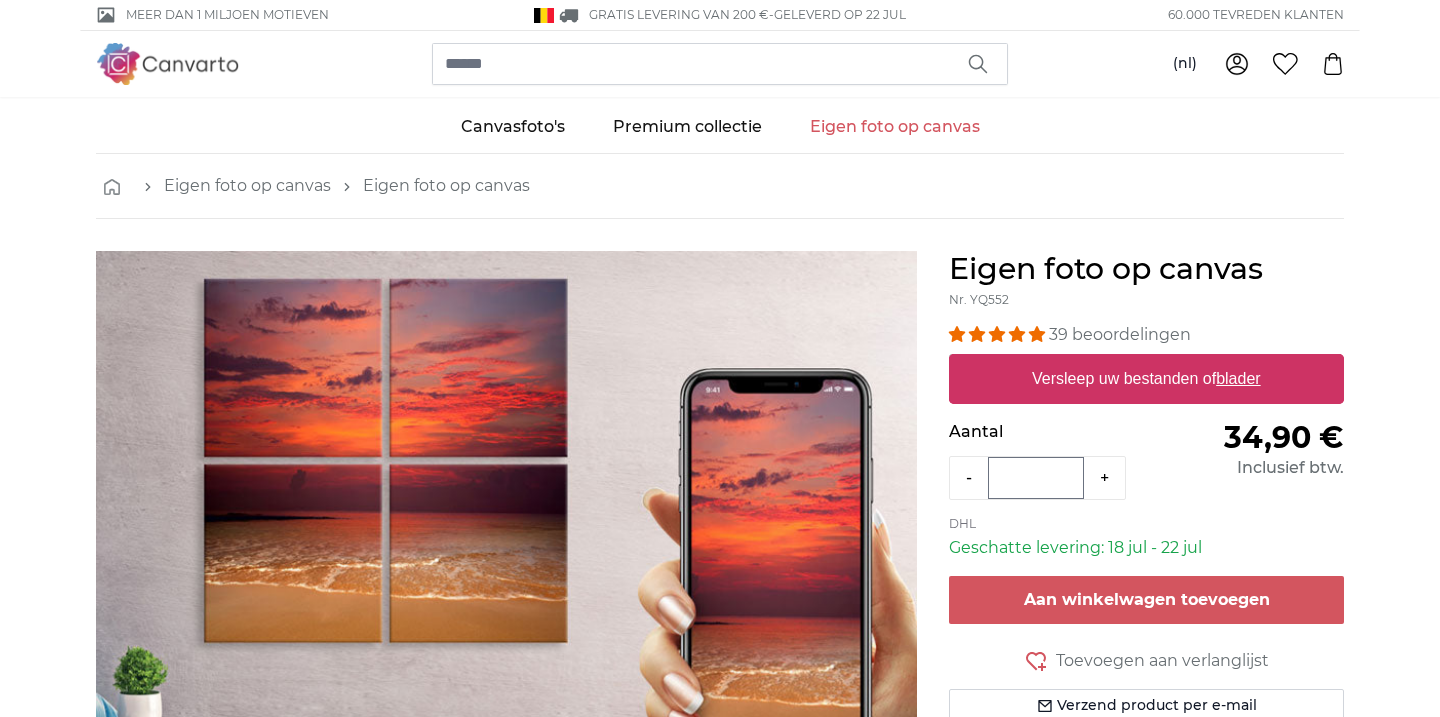 scroll, scrollTop: 0, scrollLeft: 0, axis: both 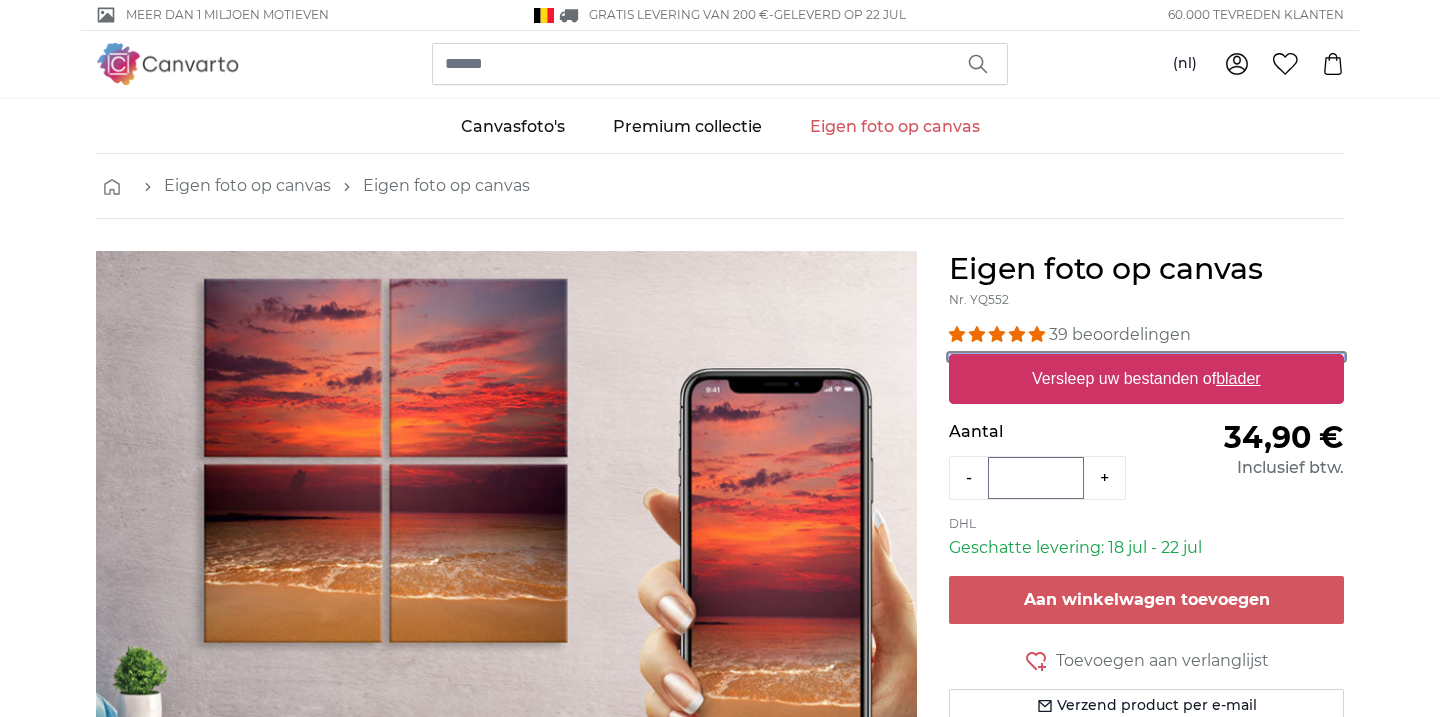 click on "Versleep uw bestanden of  blader" at bounding box center [1146, 357] 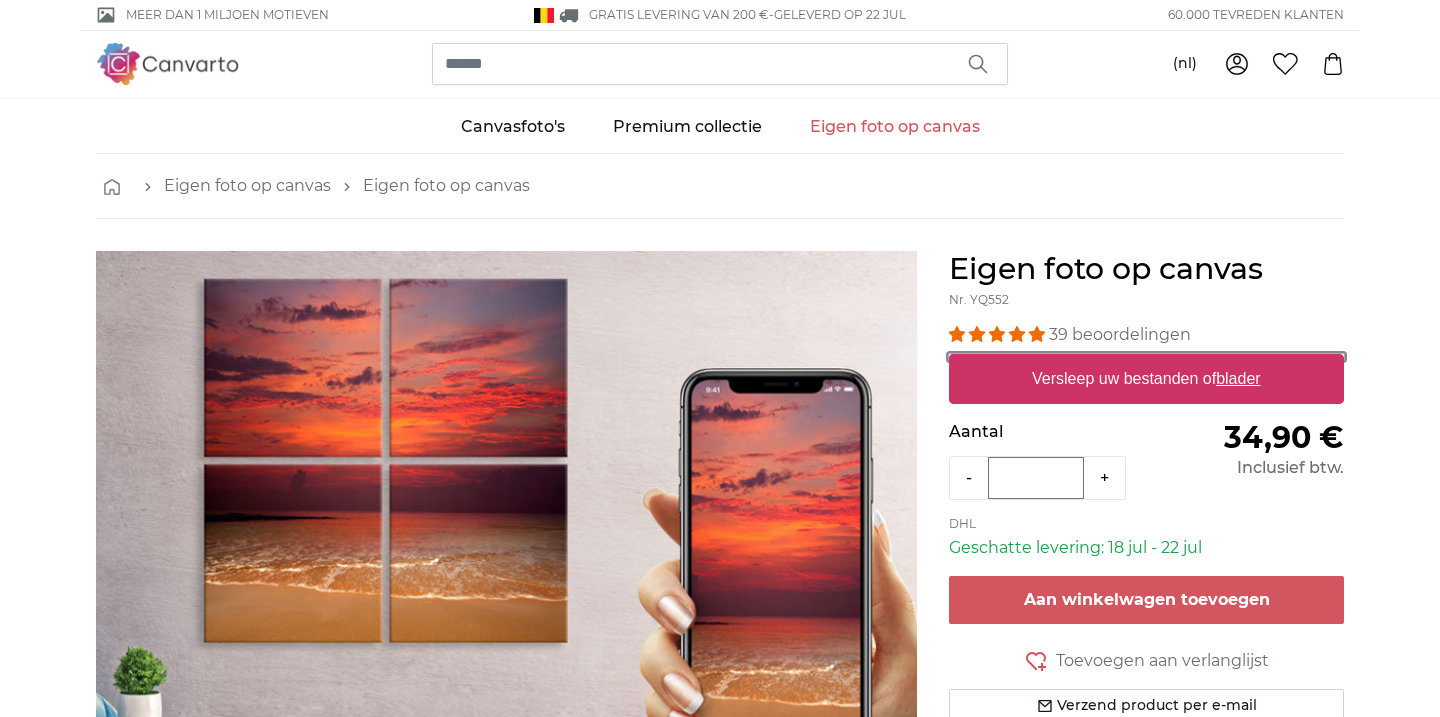 type on "**********" 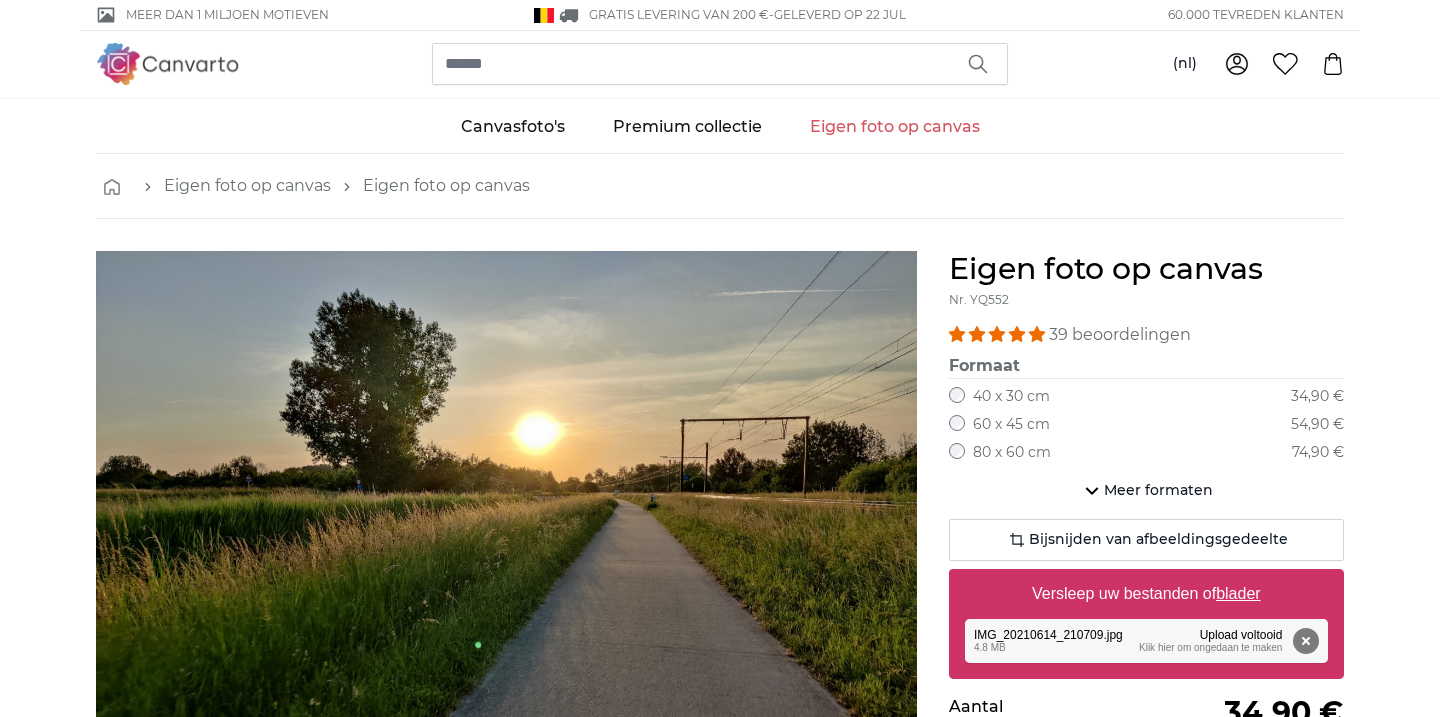 click on "60 x 45 cm" at bounding box center (1011, 425) 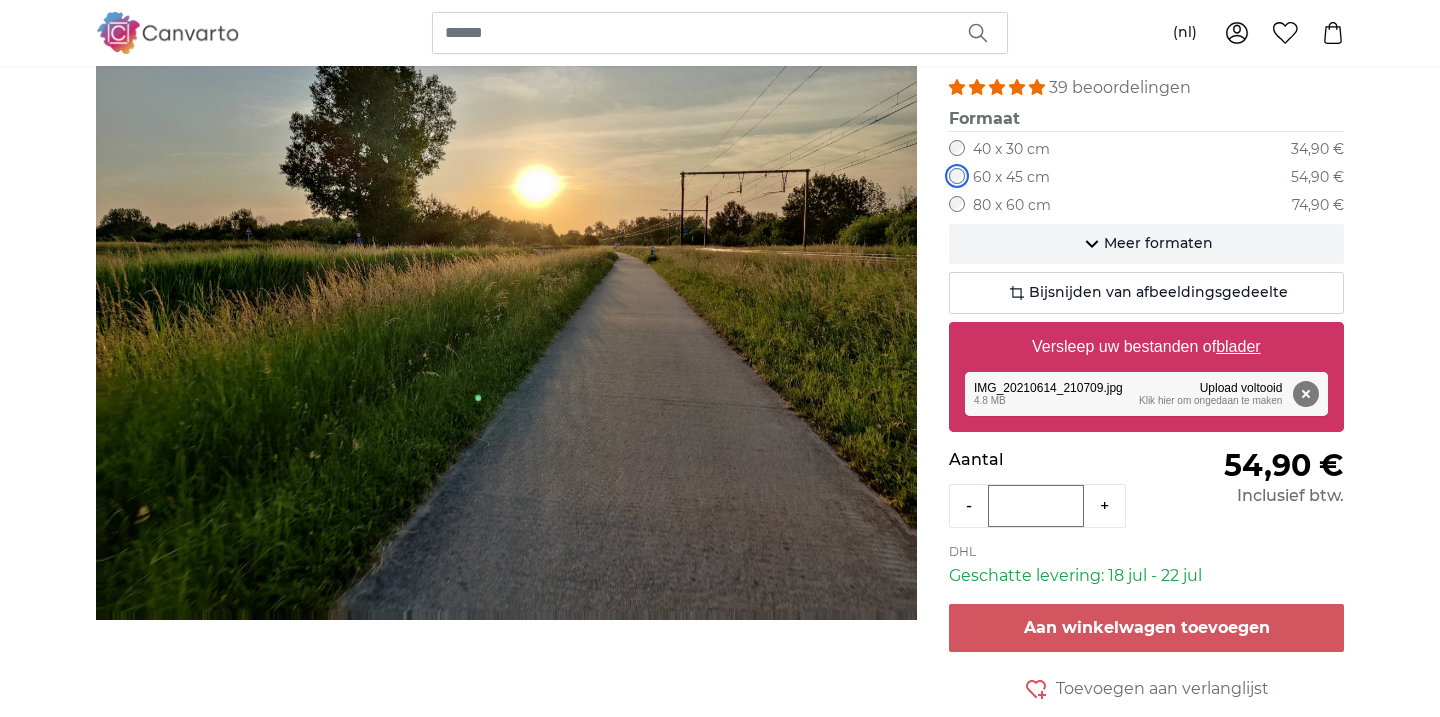 scroll, scrollTop: 261, scrollLeft: 0, axis: vertical 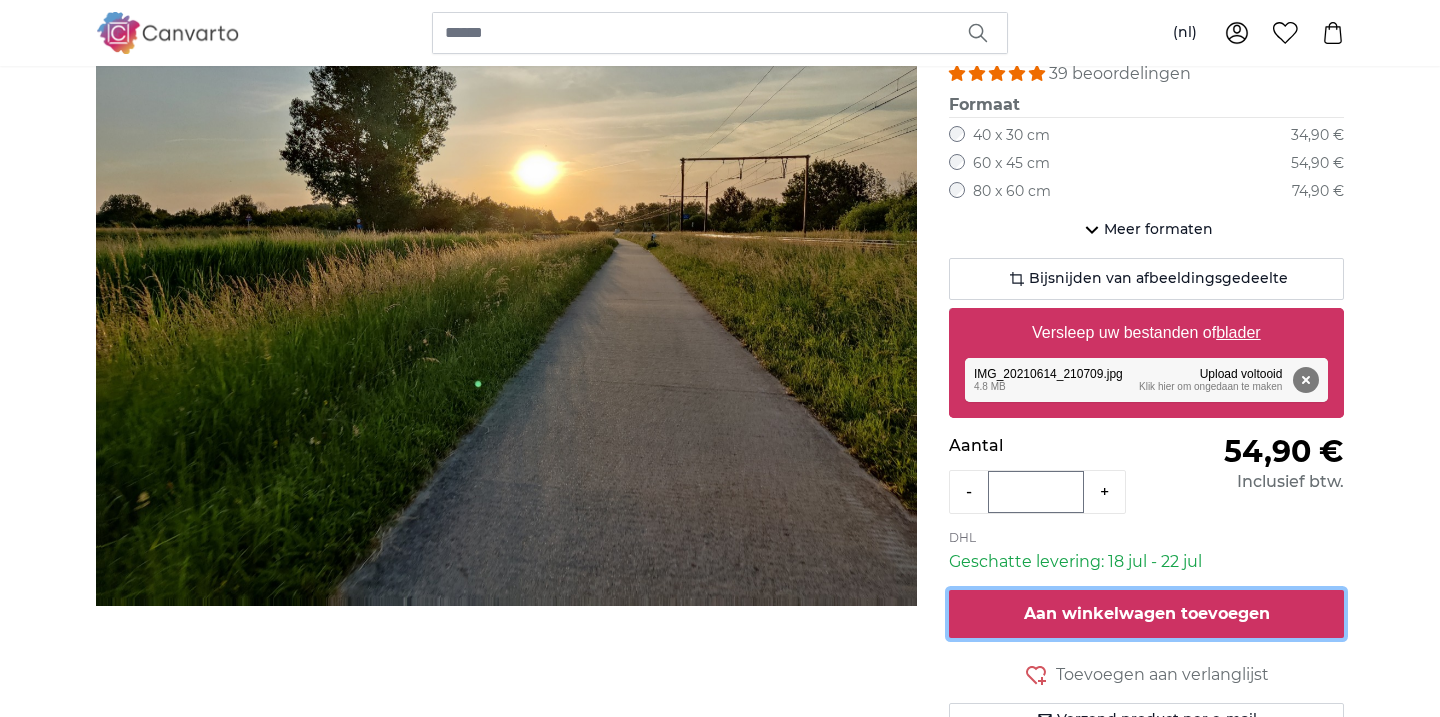 click on "Aan winkelwagen toevoegen" at bounding box center [1147, 613] 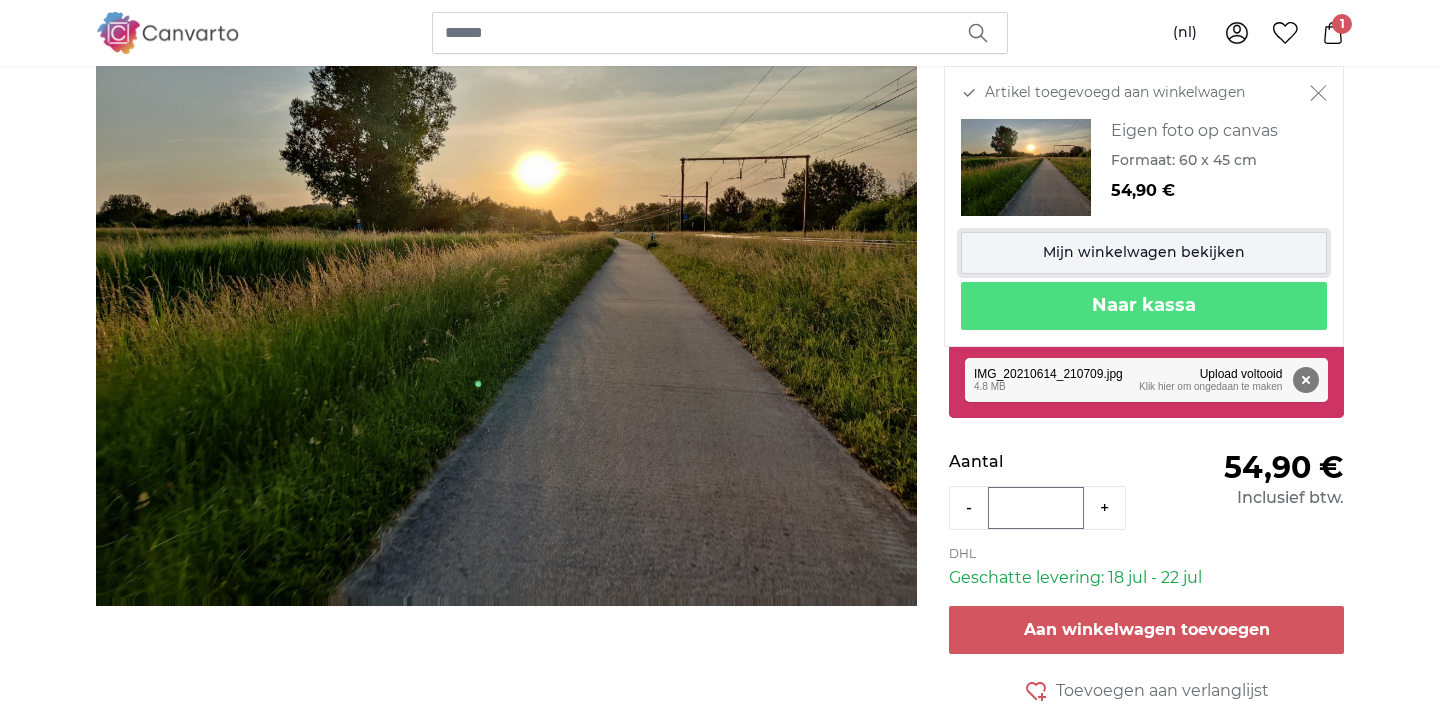 click on "Mijn winkelwagen bekijken" at bounding box center [1144, 253] 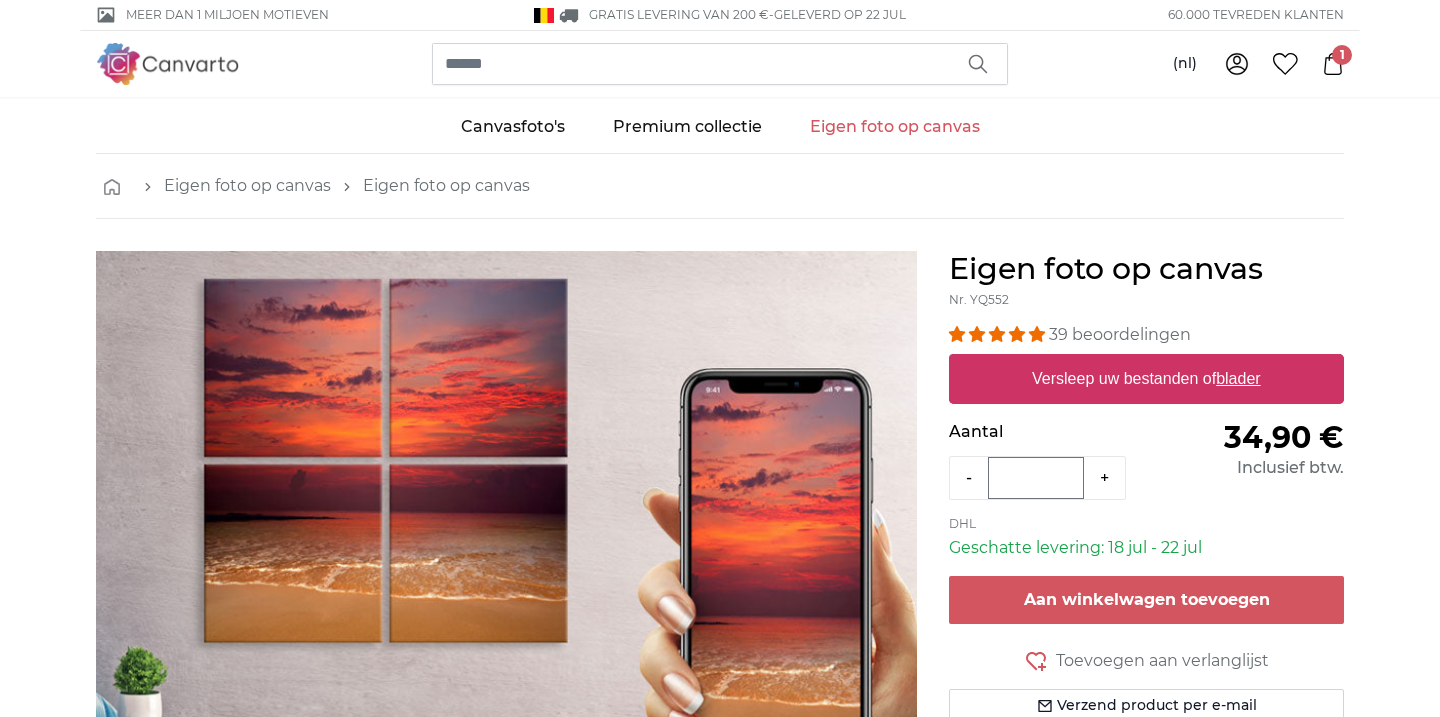 scroll, scrollTop: 0, scrollLeft: 0, axis: both 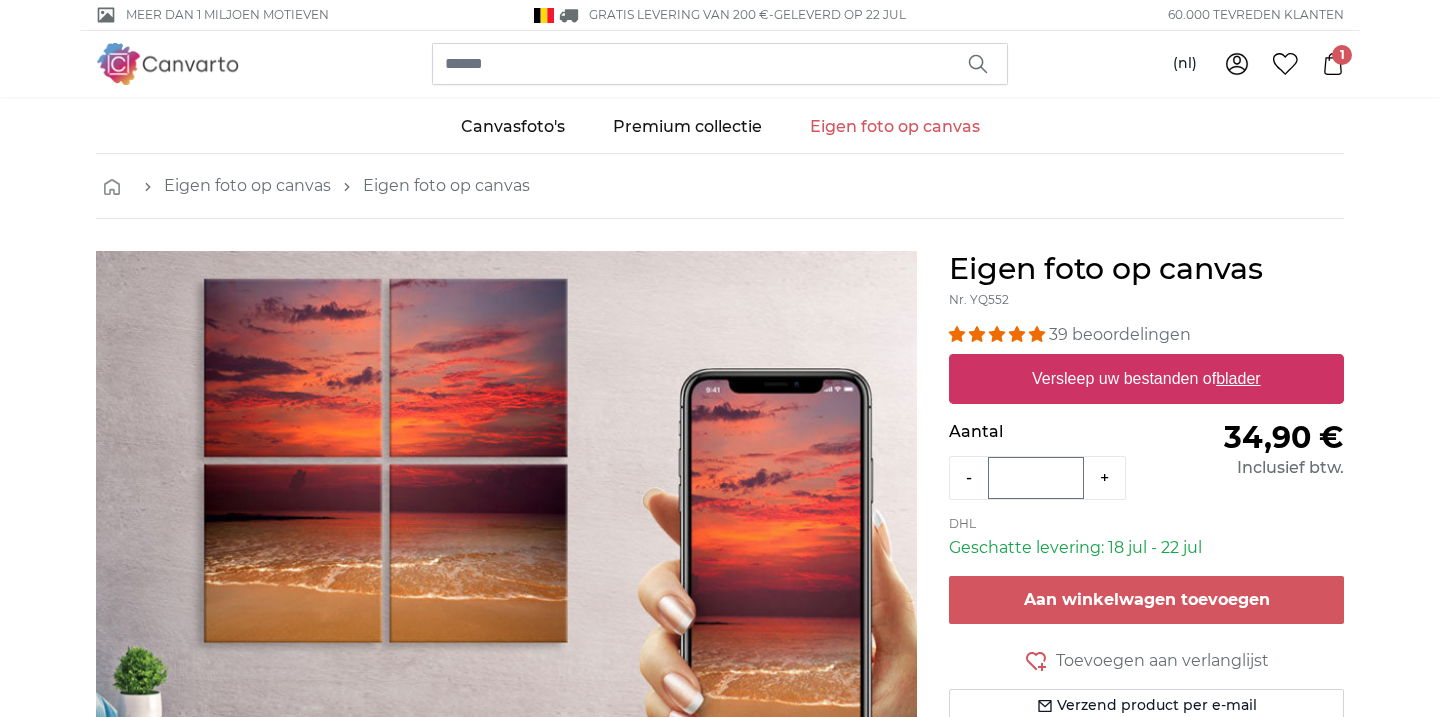 click on "Versleep uw bestanden of  blader" at bounding box center [1146, 379] 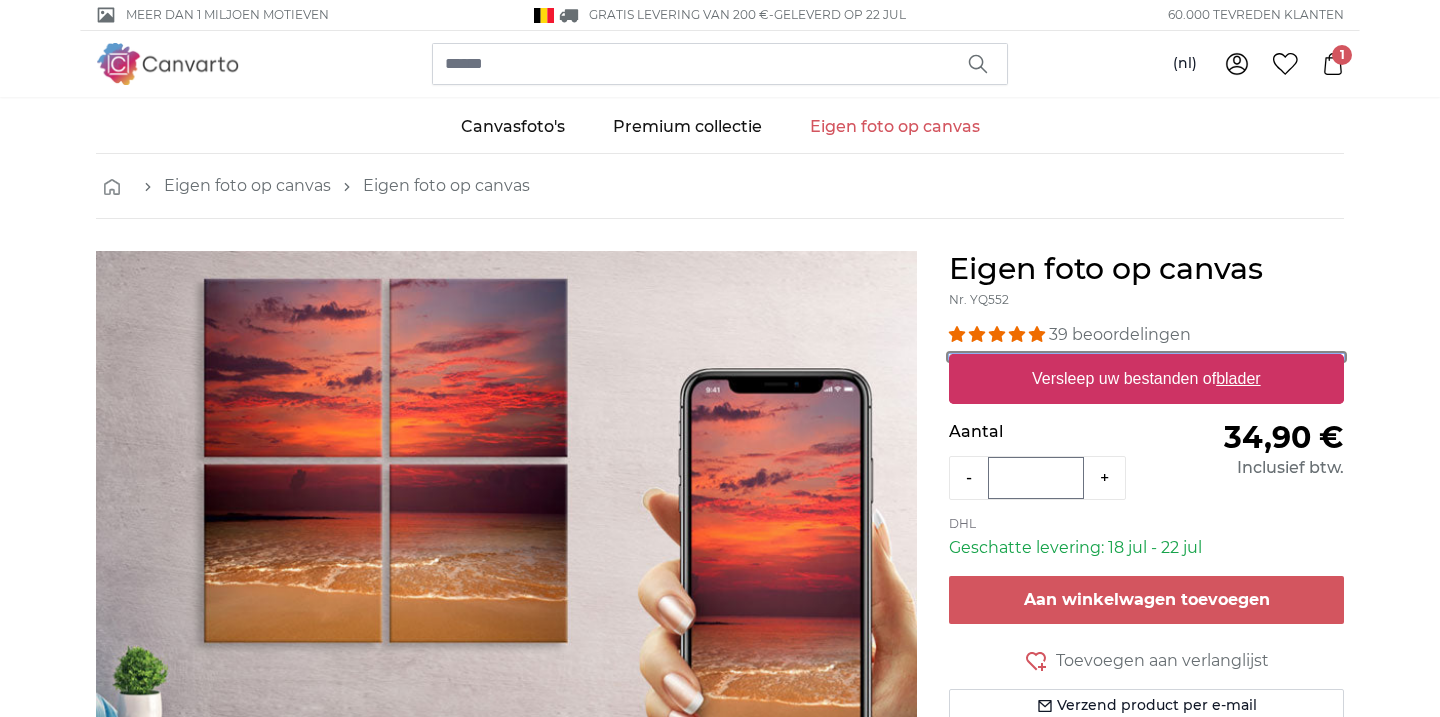click on "Versleep uw bestanden of  blader" at bounding box center (1146, 357) 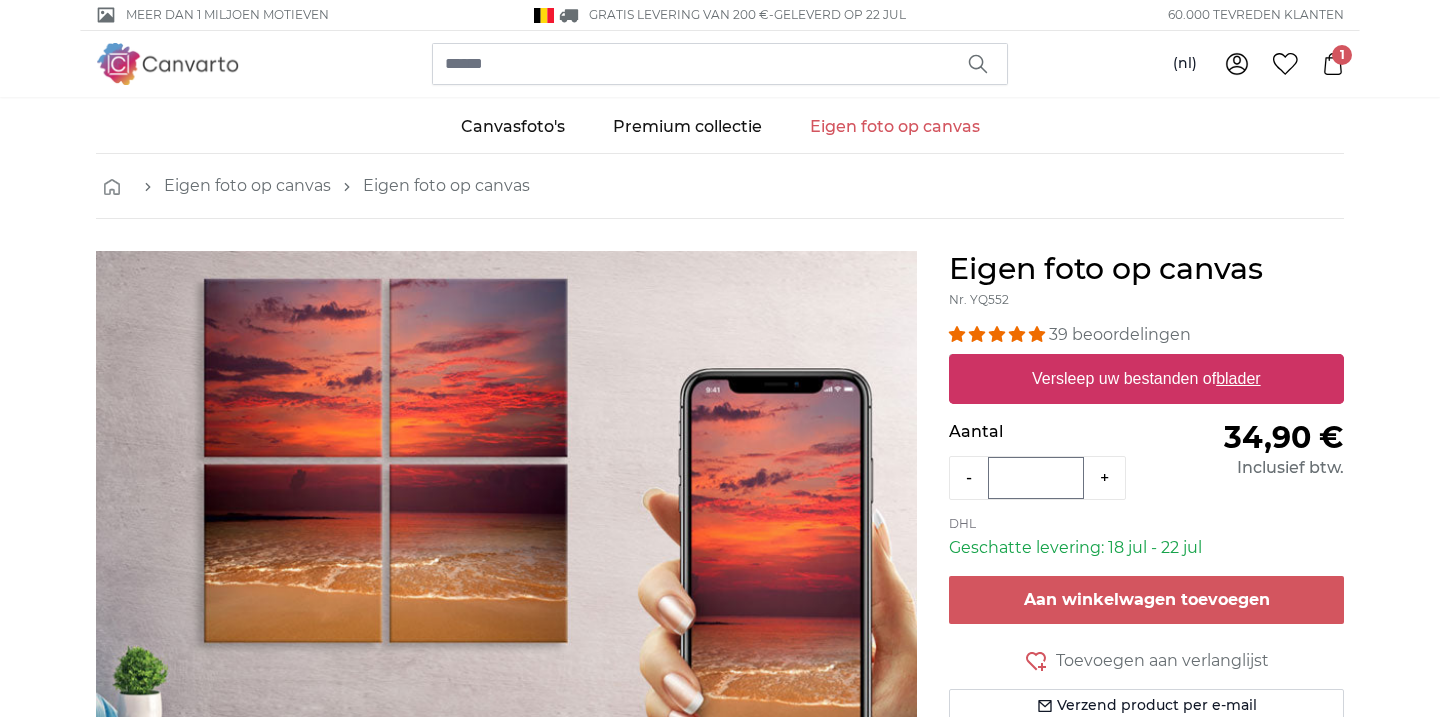 click on "Versleep uw bestanden of  blader" at bounding box center [1146, 379] 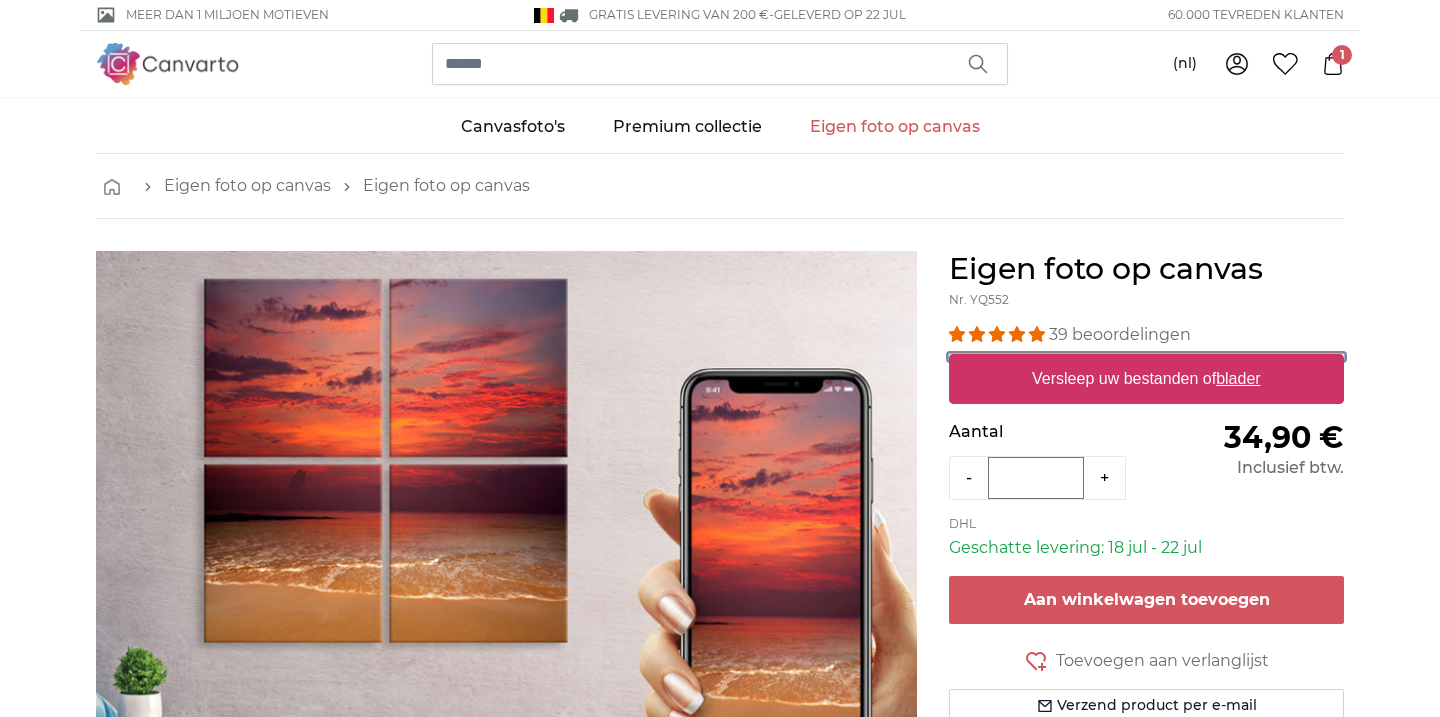click on "Versleep uw bestanden of  blader" at bounding box center (1146, 357) 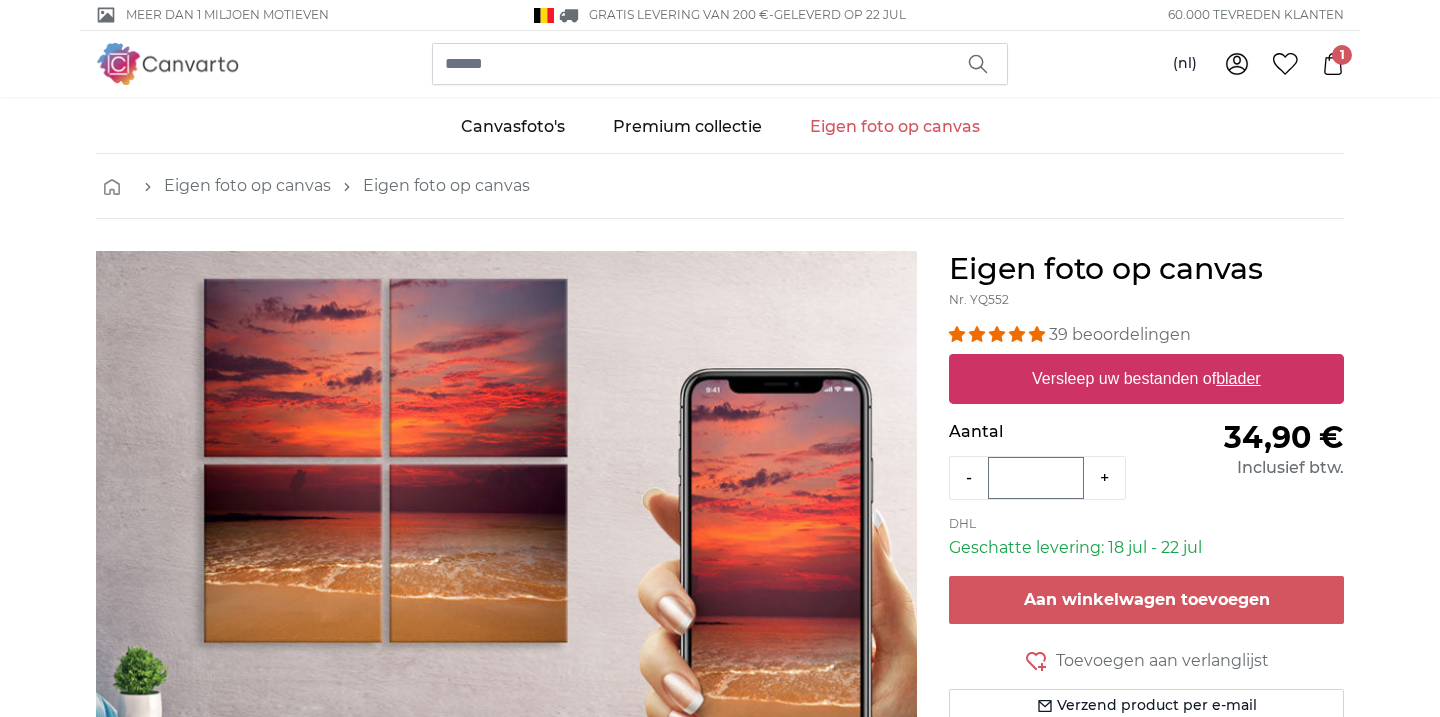 click on "Versleep uw bestanden of  blader" at bounding box center (1146, 379) 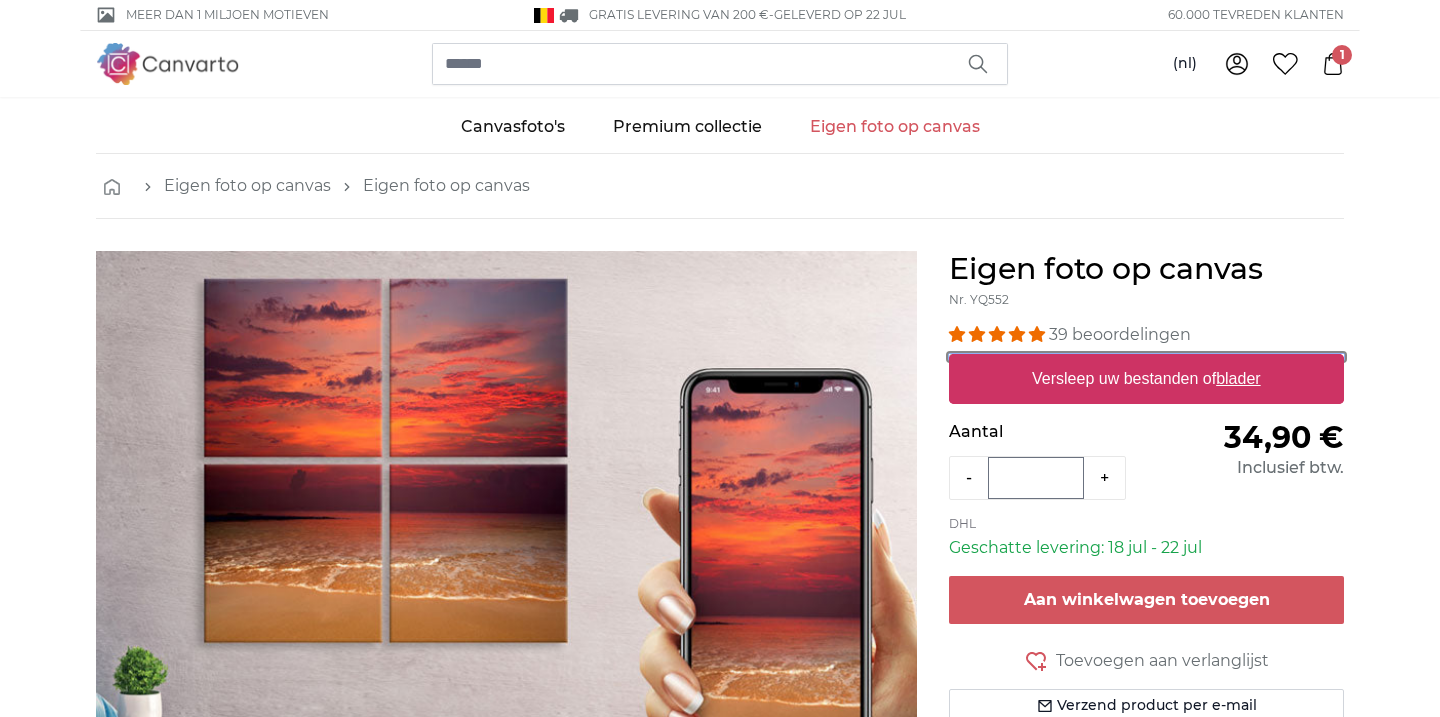 click on "Versleep uw bestanden of  blader" at bounding box center (1146, 357) 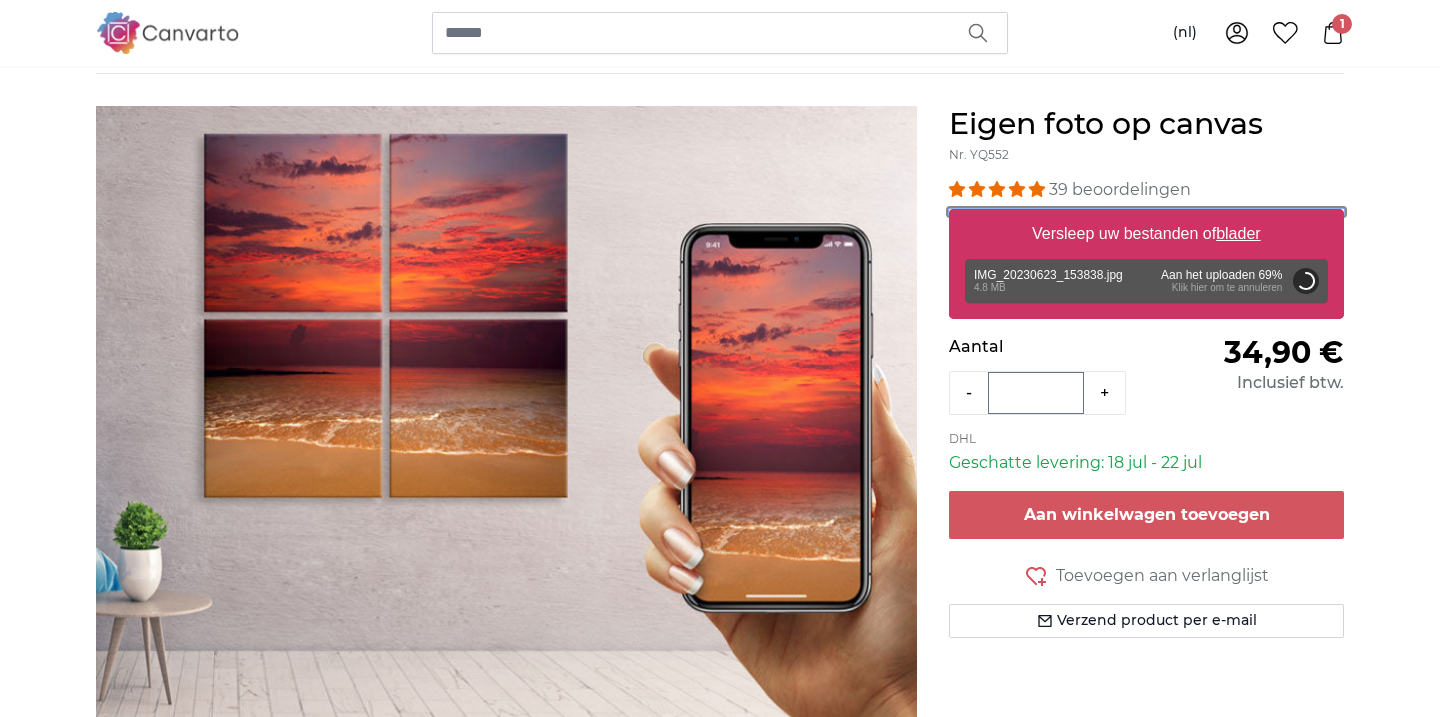 scroll, scrollTop: 158, scrollLeft: 0, axis: vertical 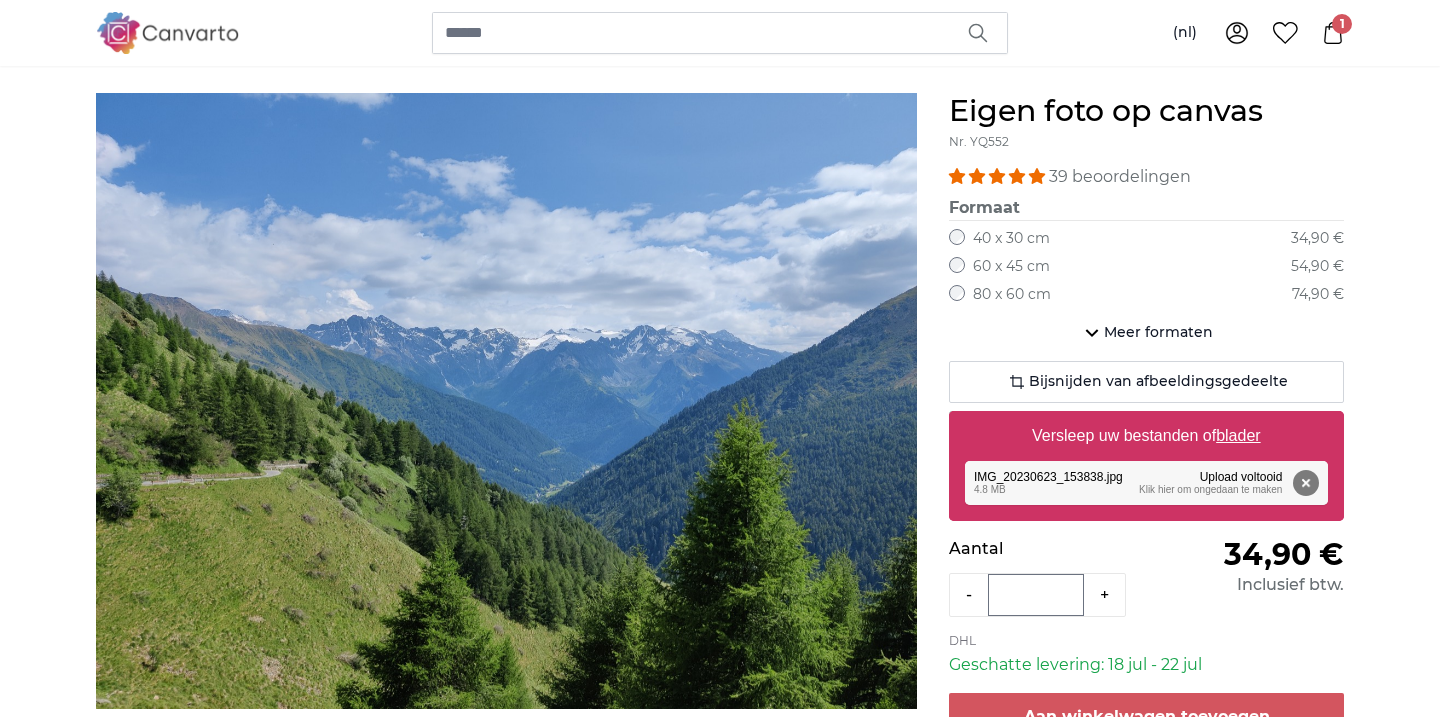 click on "60 x 45 cm" at bounding box center (1011, 267) 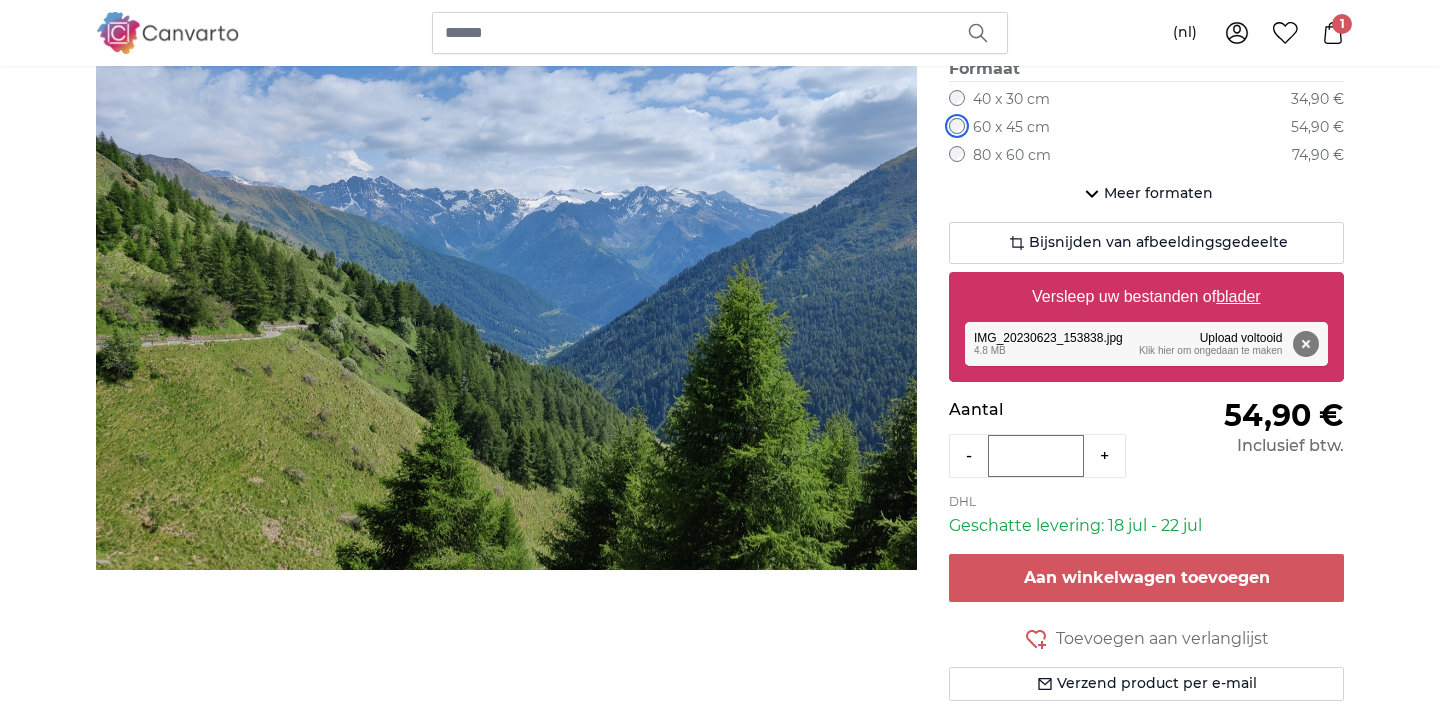 scroll, scrollTop: 309, scrollLeft: 0, axis: vertical 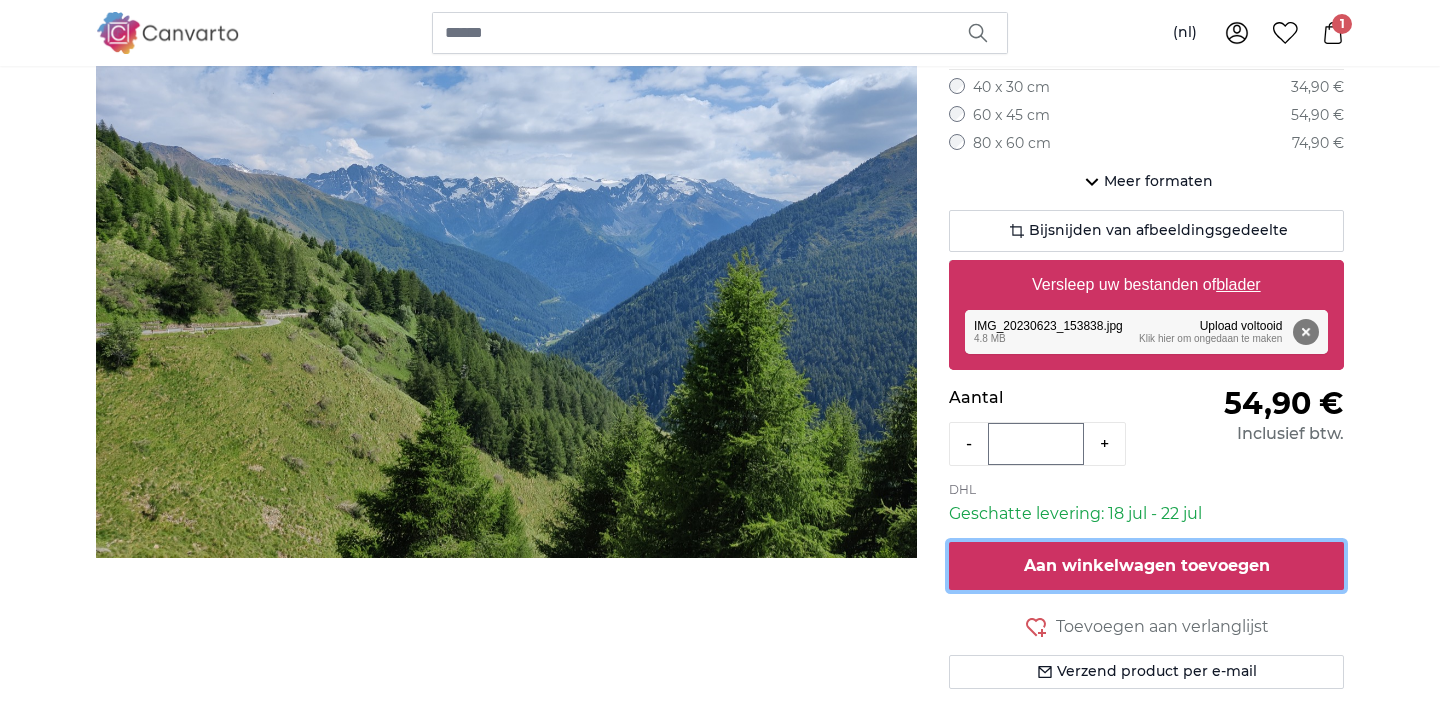 click on "Aan winkelwagen toevoegen" at bounding box center (1147, 565) 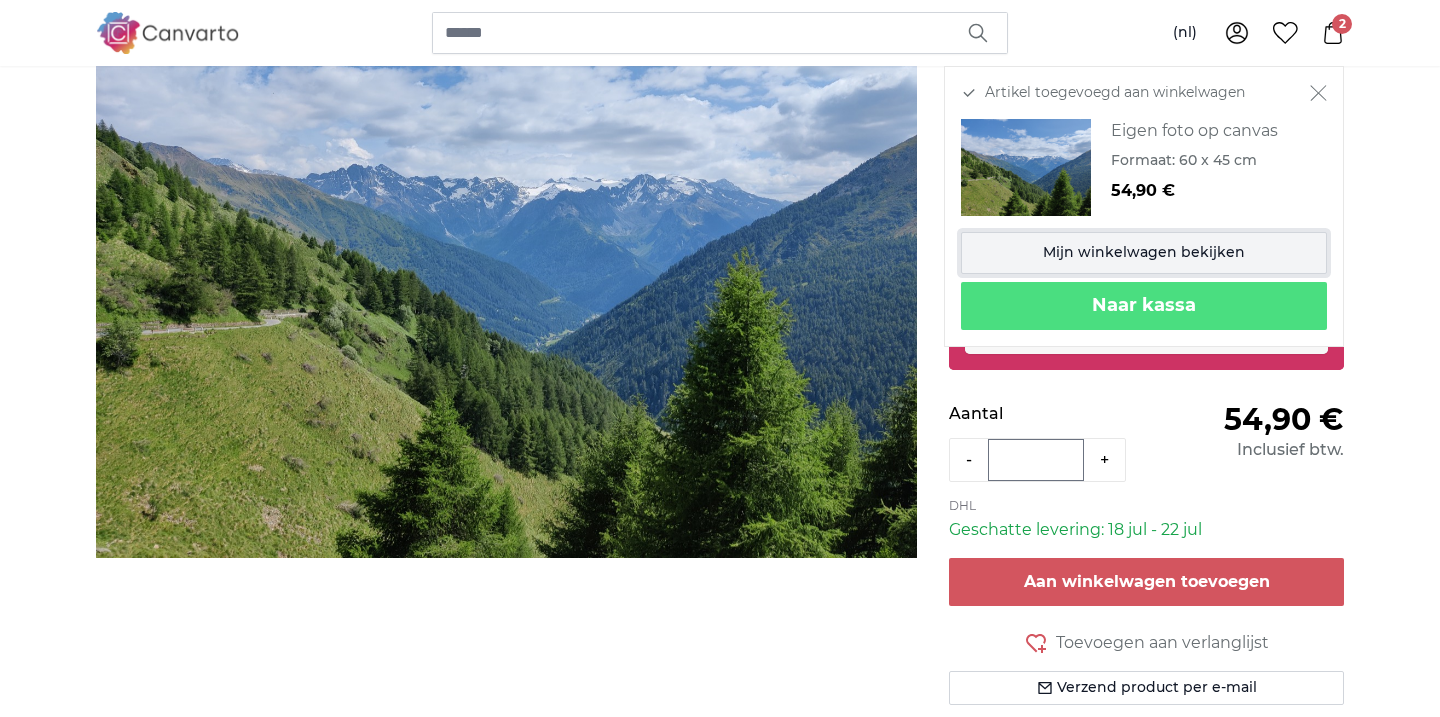 click on "Mijn winkelwagen bekijken" at bounding box center (1144, 253) 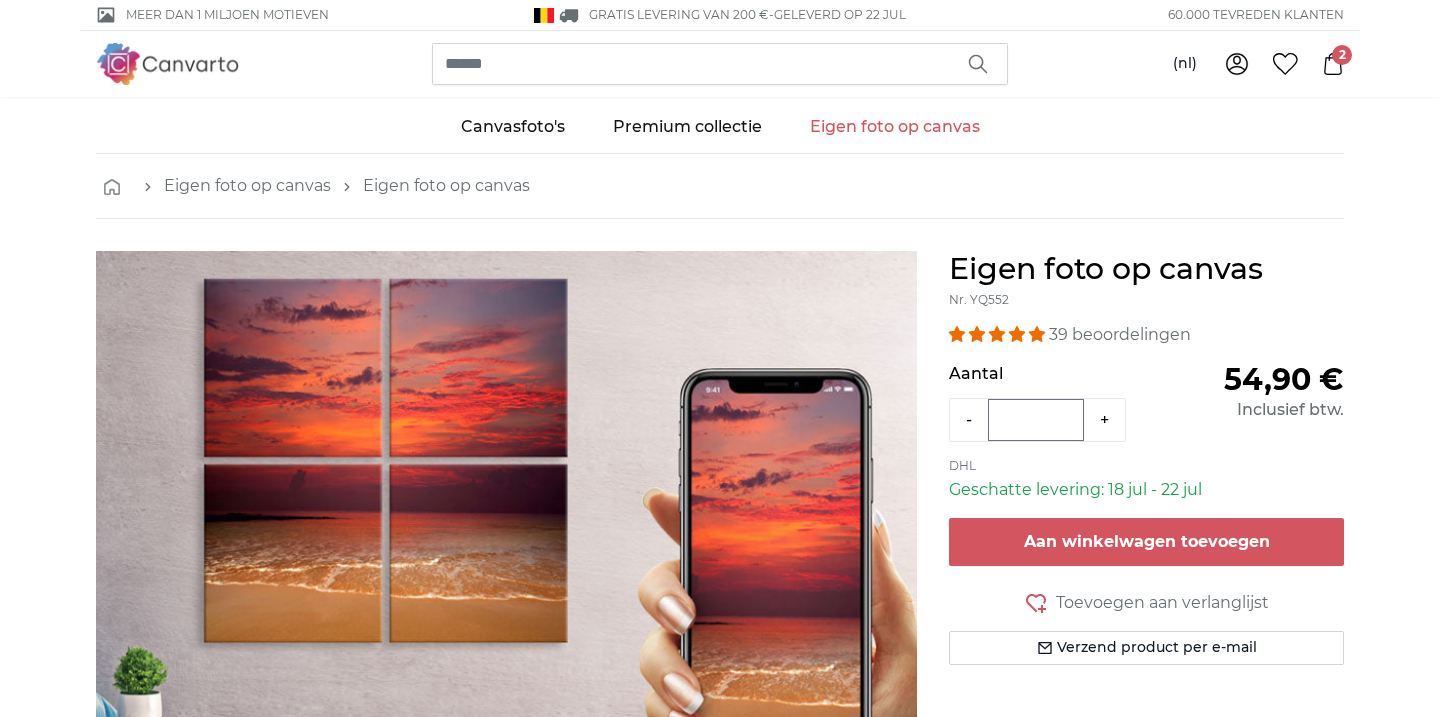 scroll, scrollTop: 0, scrollLeft: 0, axis: both 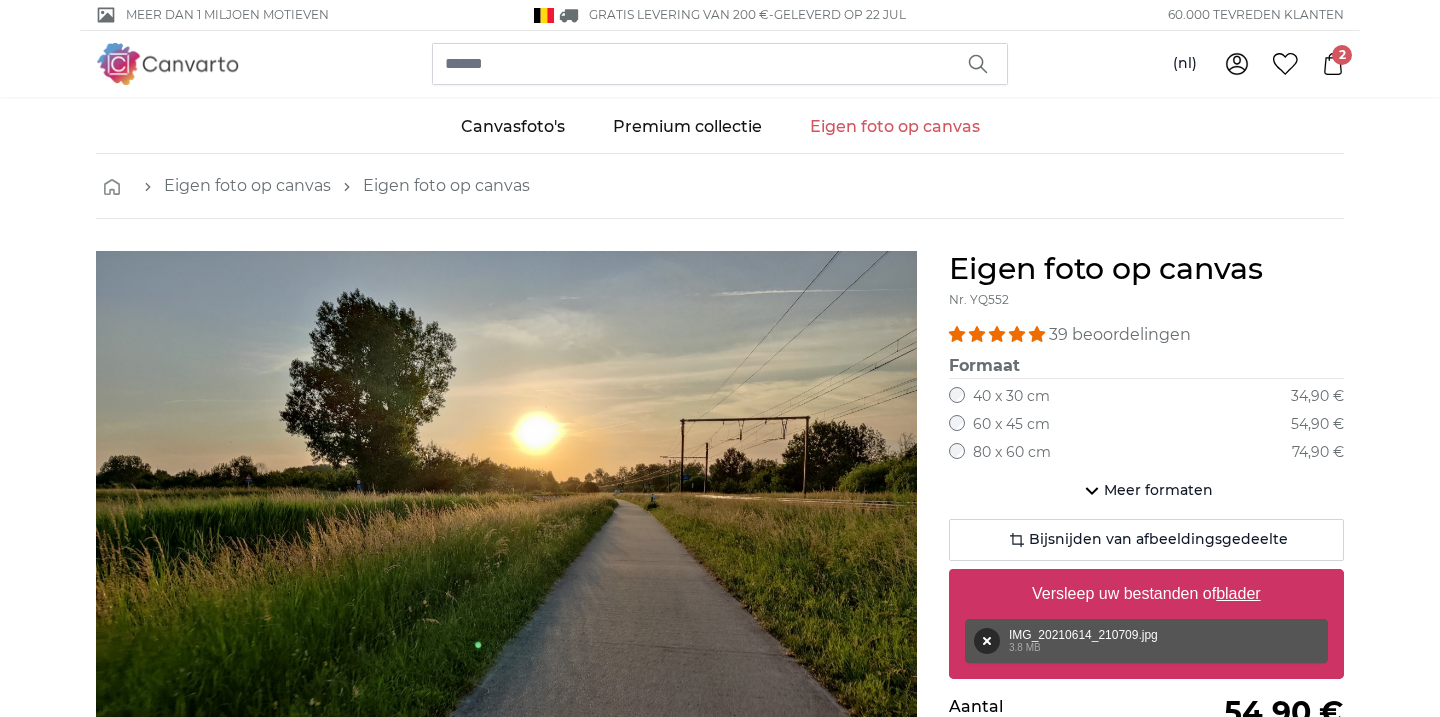 click on "2" at bounding box center (1342, 55) 